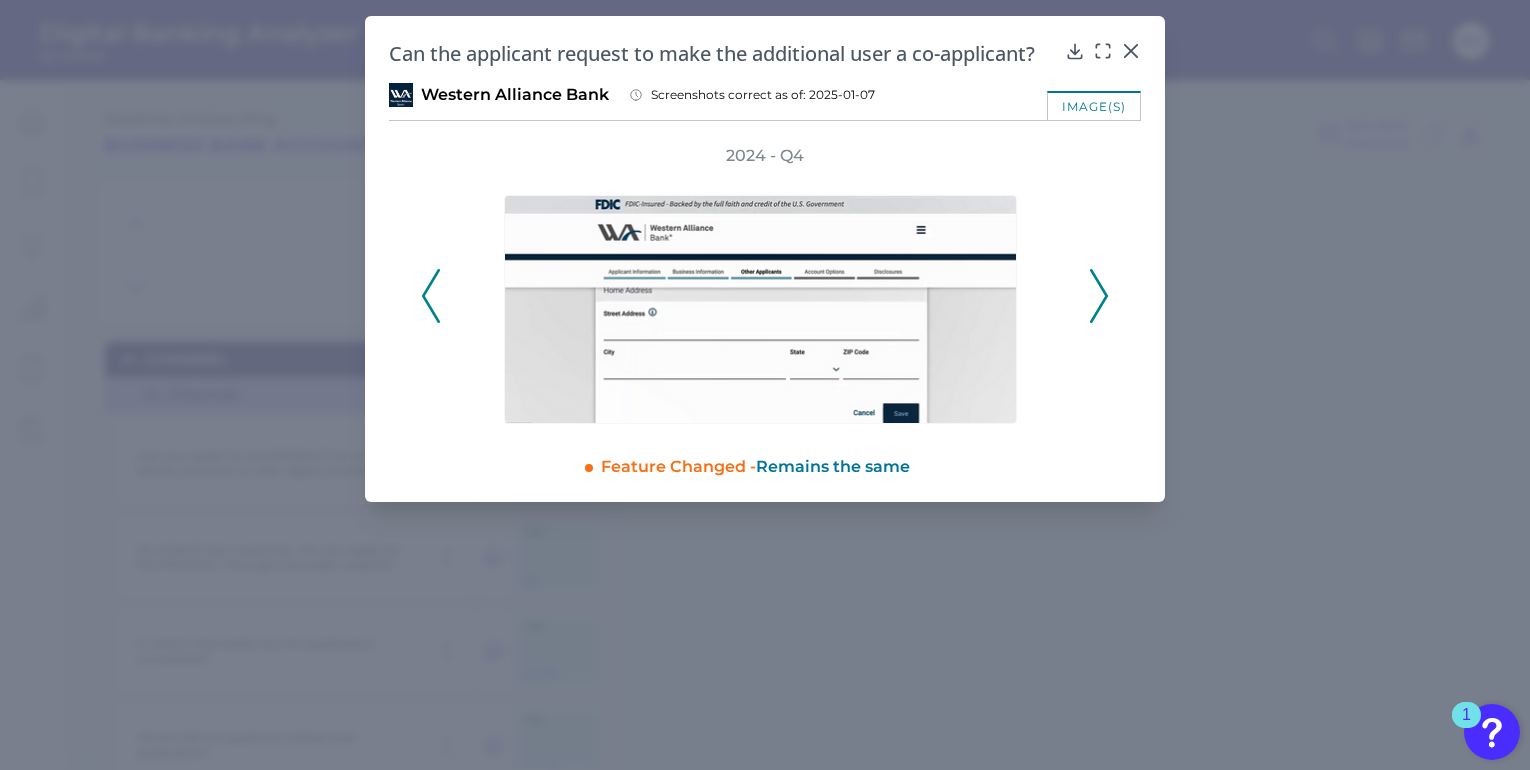 scroll, scrollTop: 0, scrollLeft: 0, axis: both 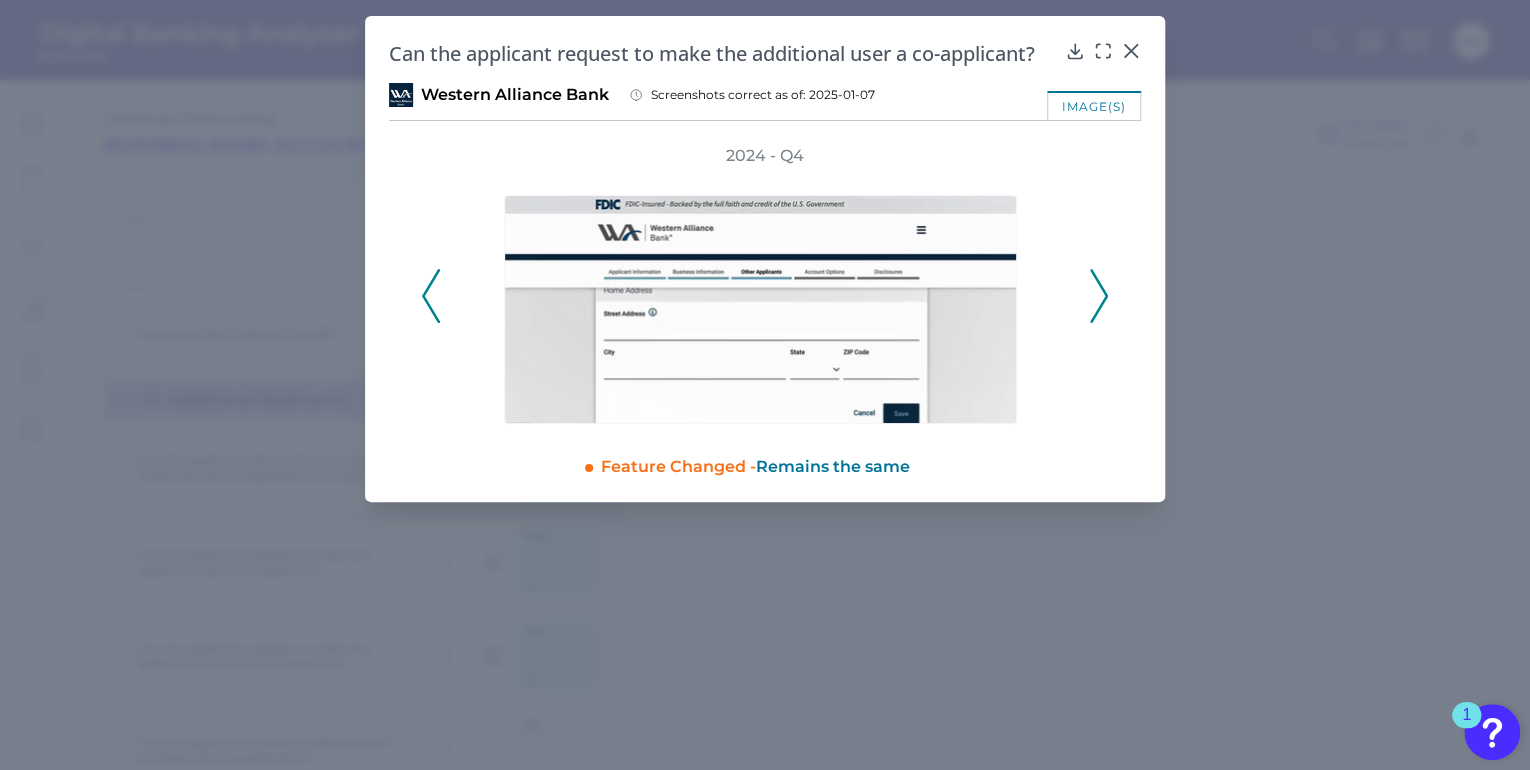 click 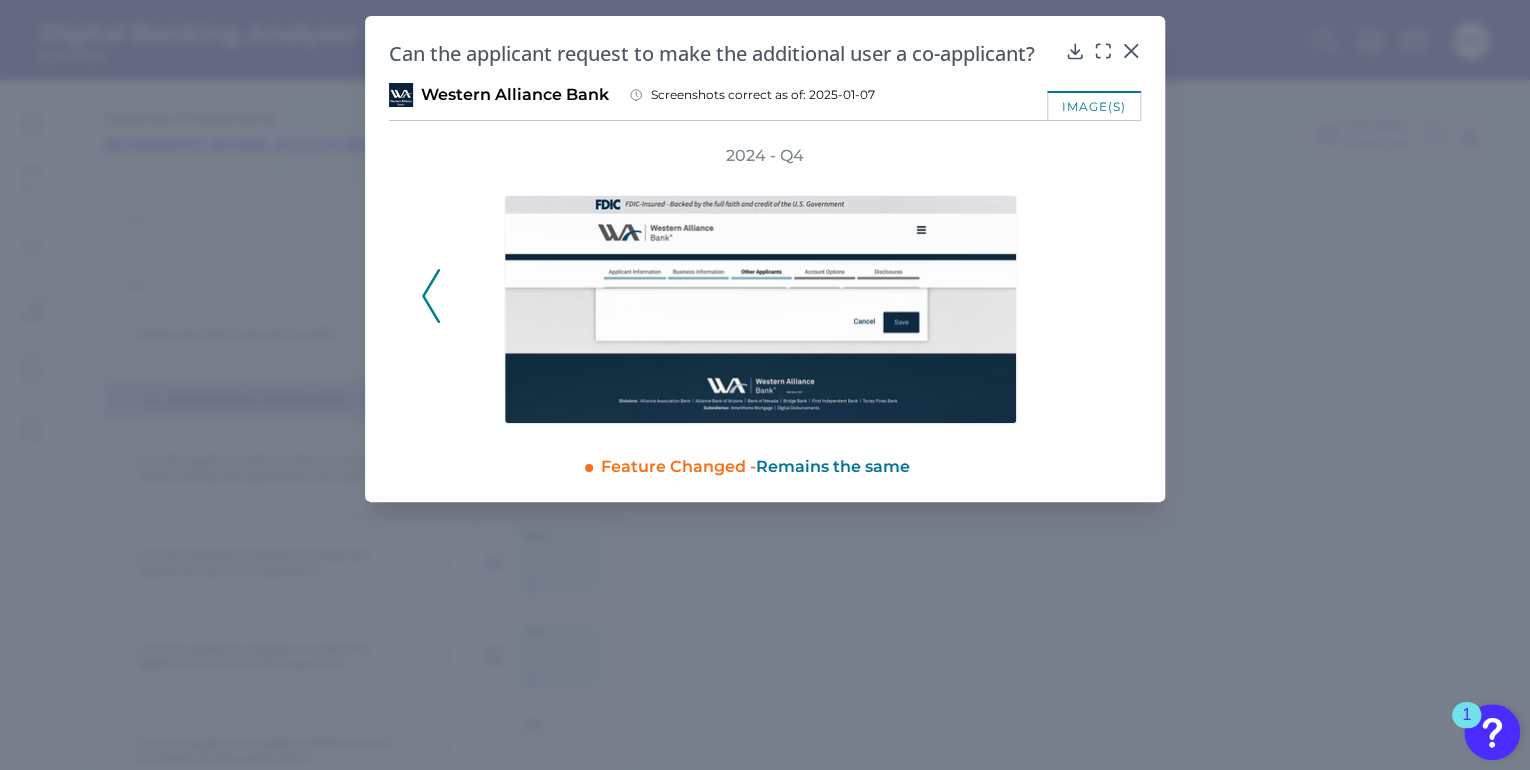 click 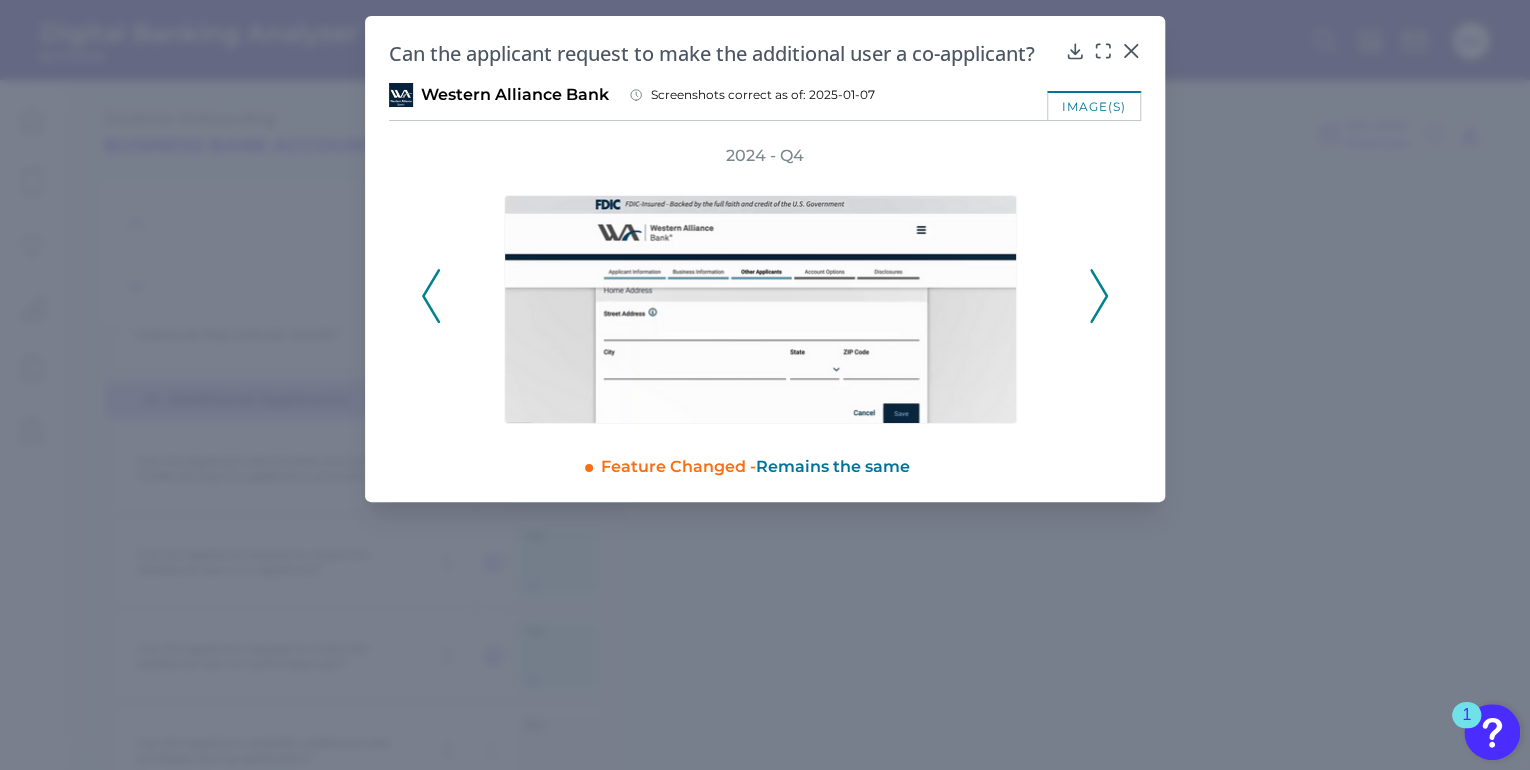click 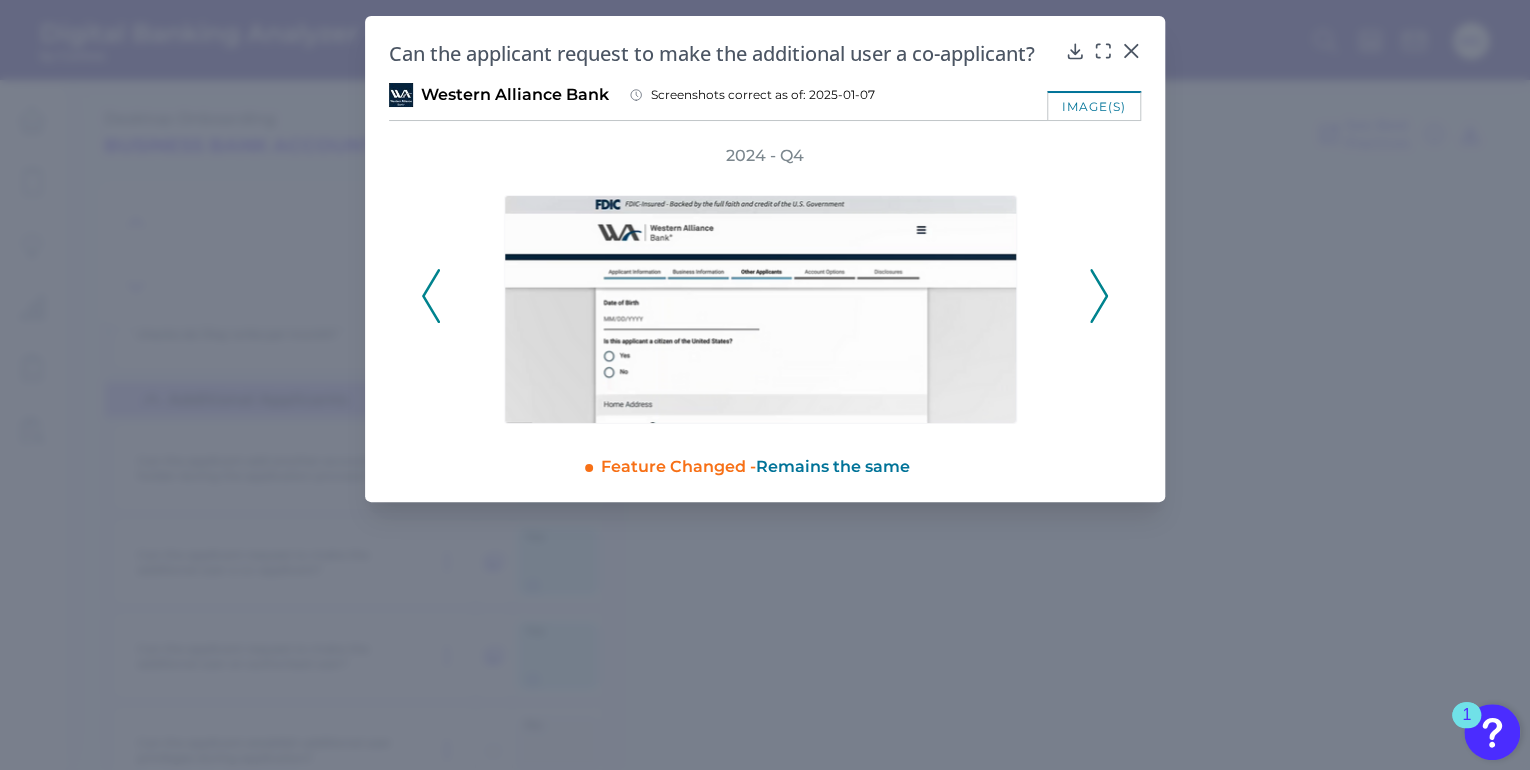 click 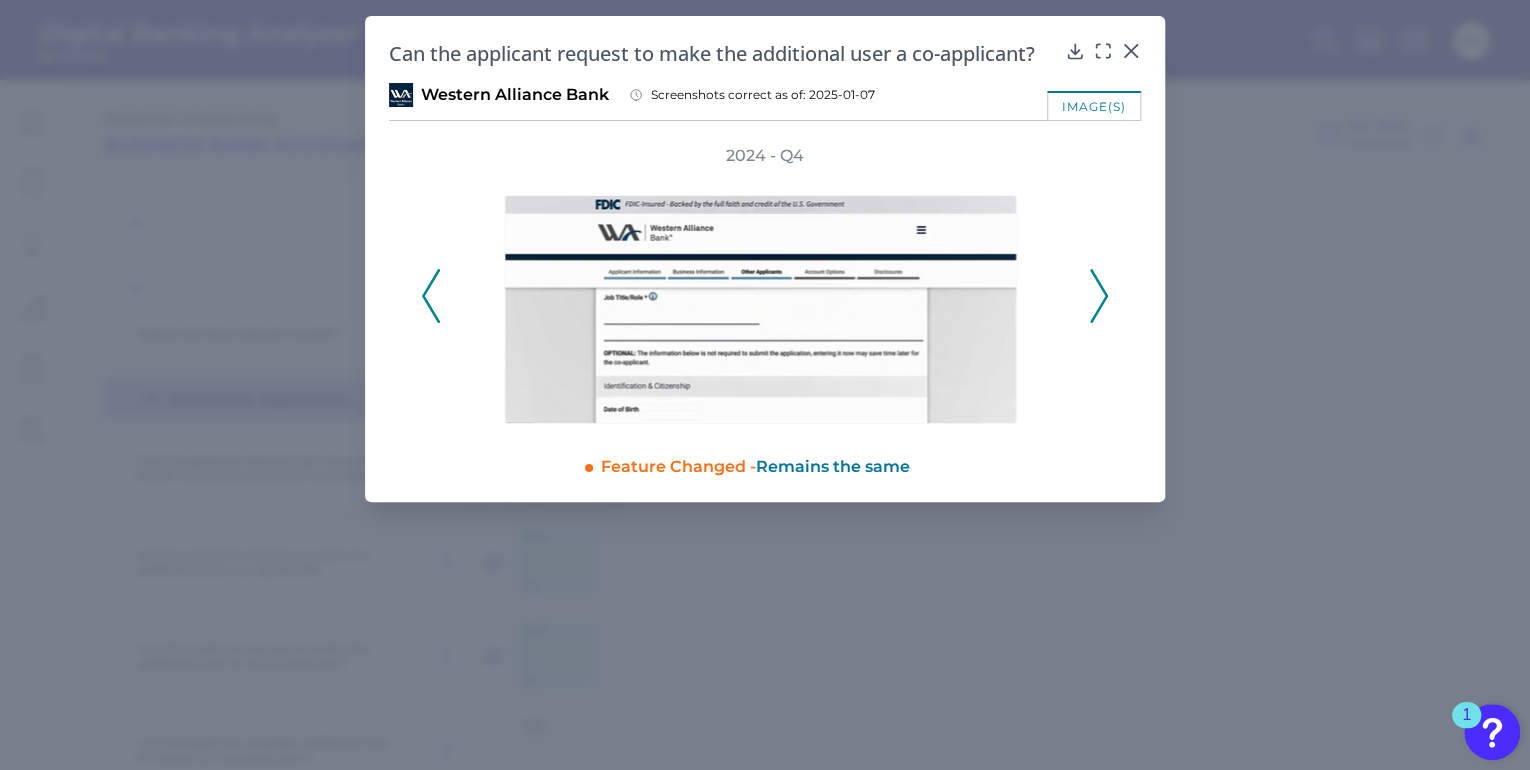 click 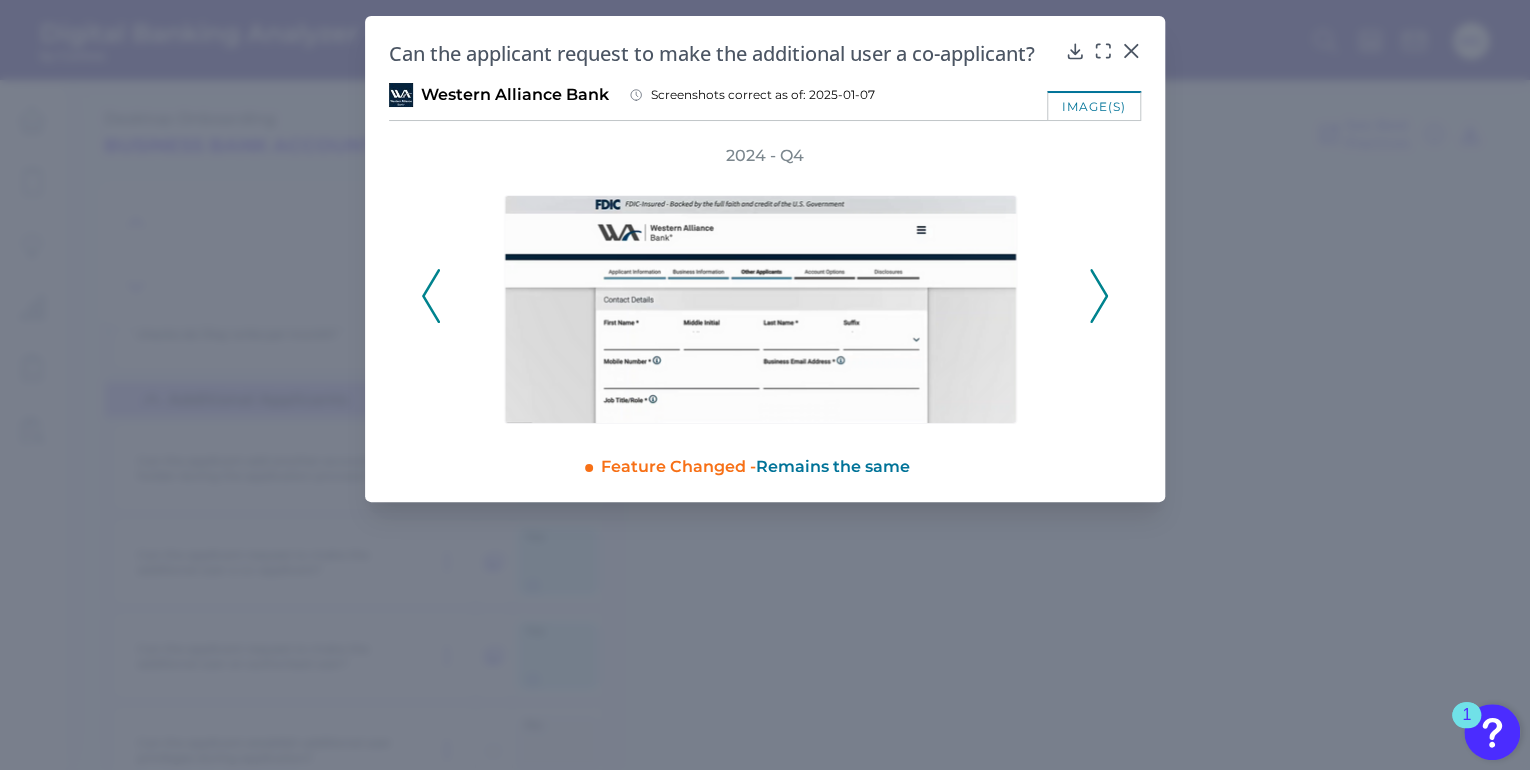 click 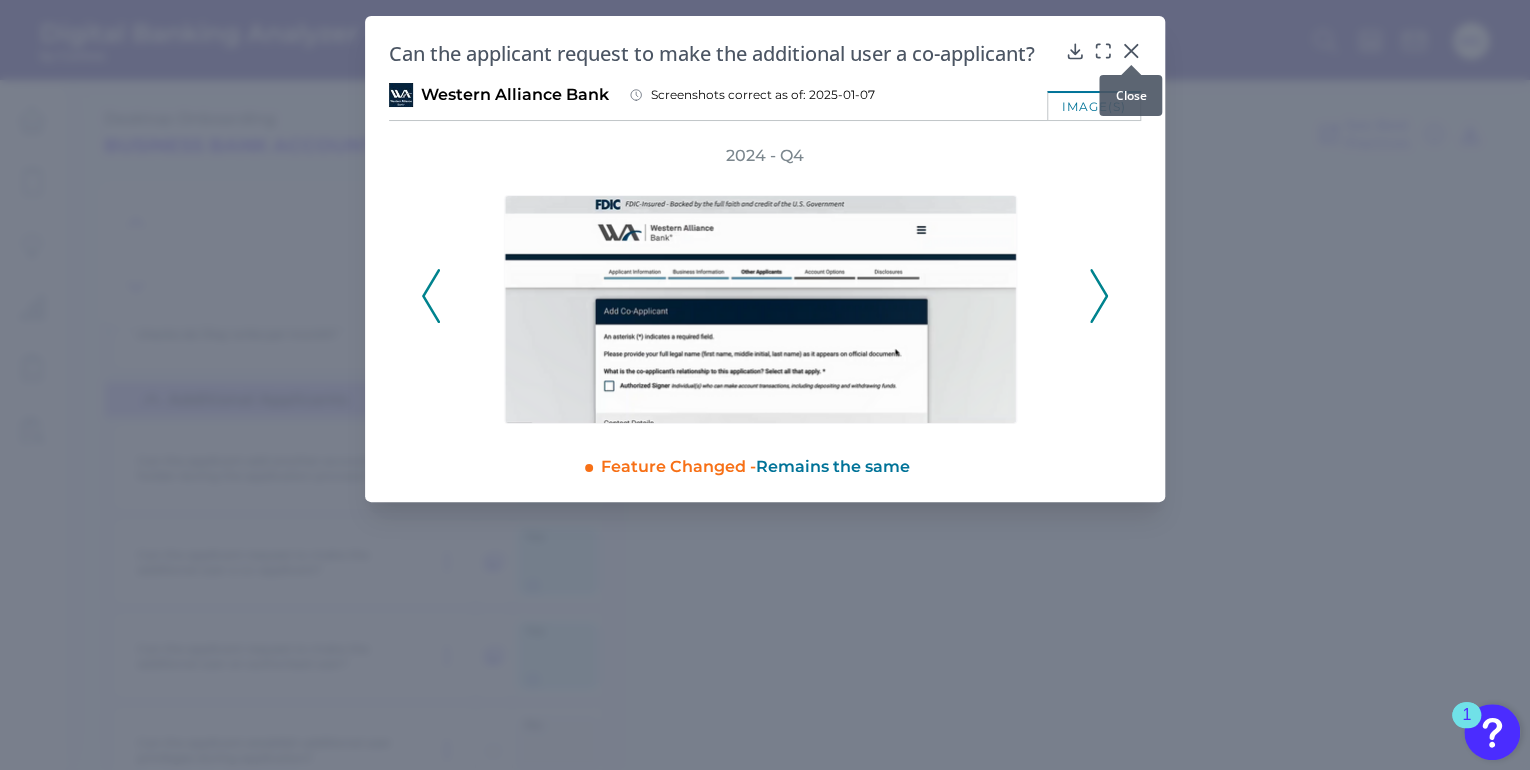 click 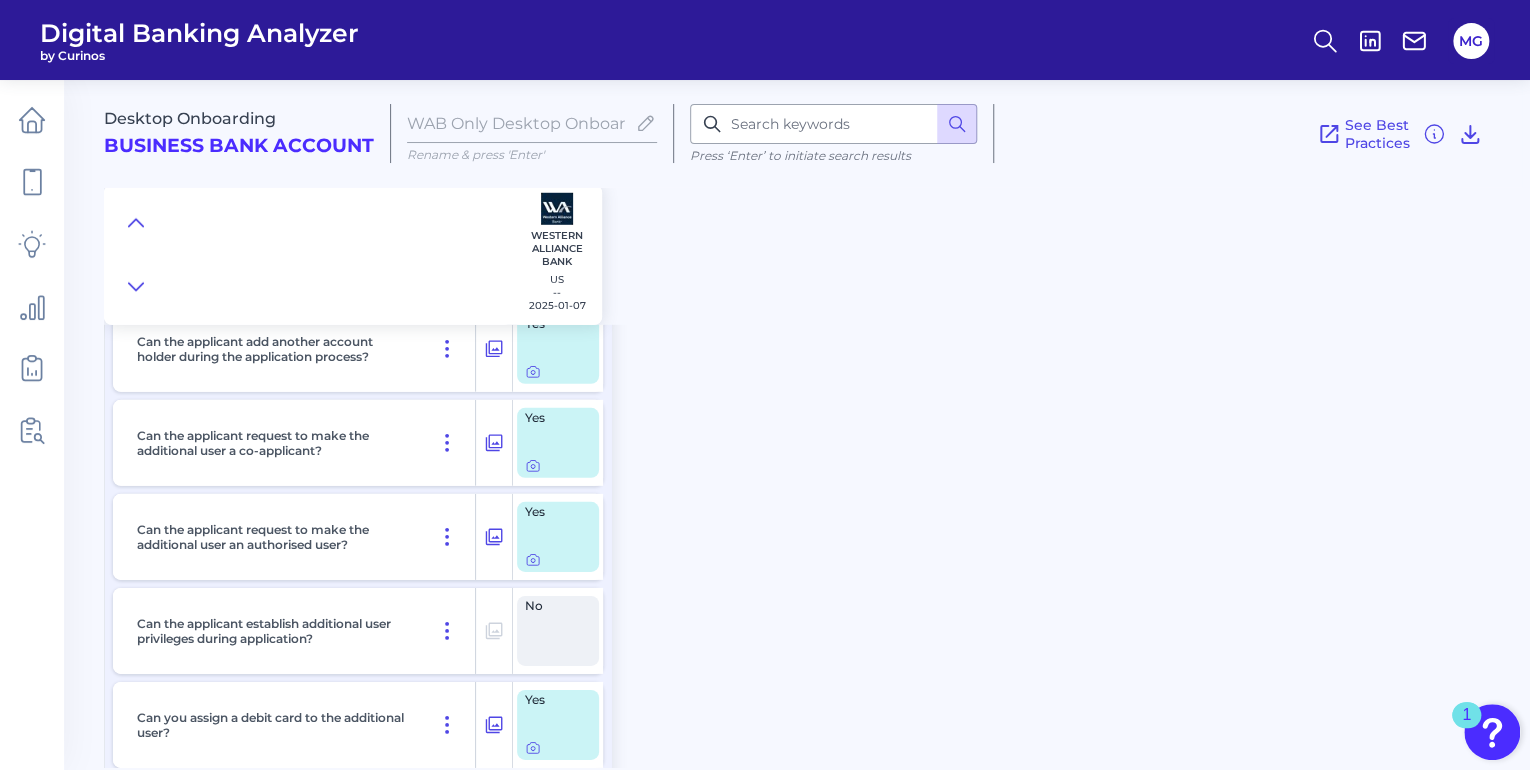 scroll, scrollTop: 10560, scrollLeft: 0, axis: vertical 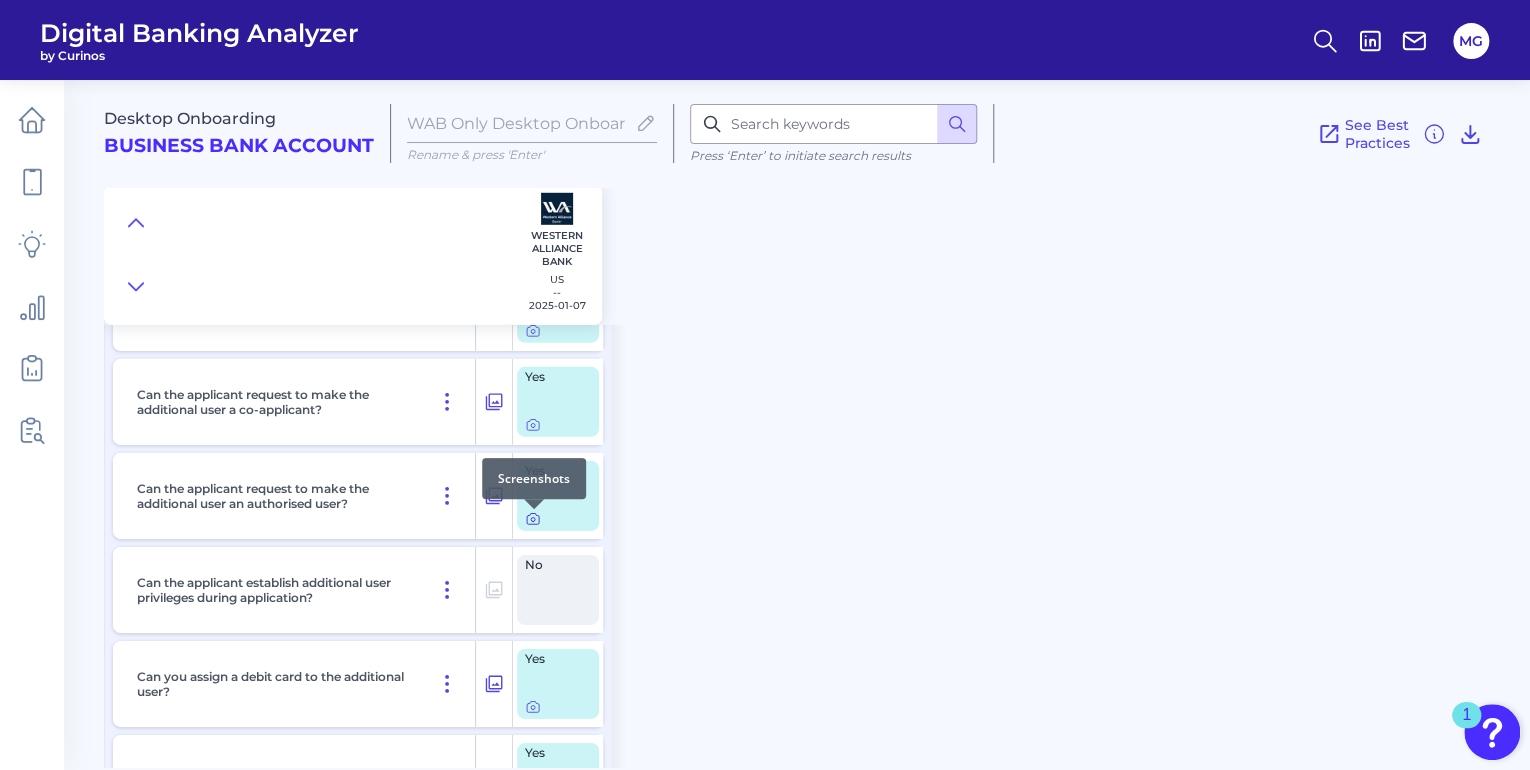 click 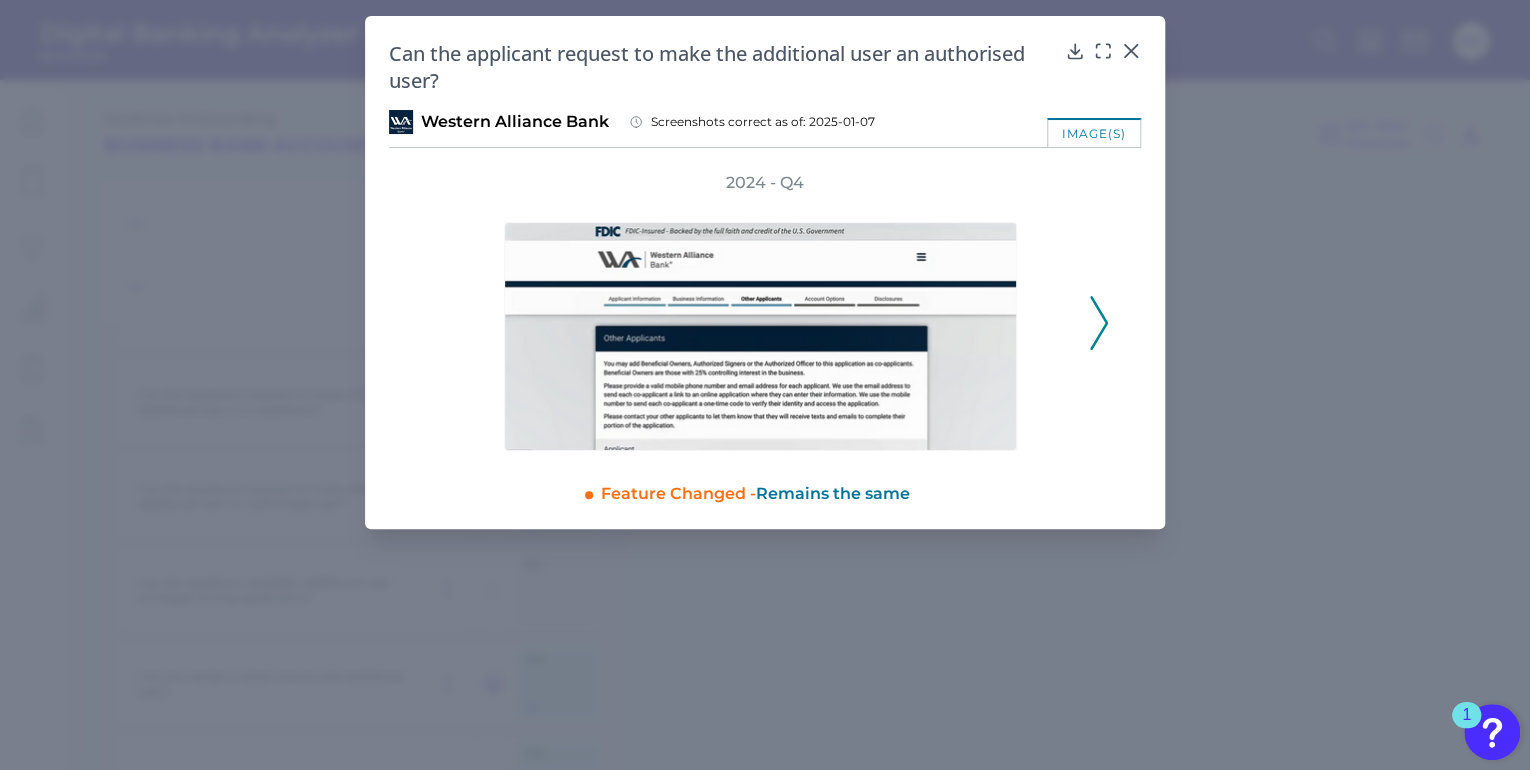 click 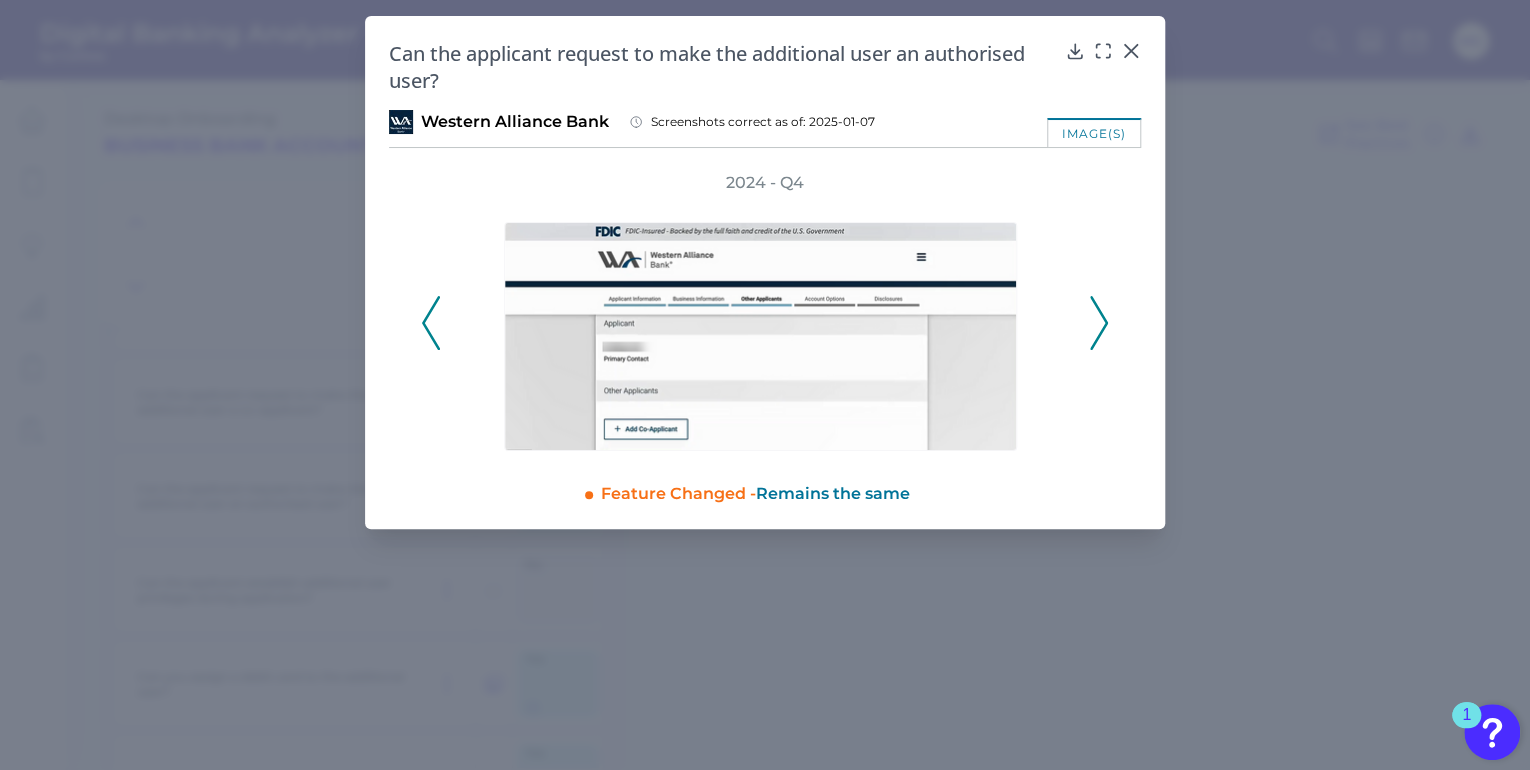 click 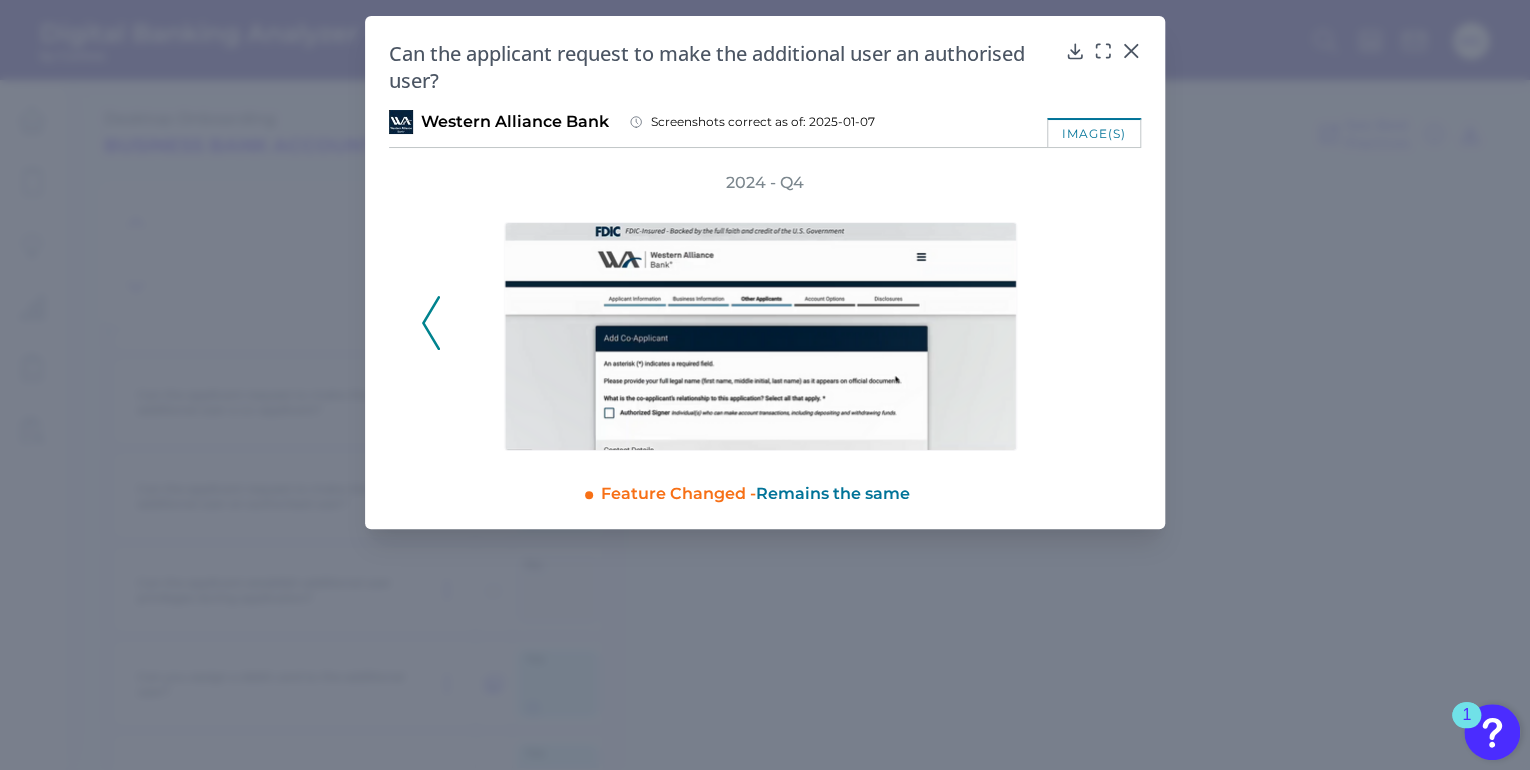 click on "2024 - Q4" at bounding box center (765, 311) 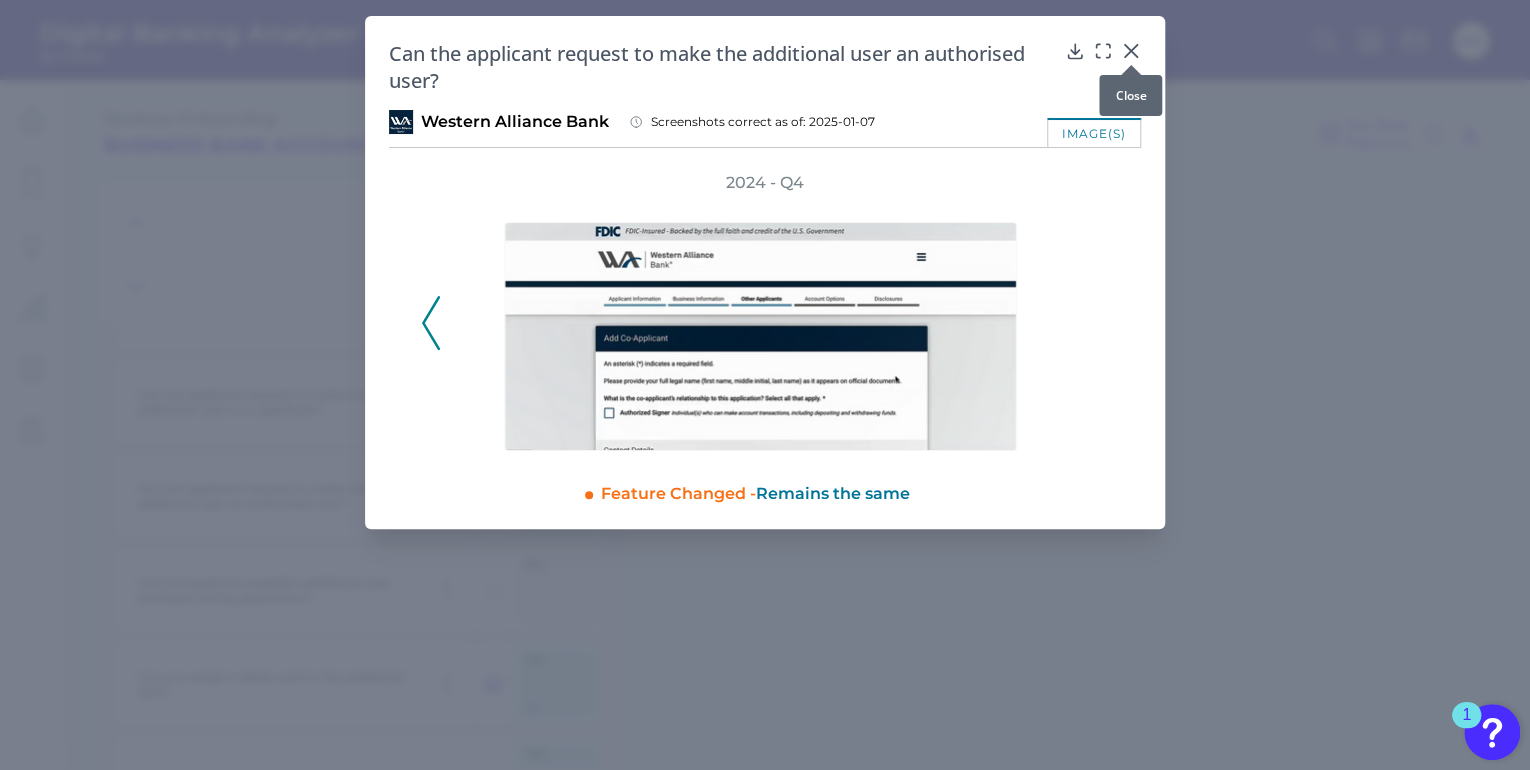 click 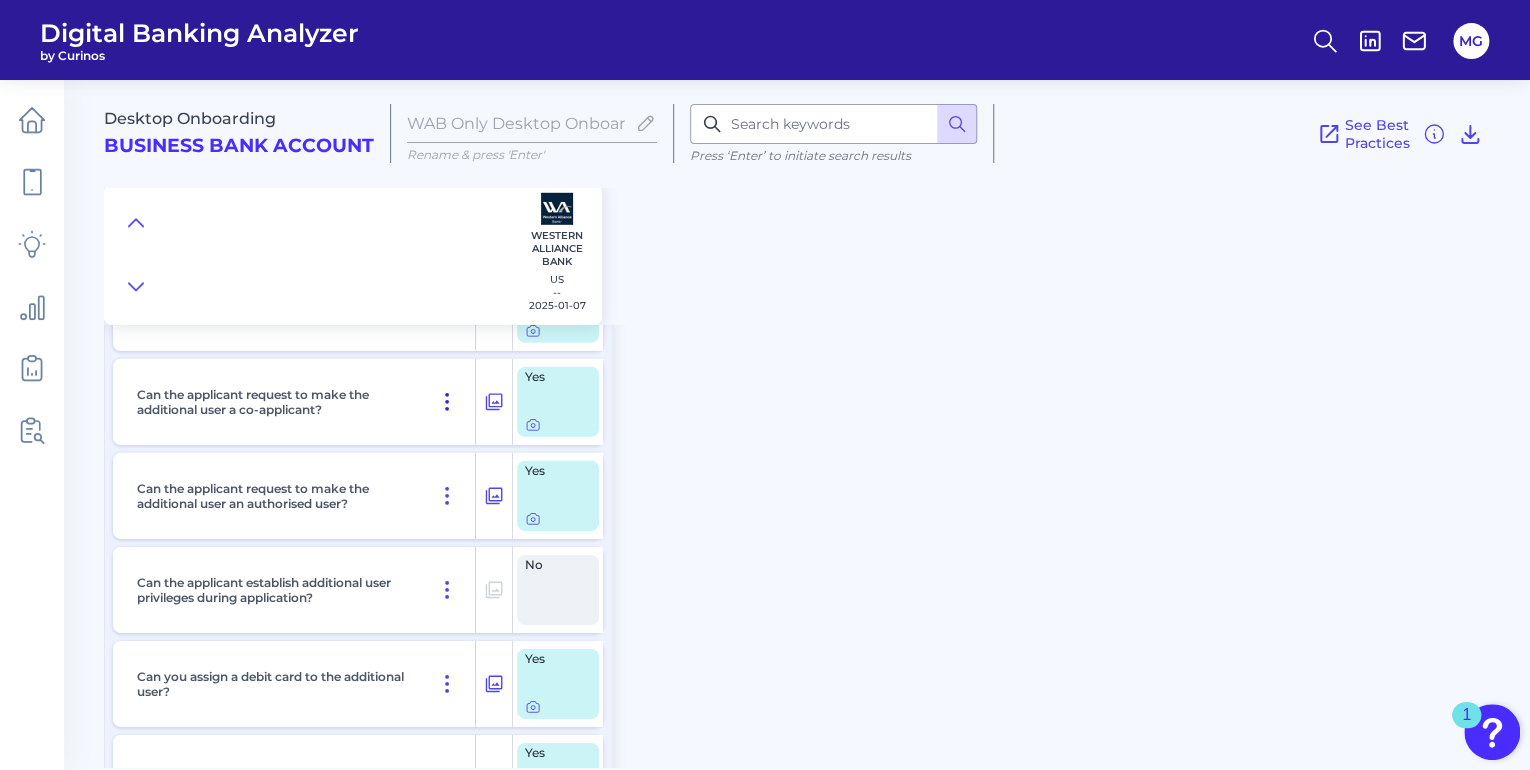 click 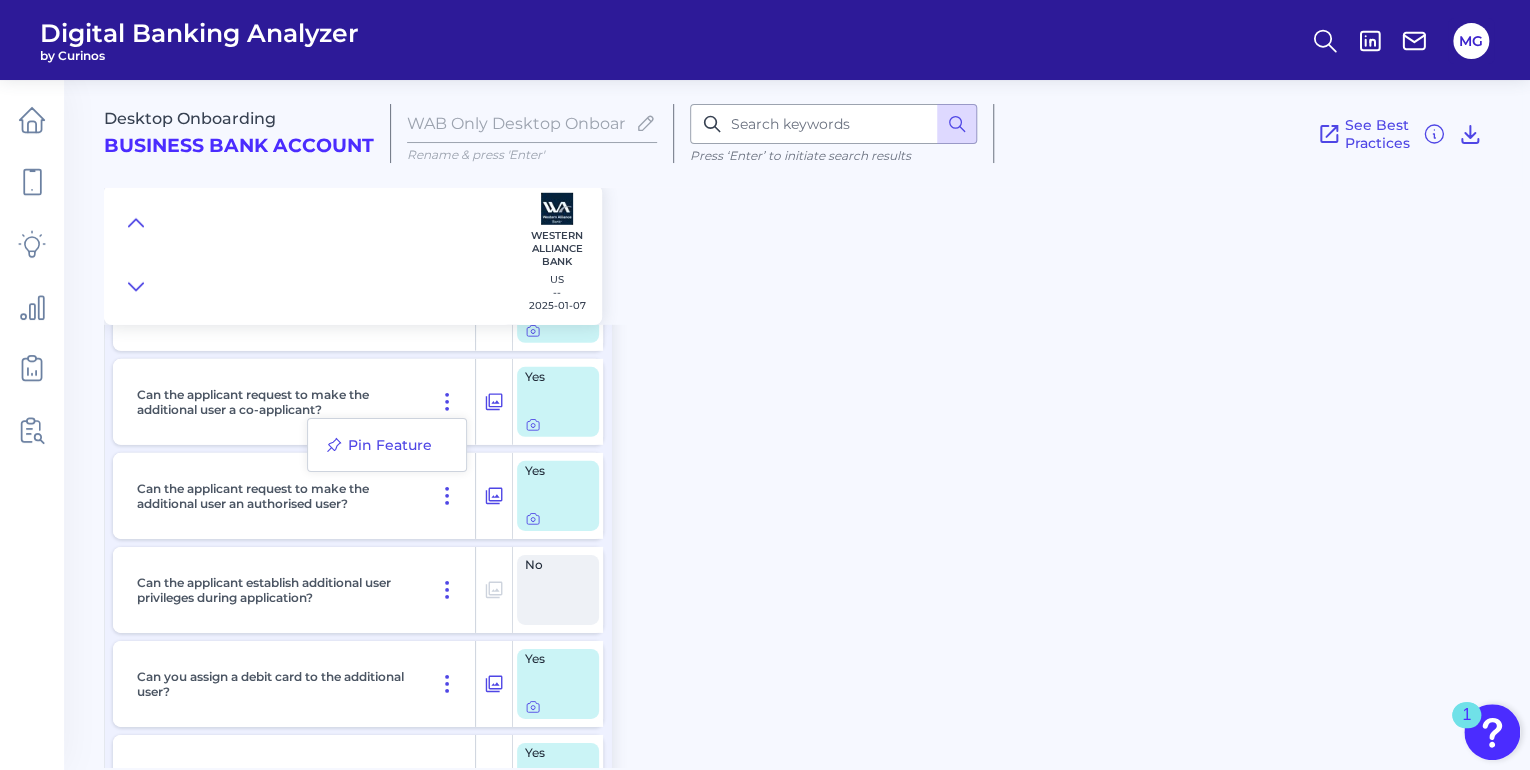 click on "Can the applicant request to make the additional user a co-applicant?" at bounding box center (302, 402) 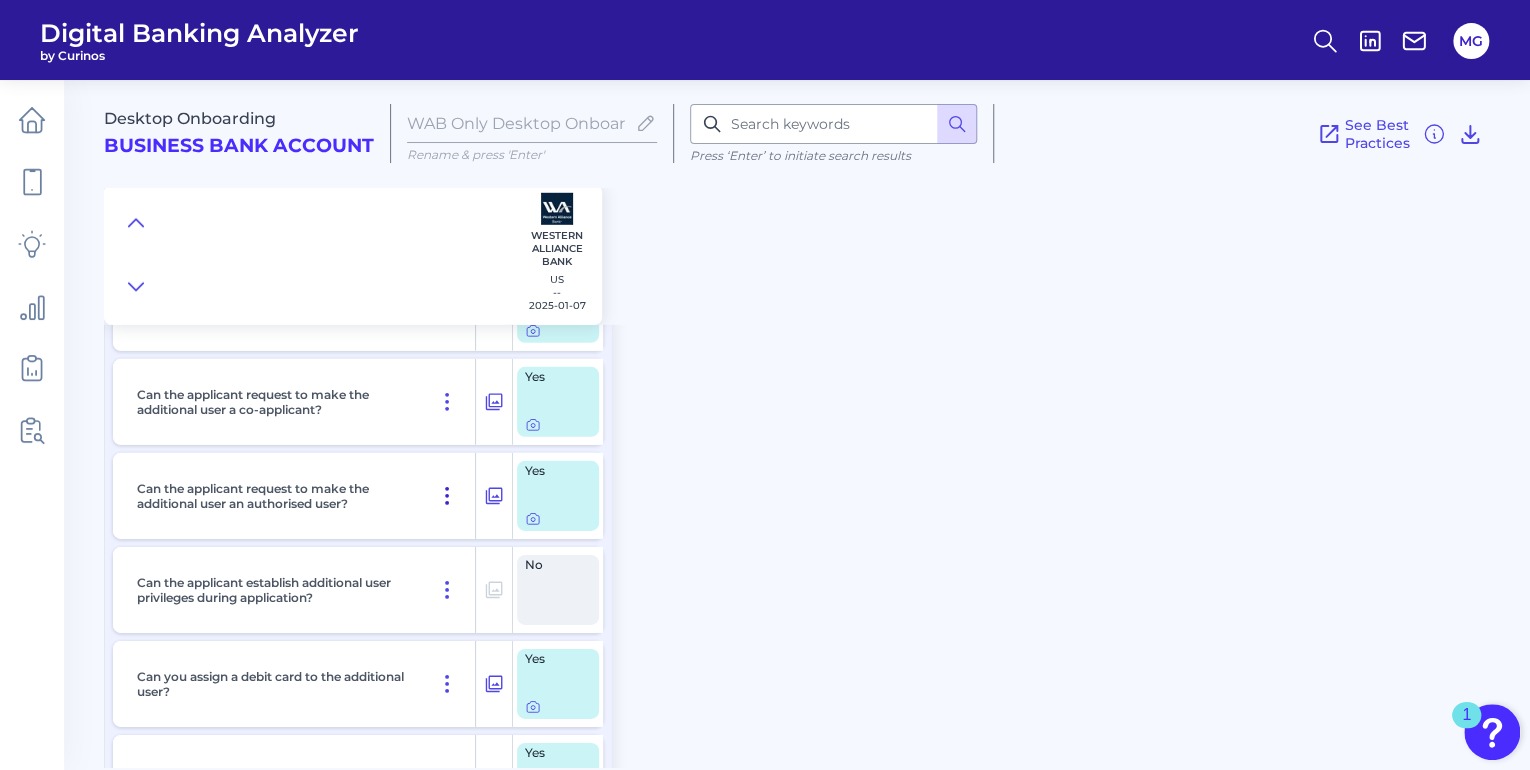 click 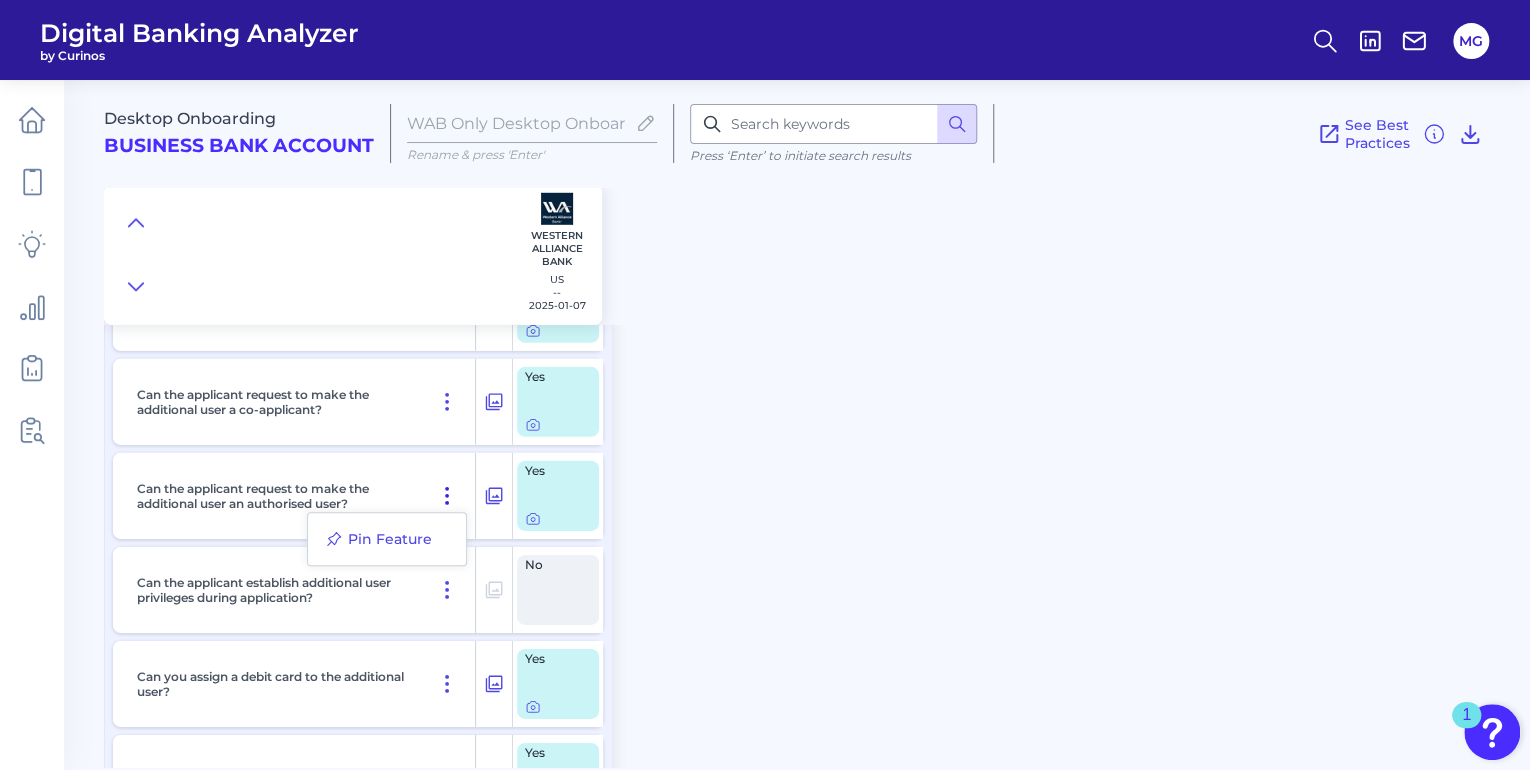 click 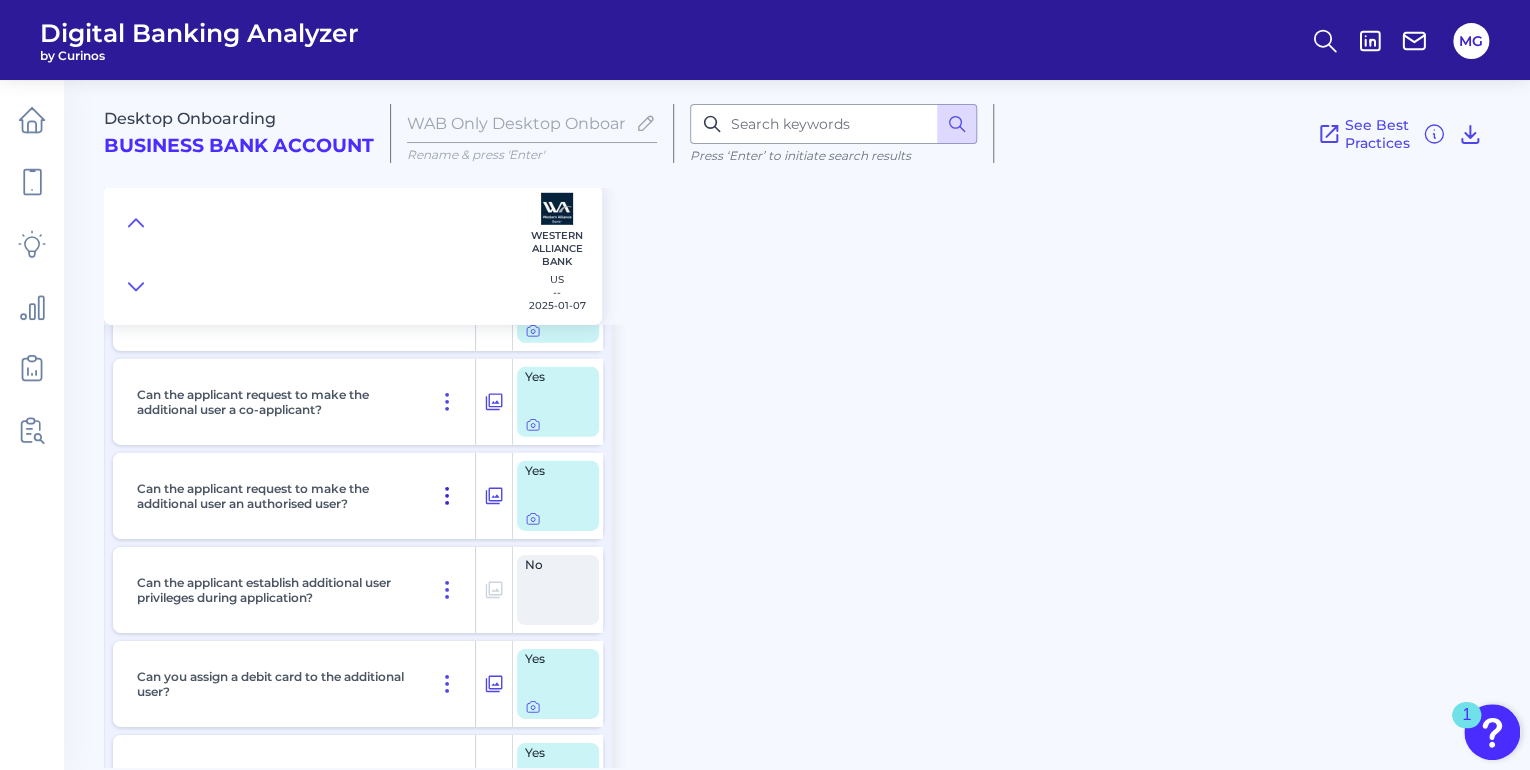 click 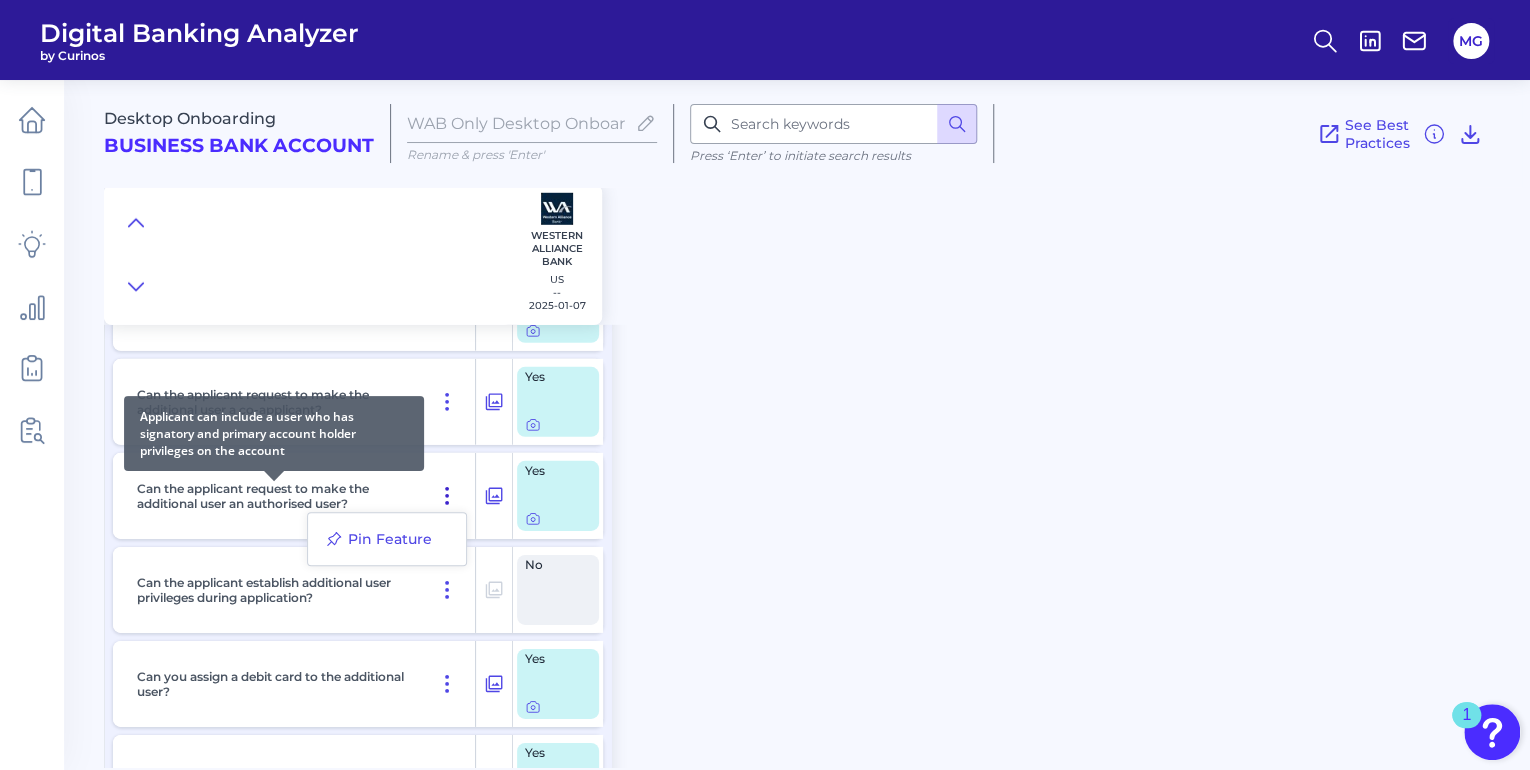 drag, startPoint x: 404, startPoint y: 498, endPoint x: 435, endPoint y: 498, distance: 31 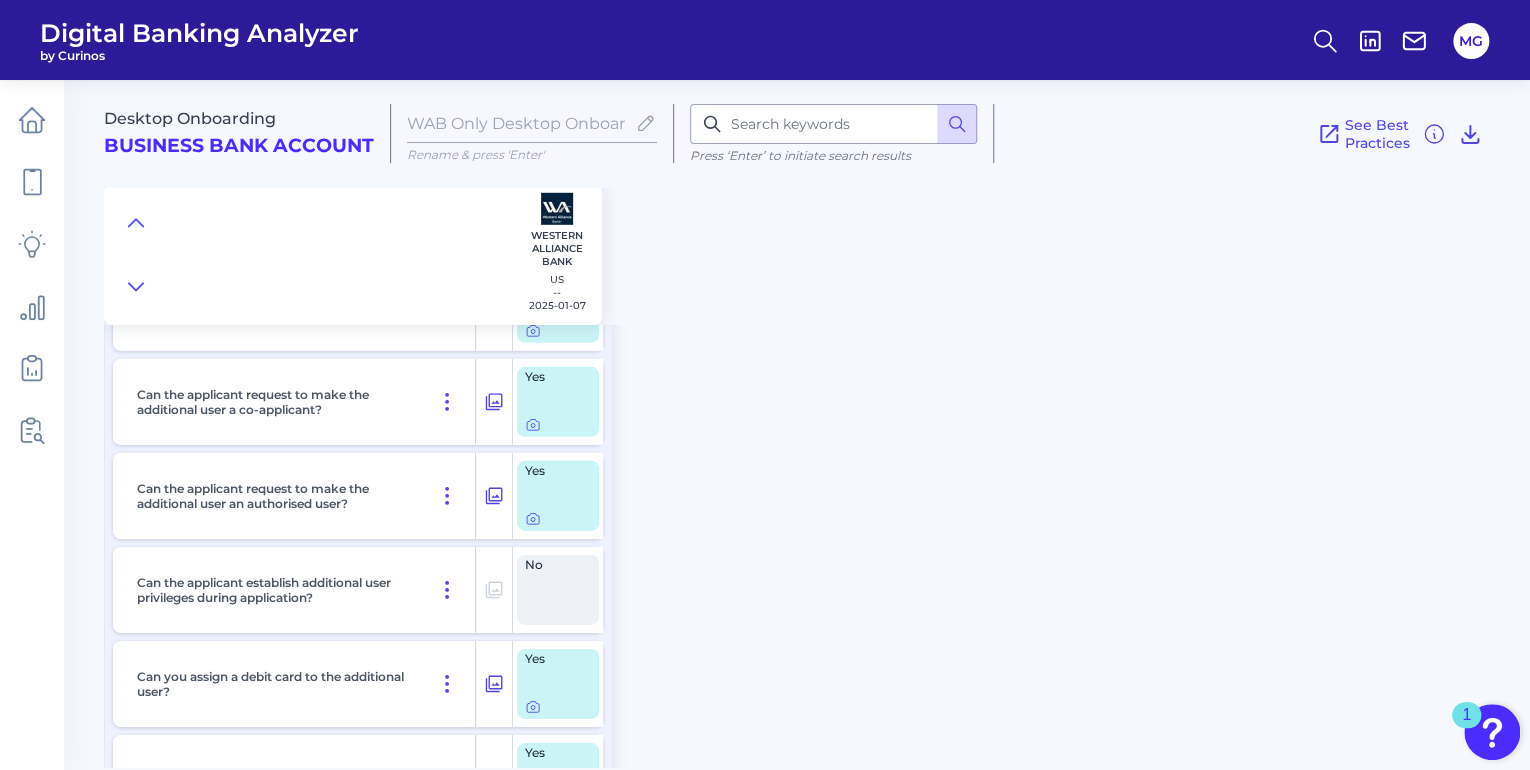click on "Yes" at bounding box center (558, 684) 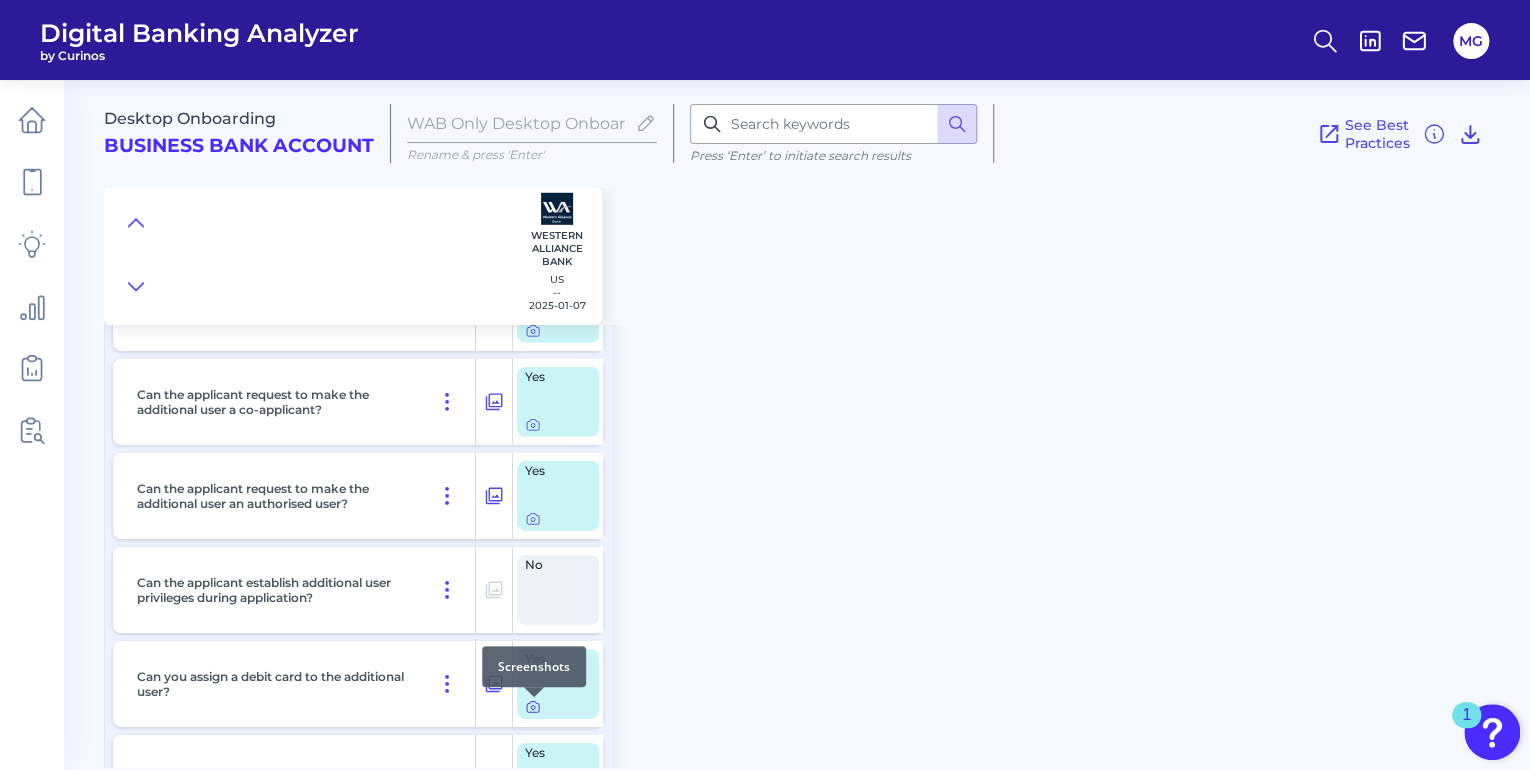 click 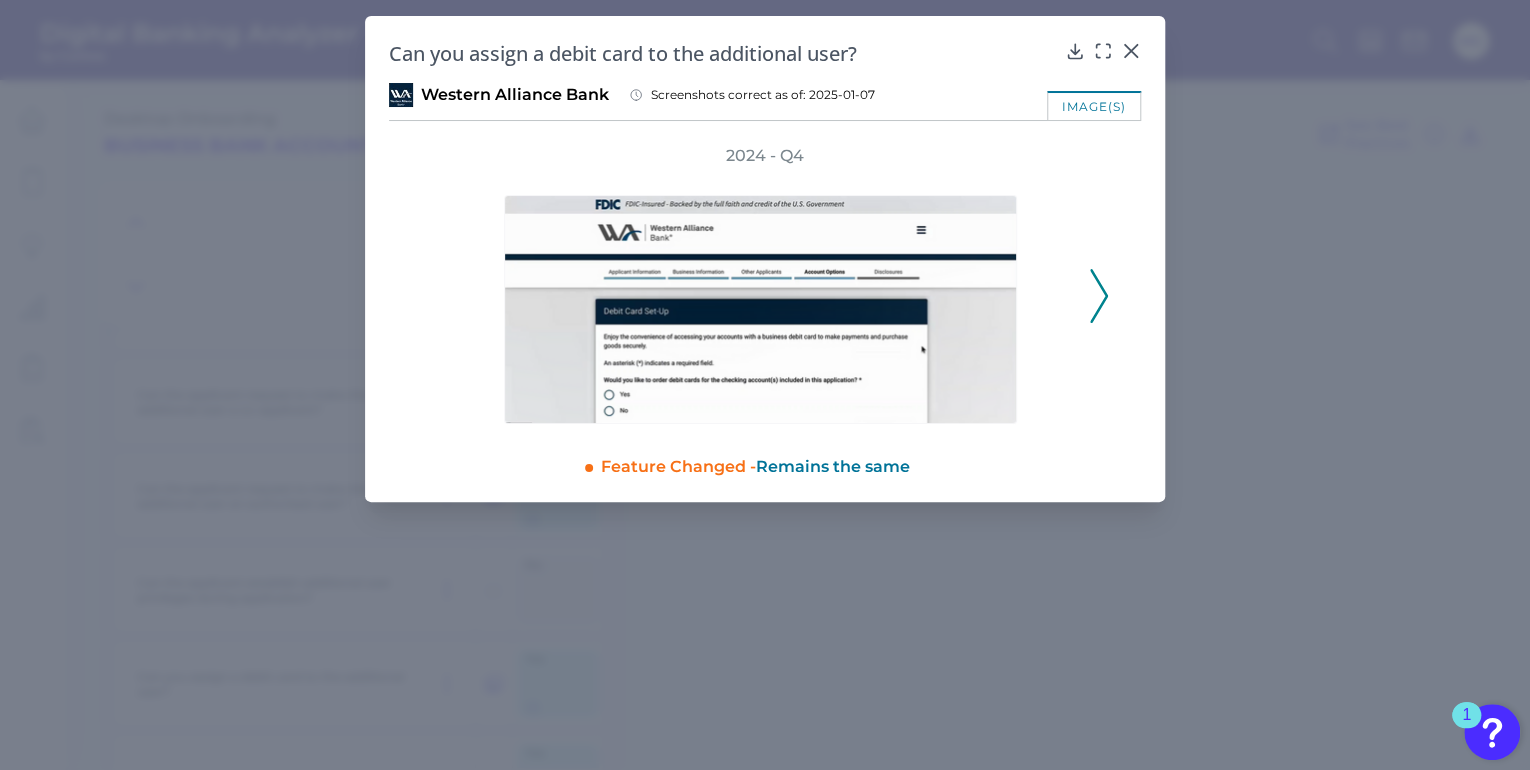 click on "2024 - Q4" at bounding box center (765, 284) 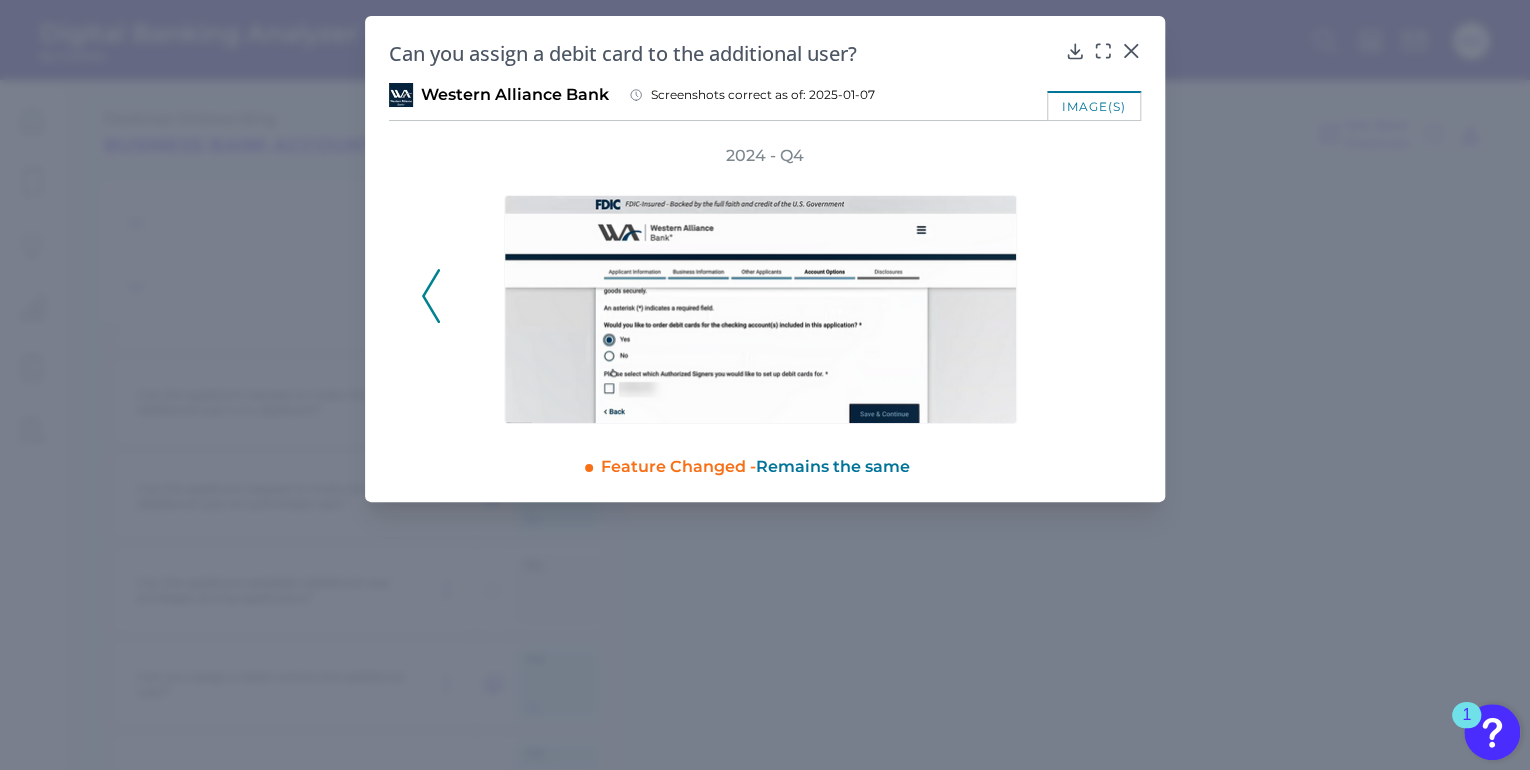 click on "Feature Changed -  Remains the same" at bounding box center (871, 463) 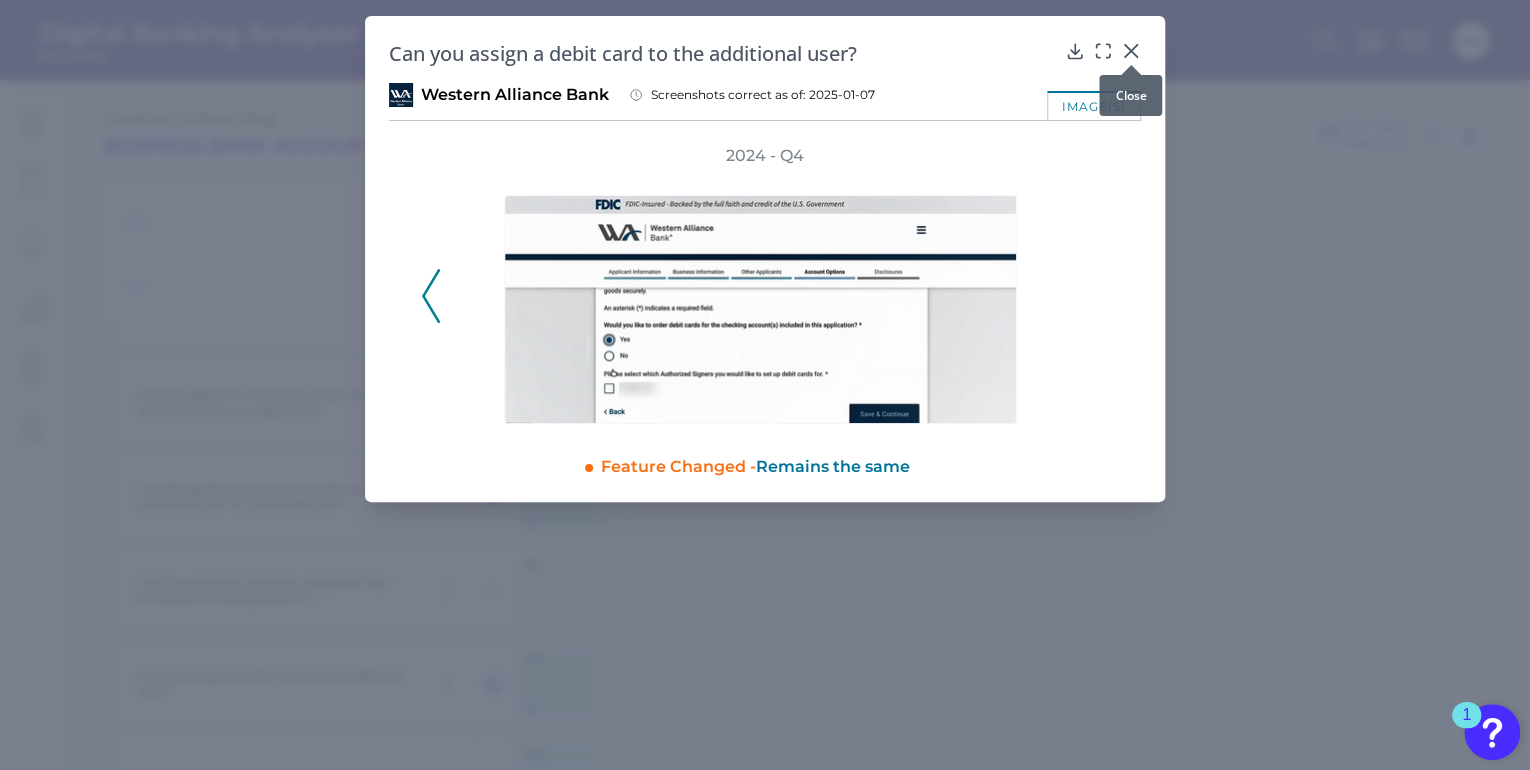 drag, startPoint x: 1130, startPoint y: 44, endPoint x: 1112, endPoint y: 82, distance: 42.047592 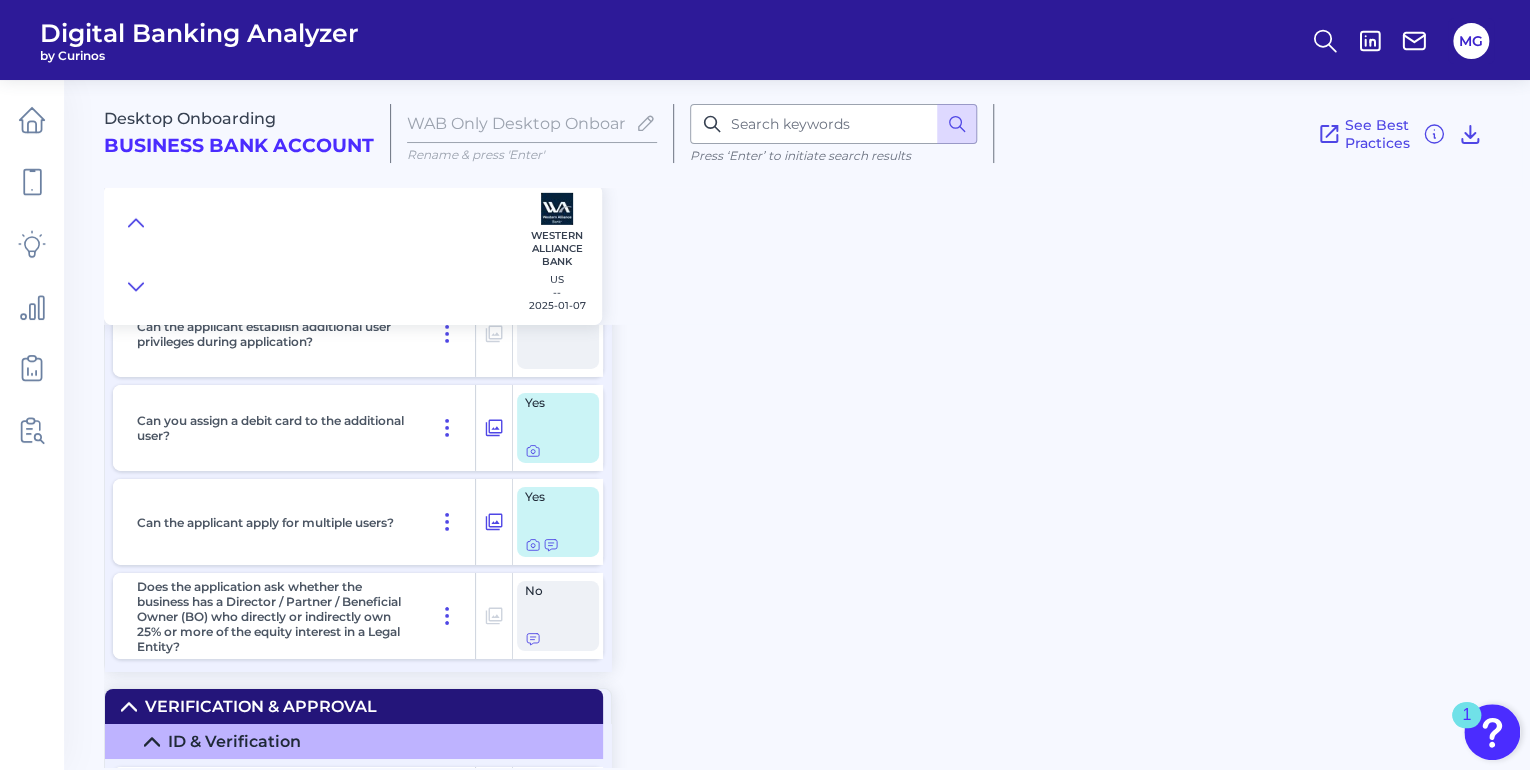 scroll, scrollTop: 10880, scrollLeft: 0, axis: vertical 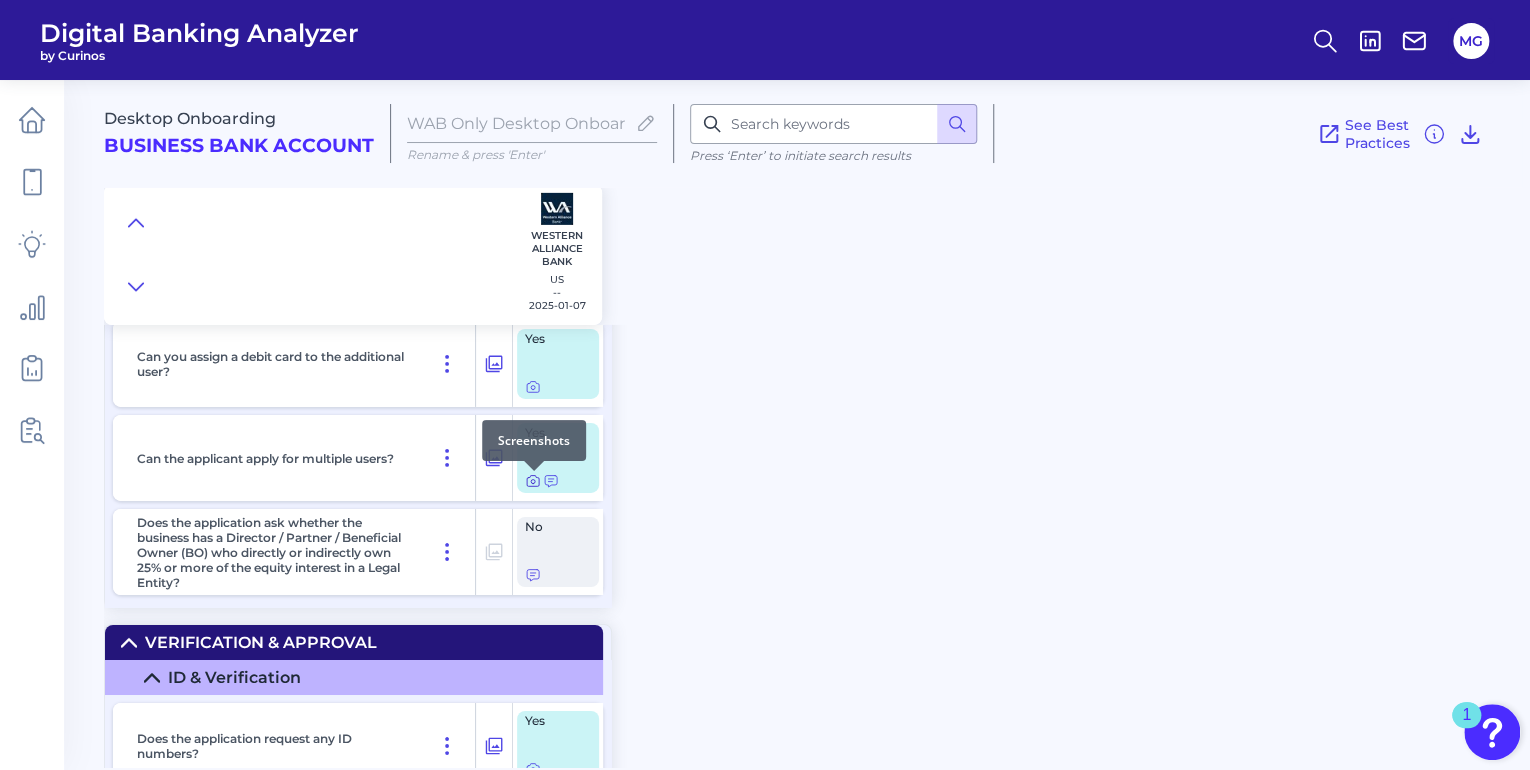 click 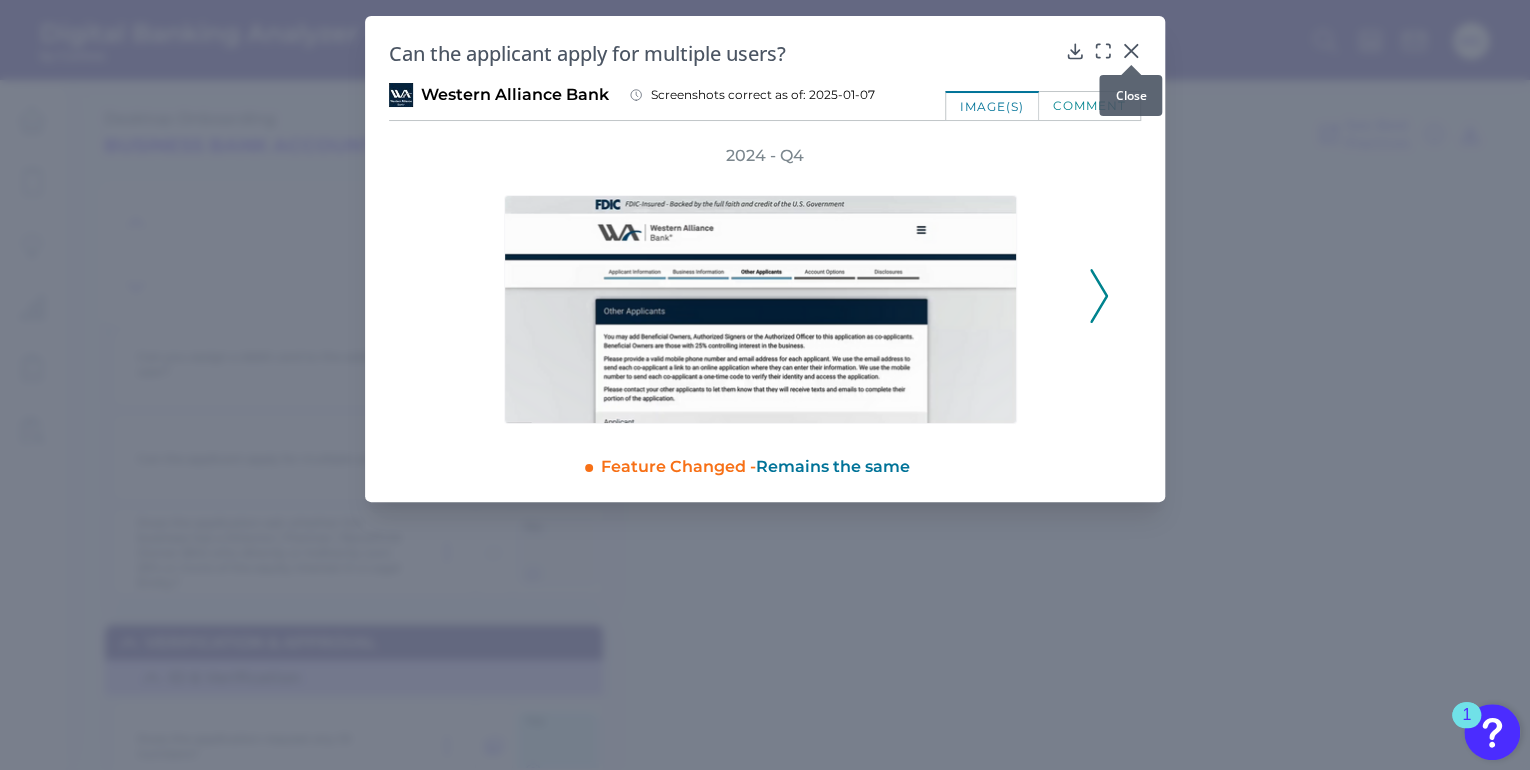 click 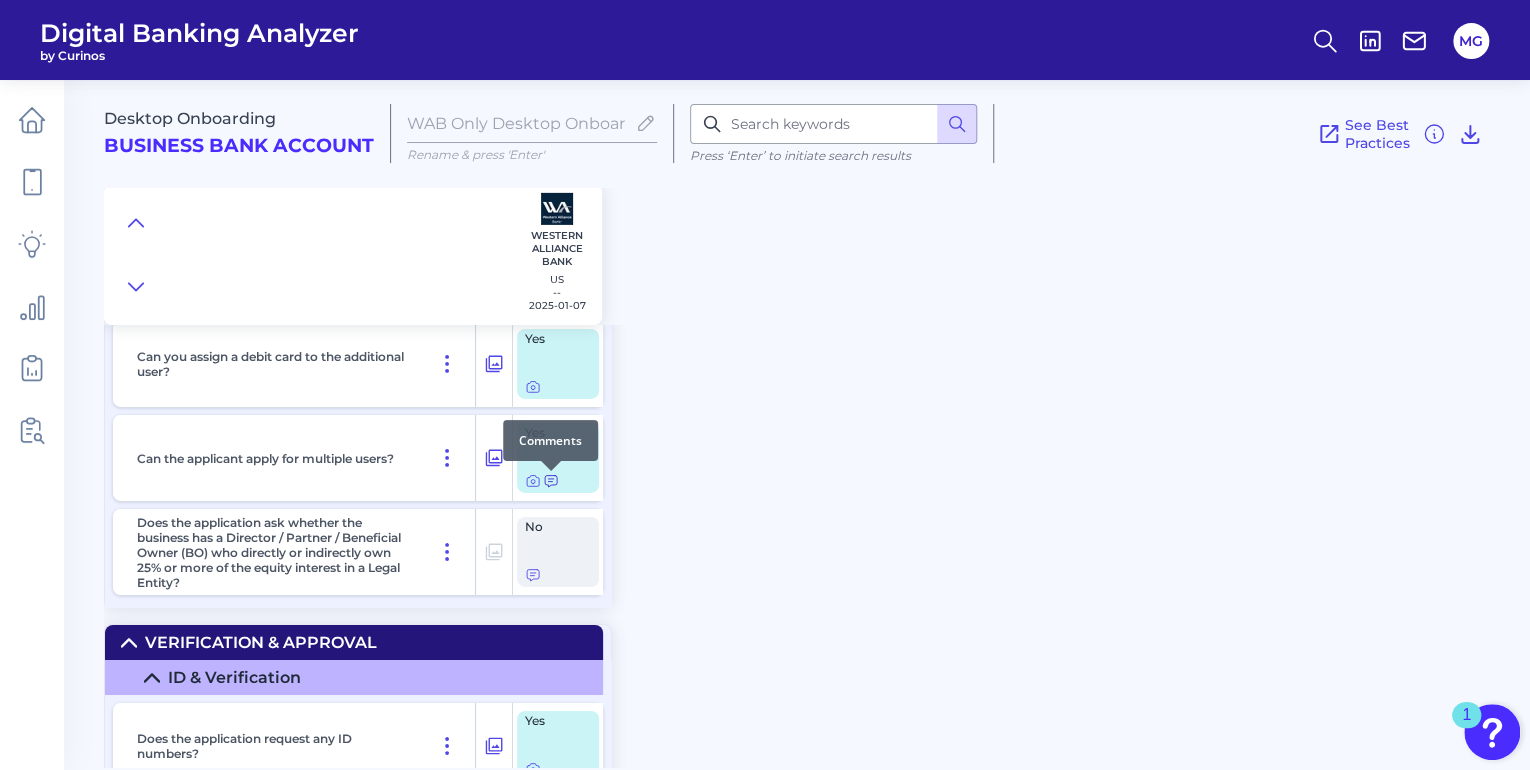 click 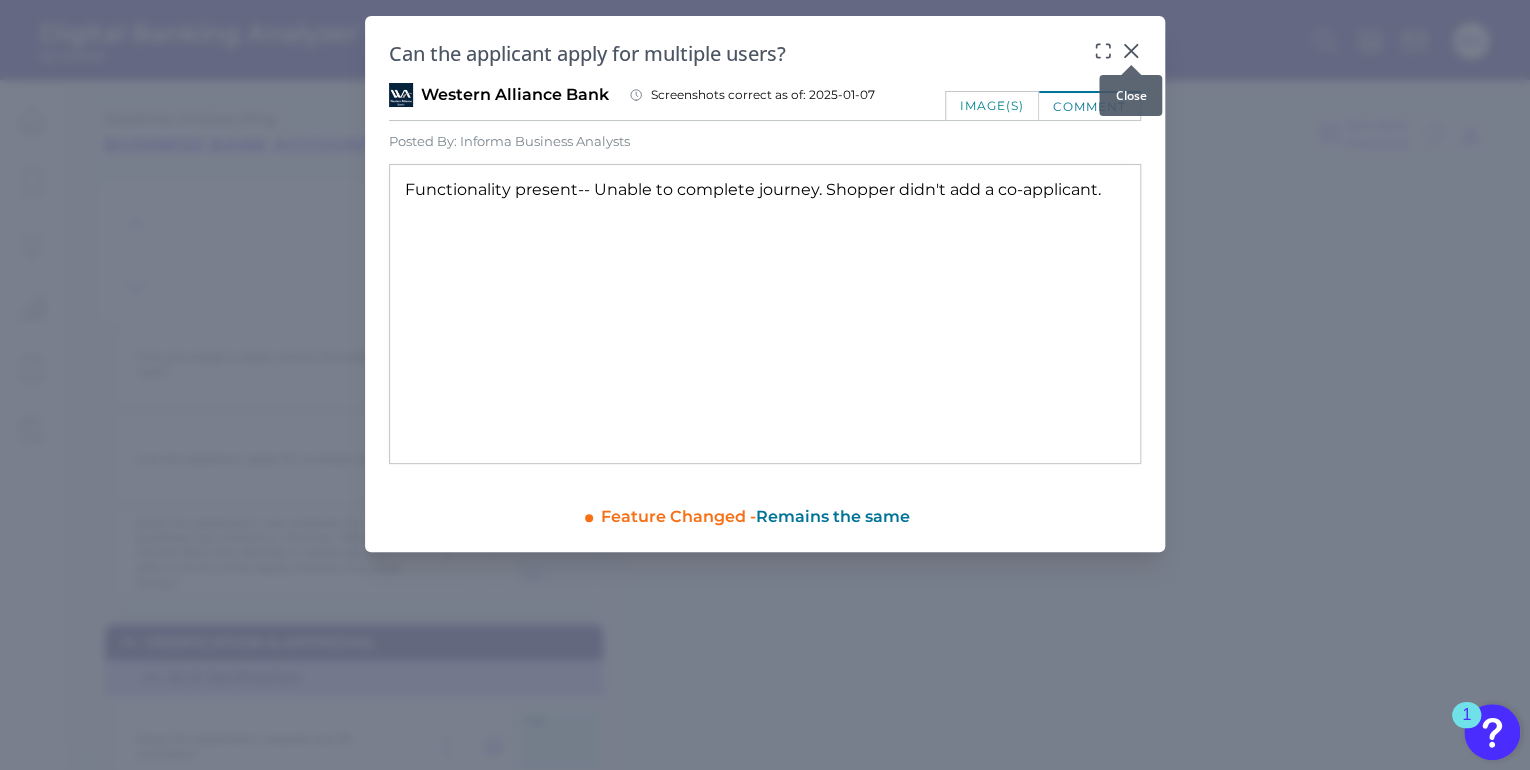 click 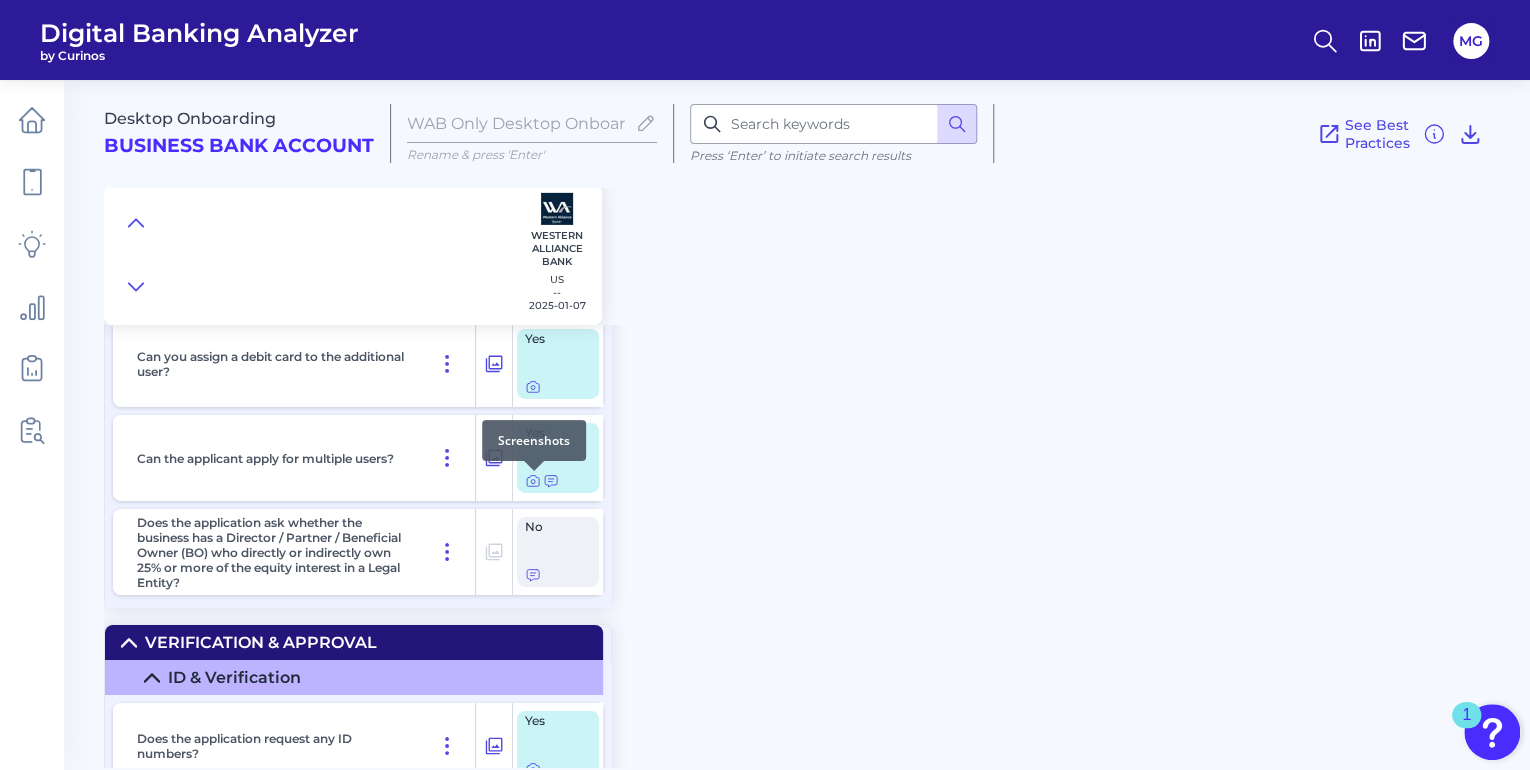 click at bounding box center [534, 471] 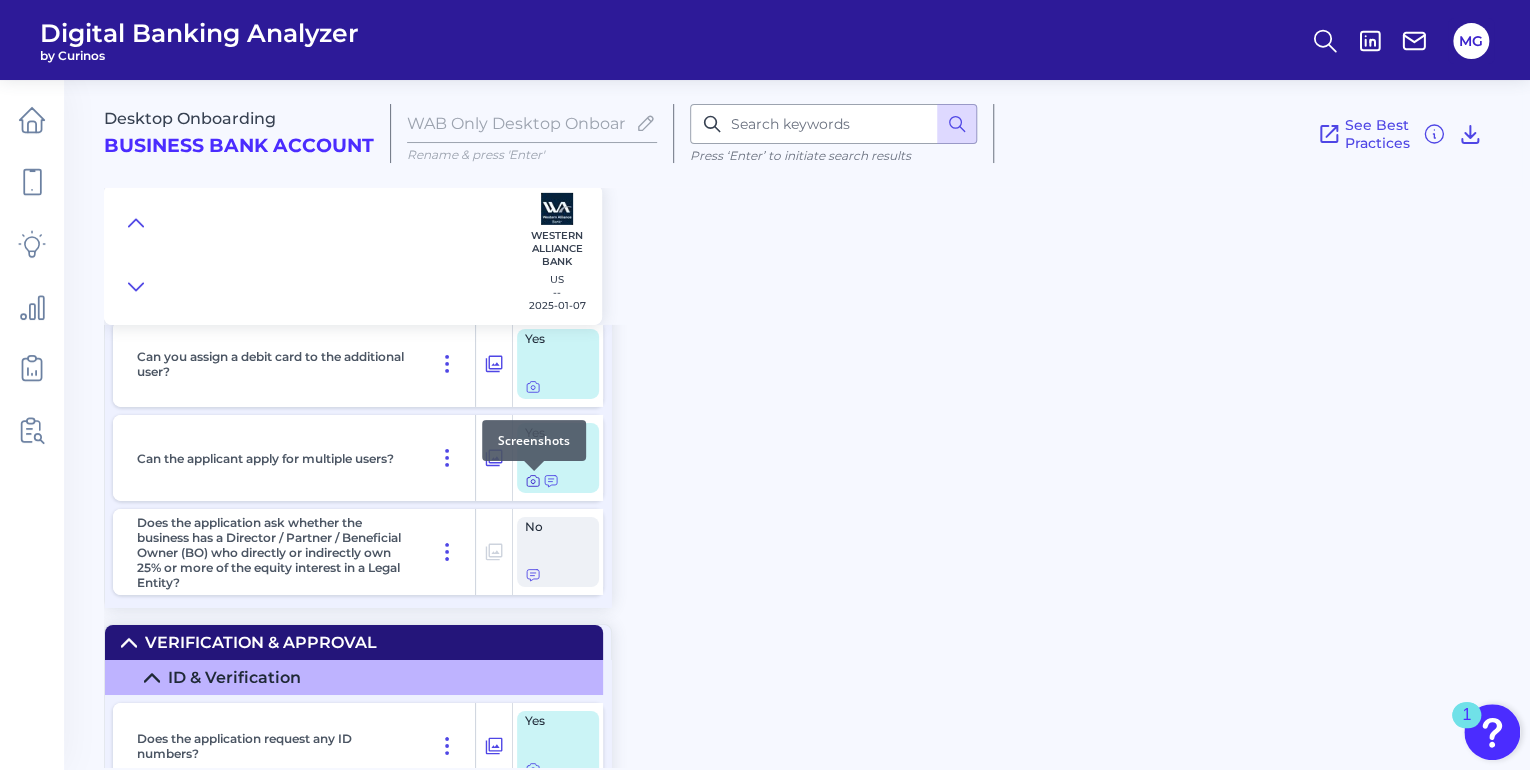 click 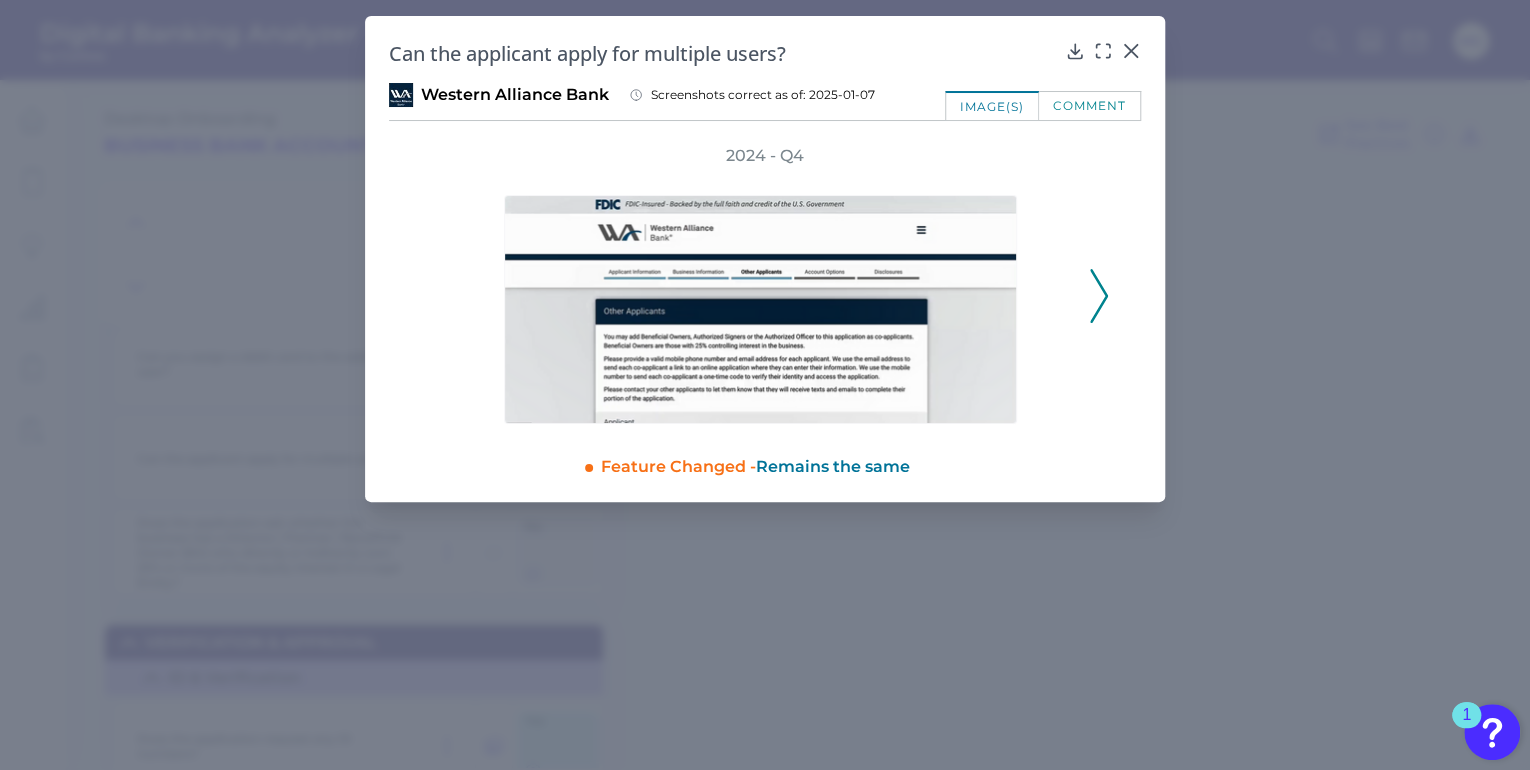 click 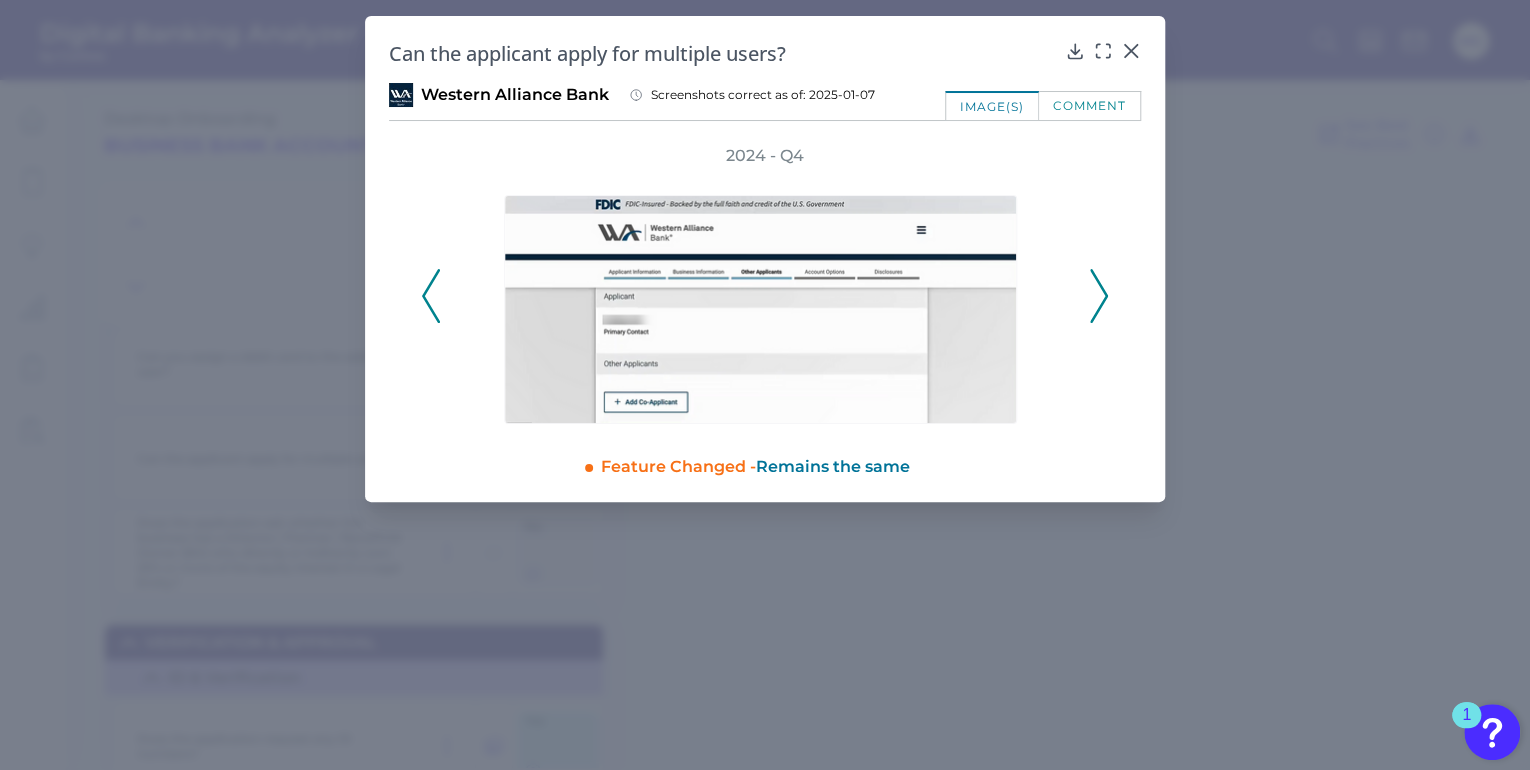 click 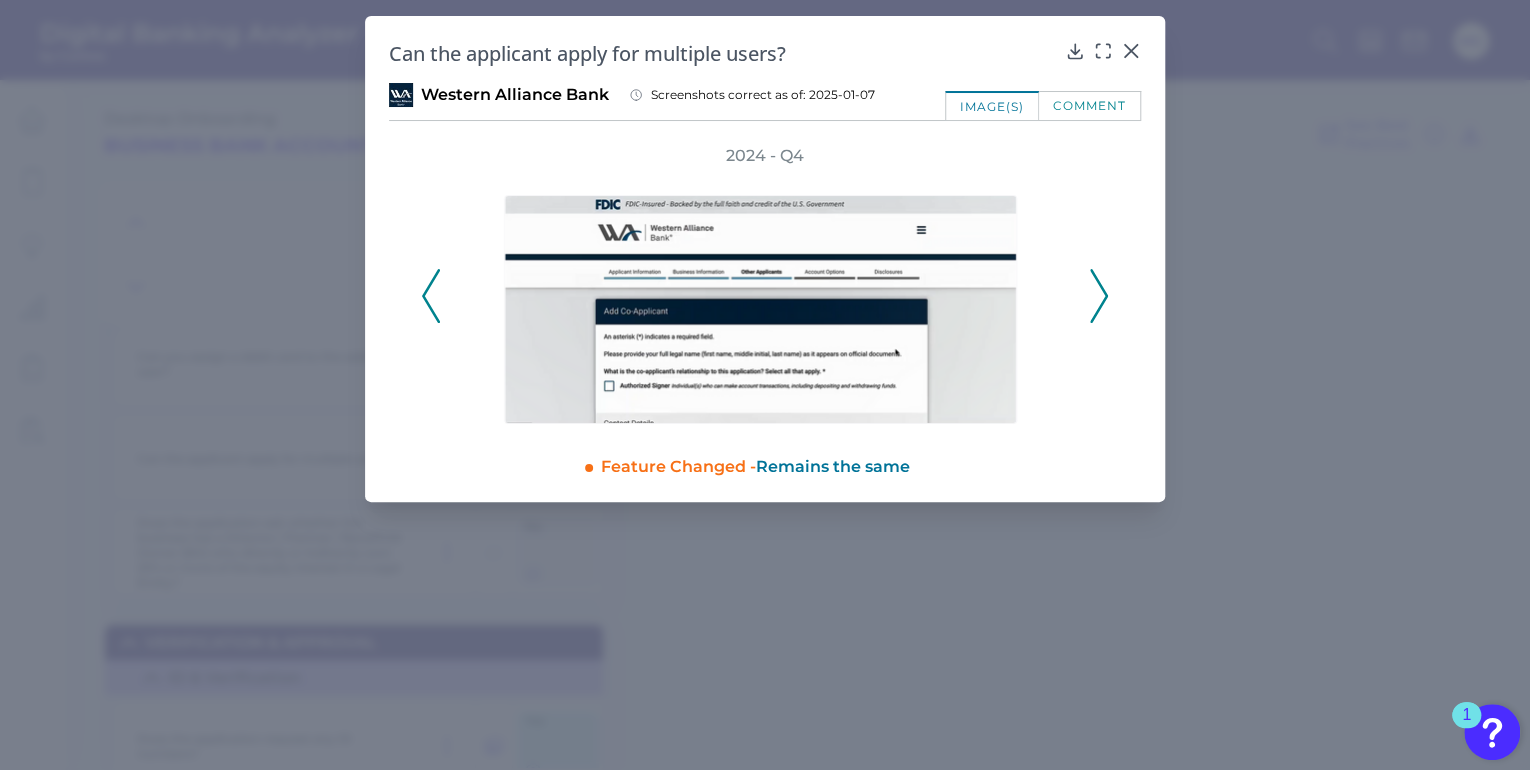 click 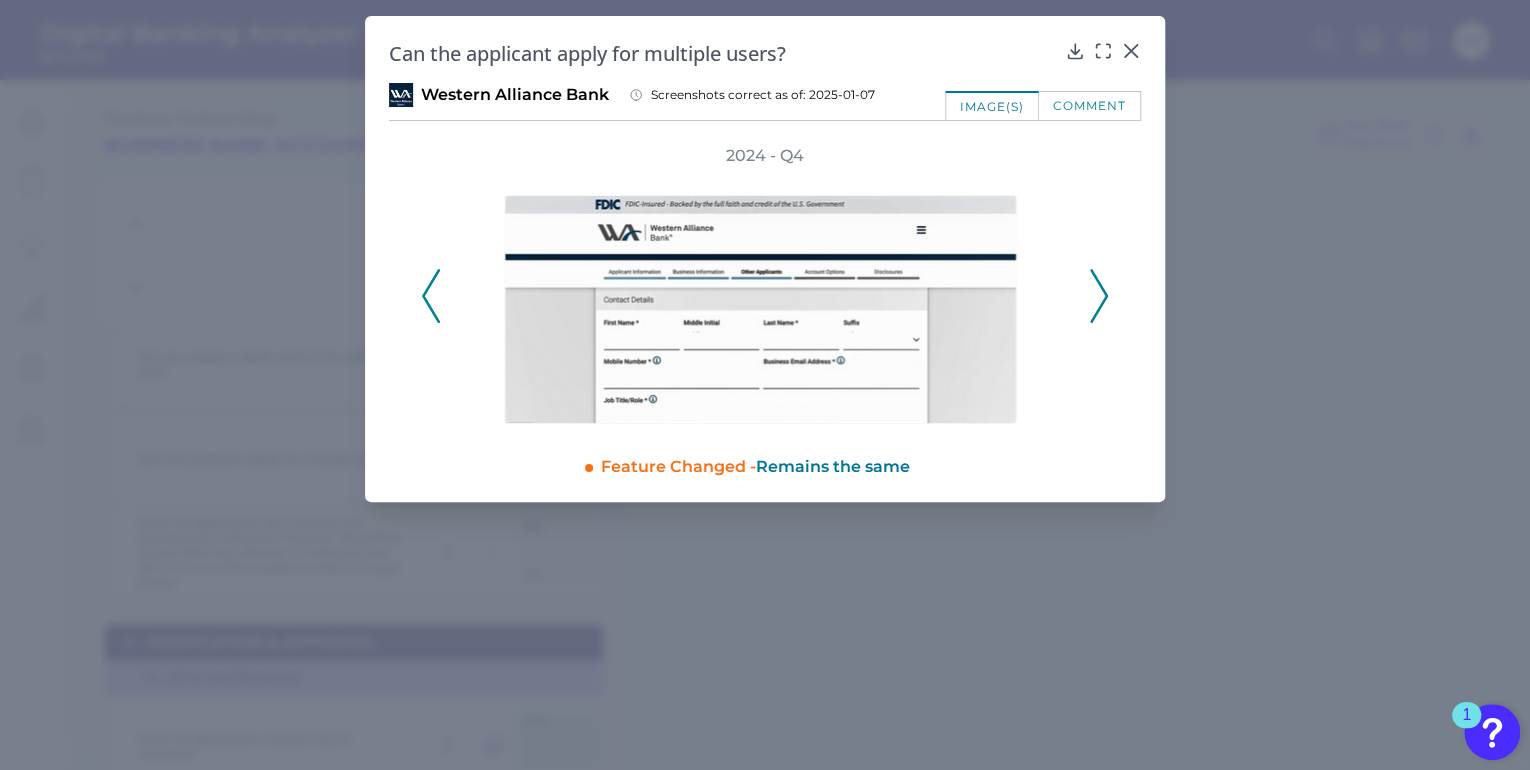click 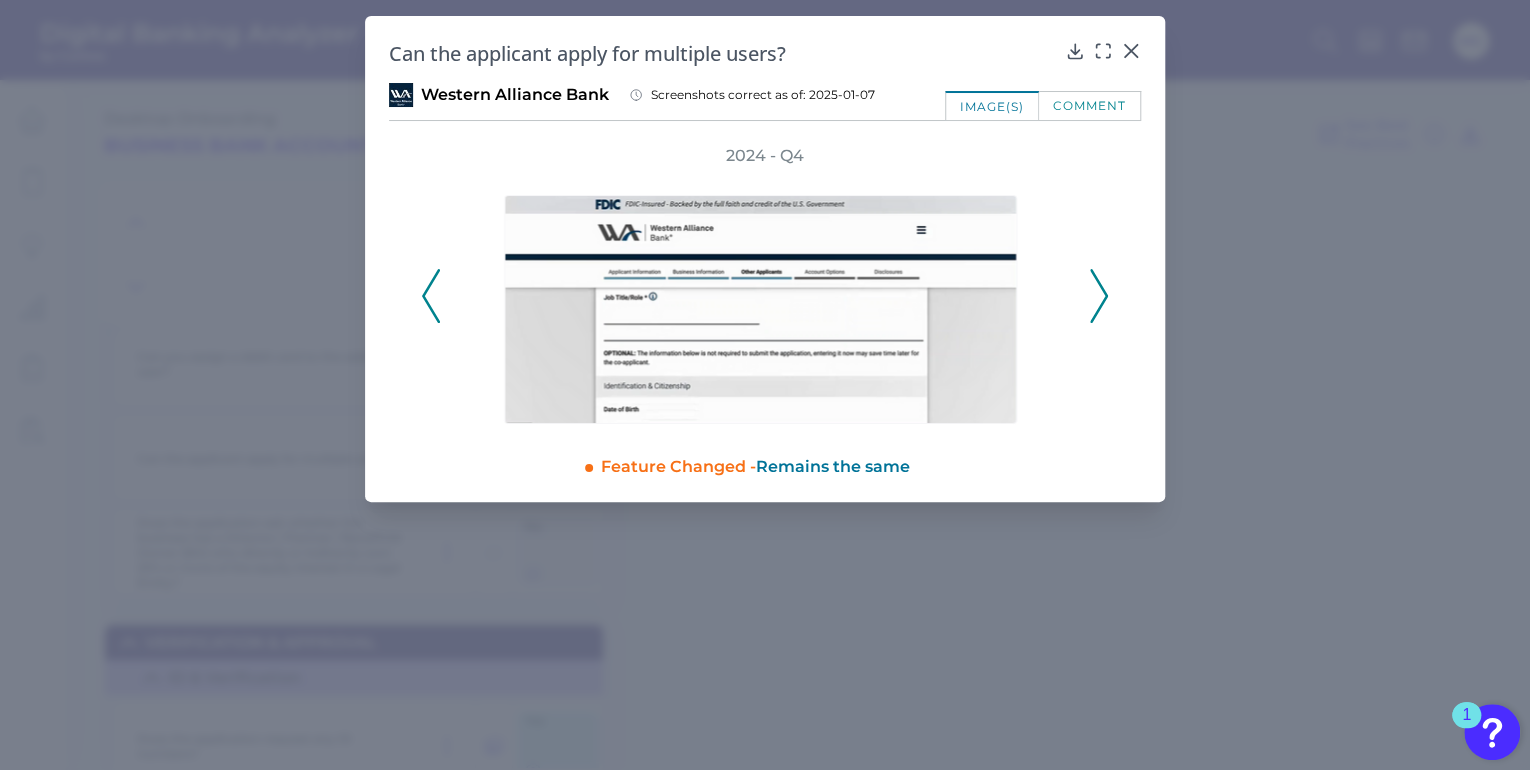 click 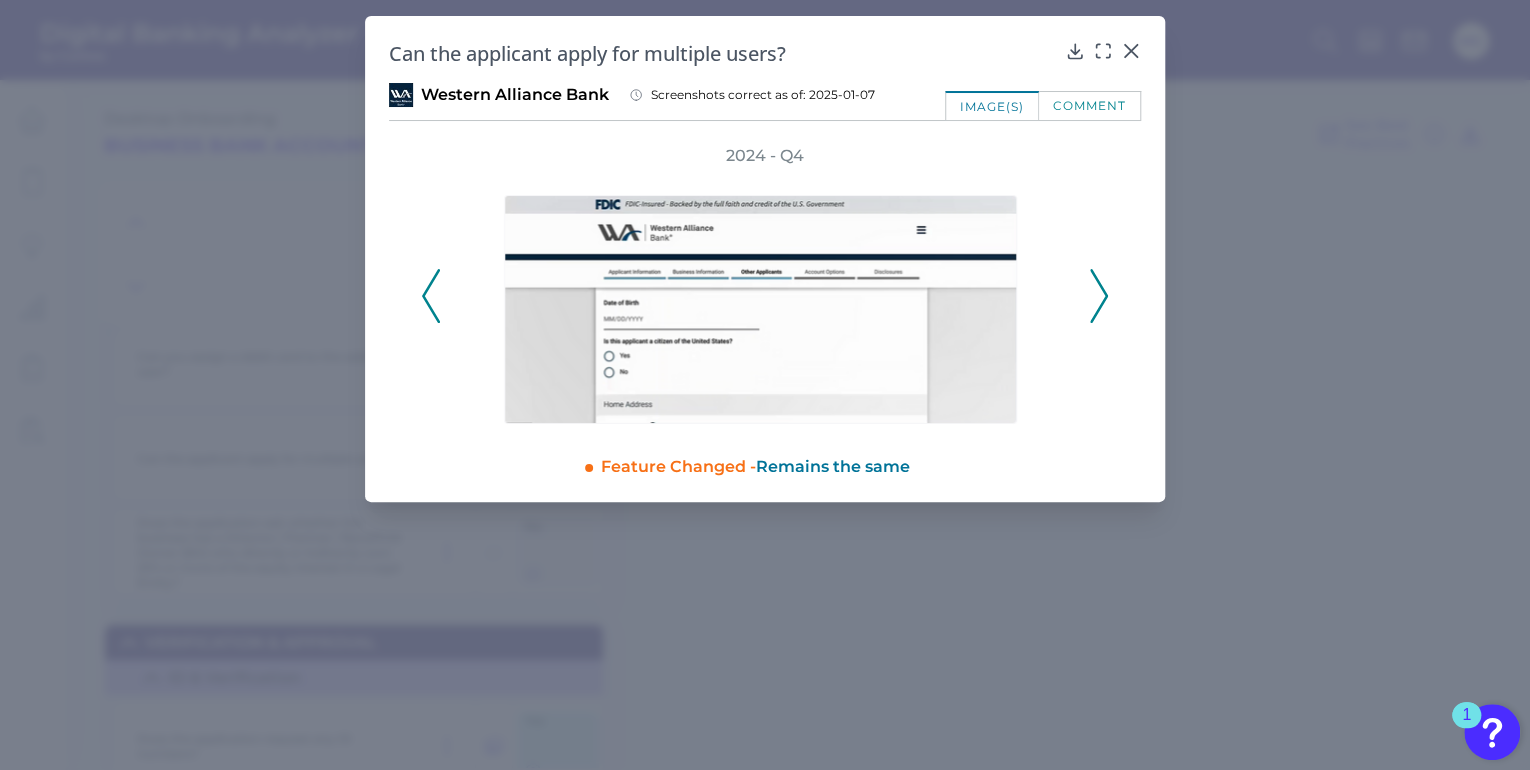 click 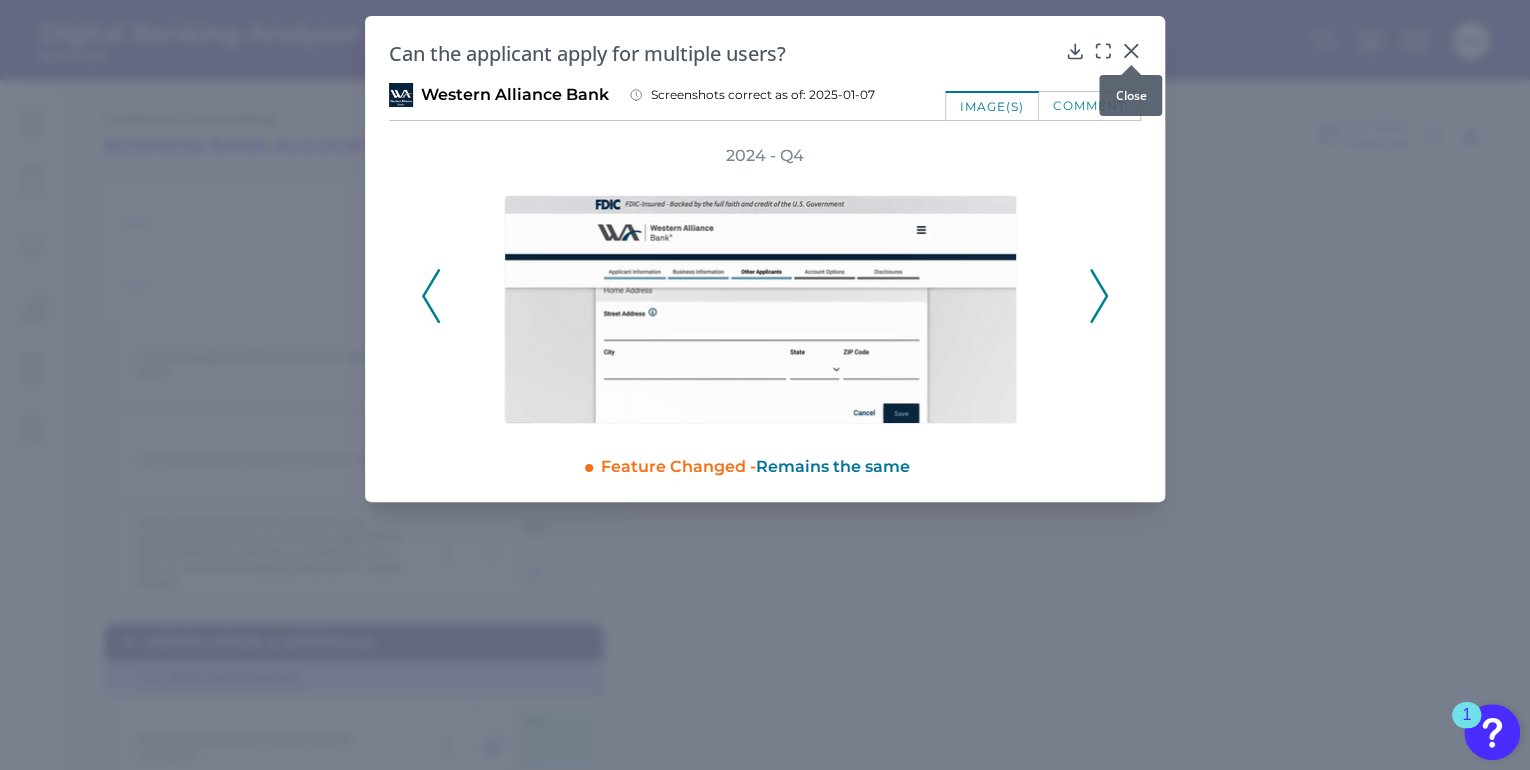 click 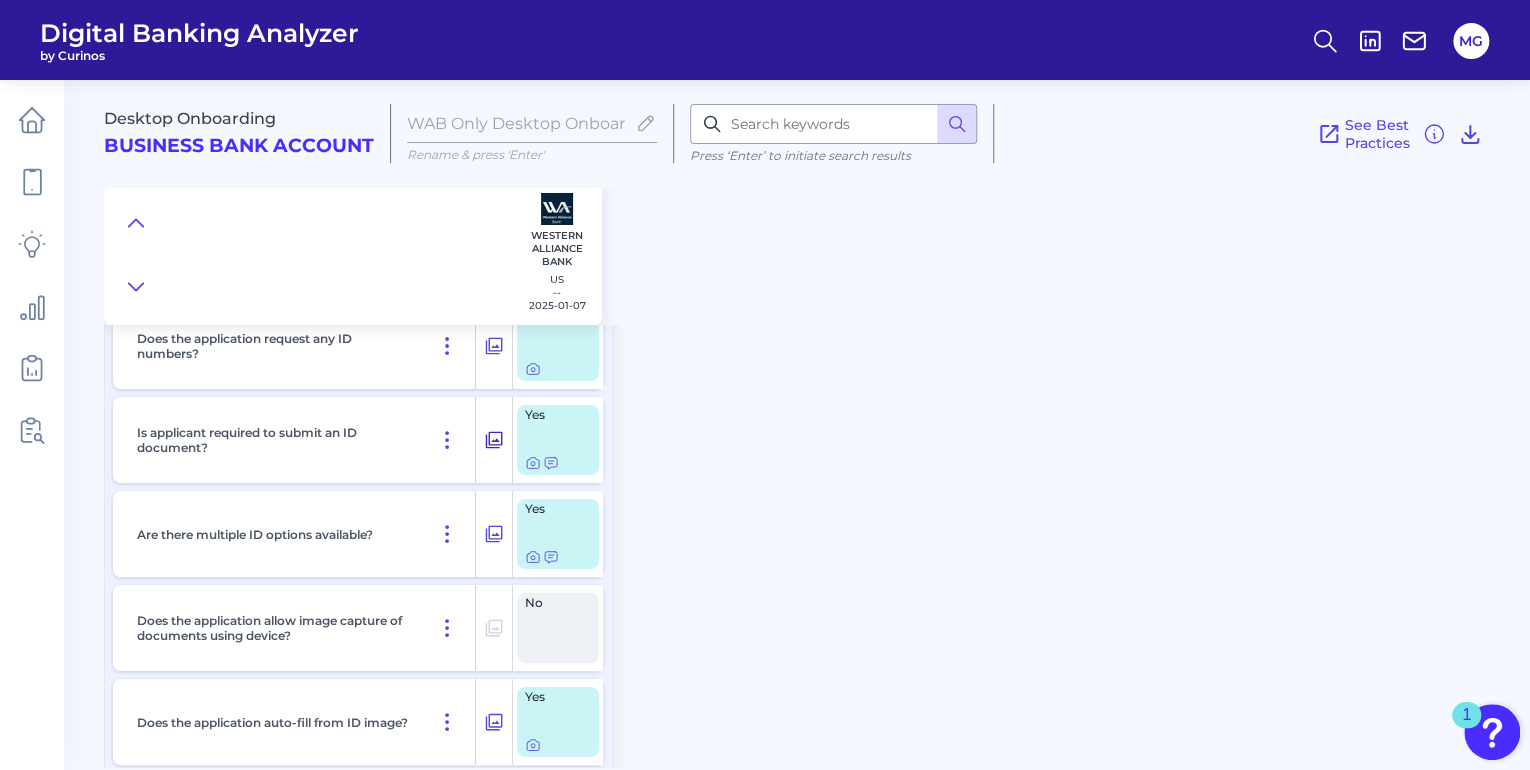 scroll, scrollTop: 11200, scrollLeft: 0, axis: vertical 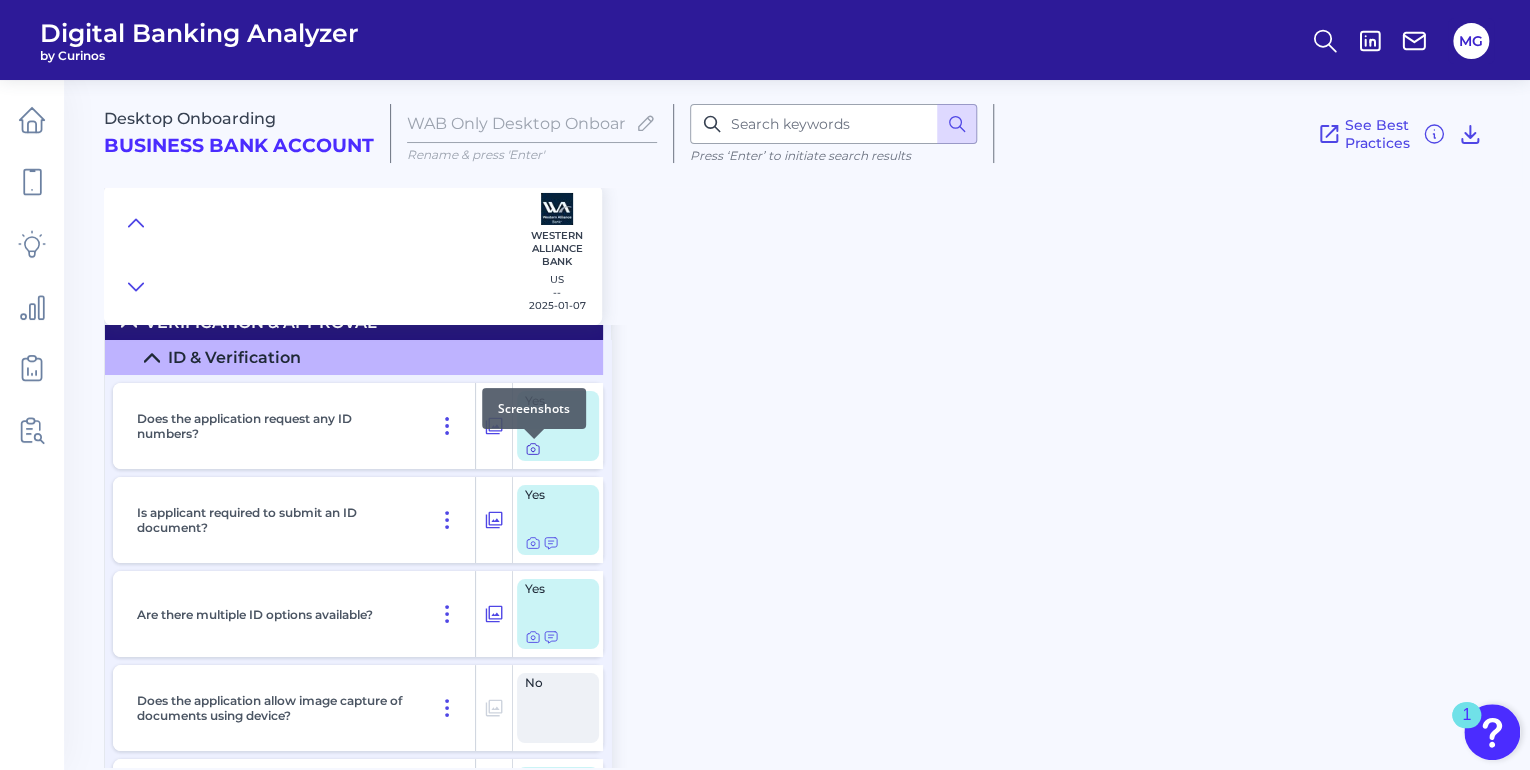 click 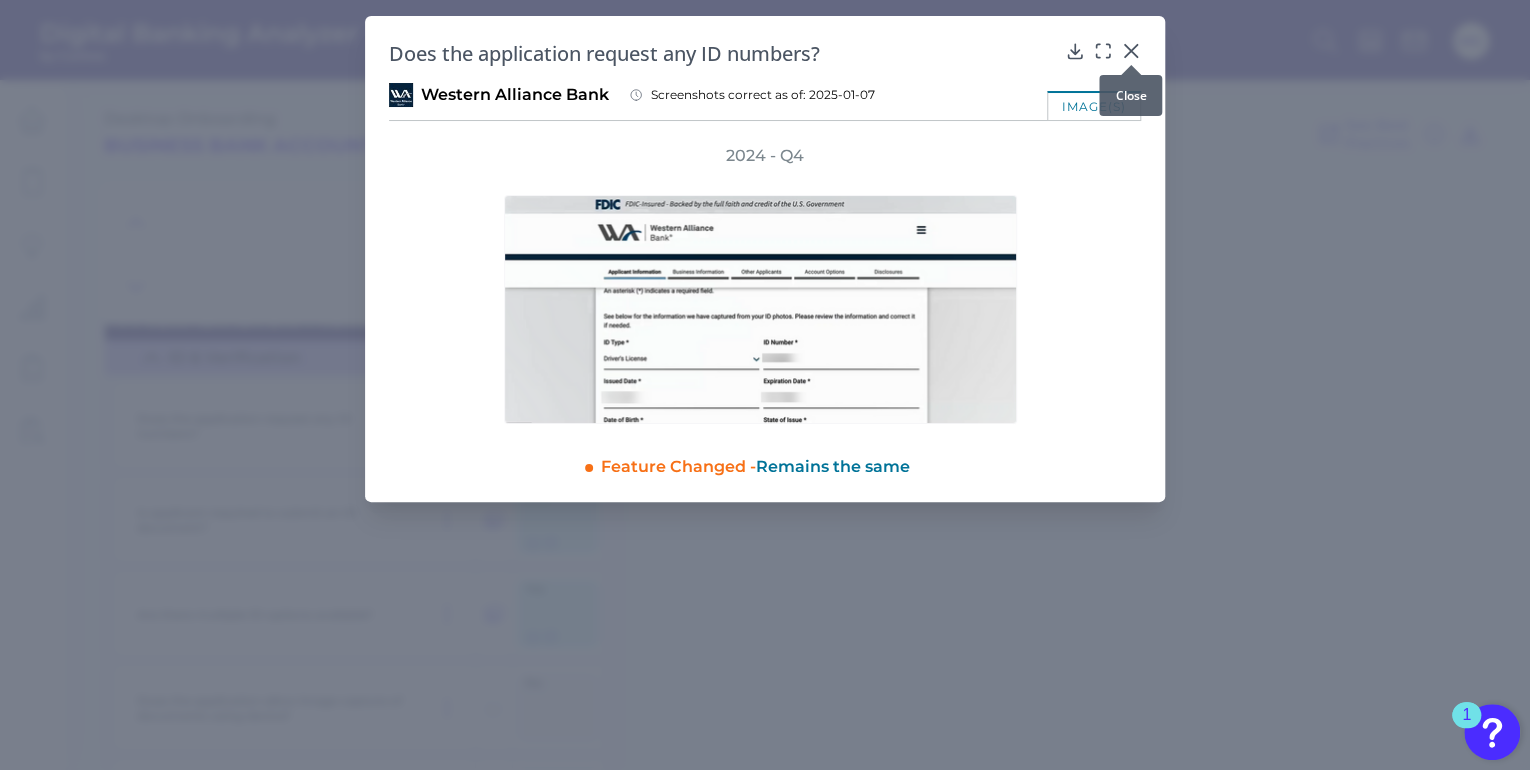 click 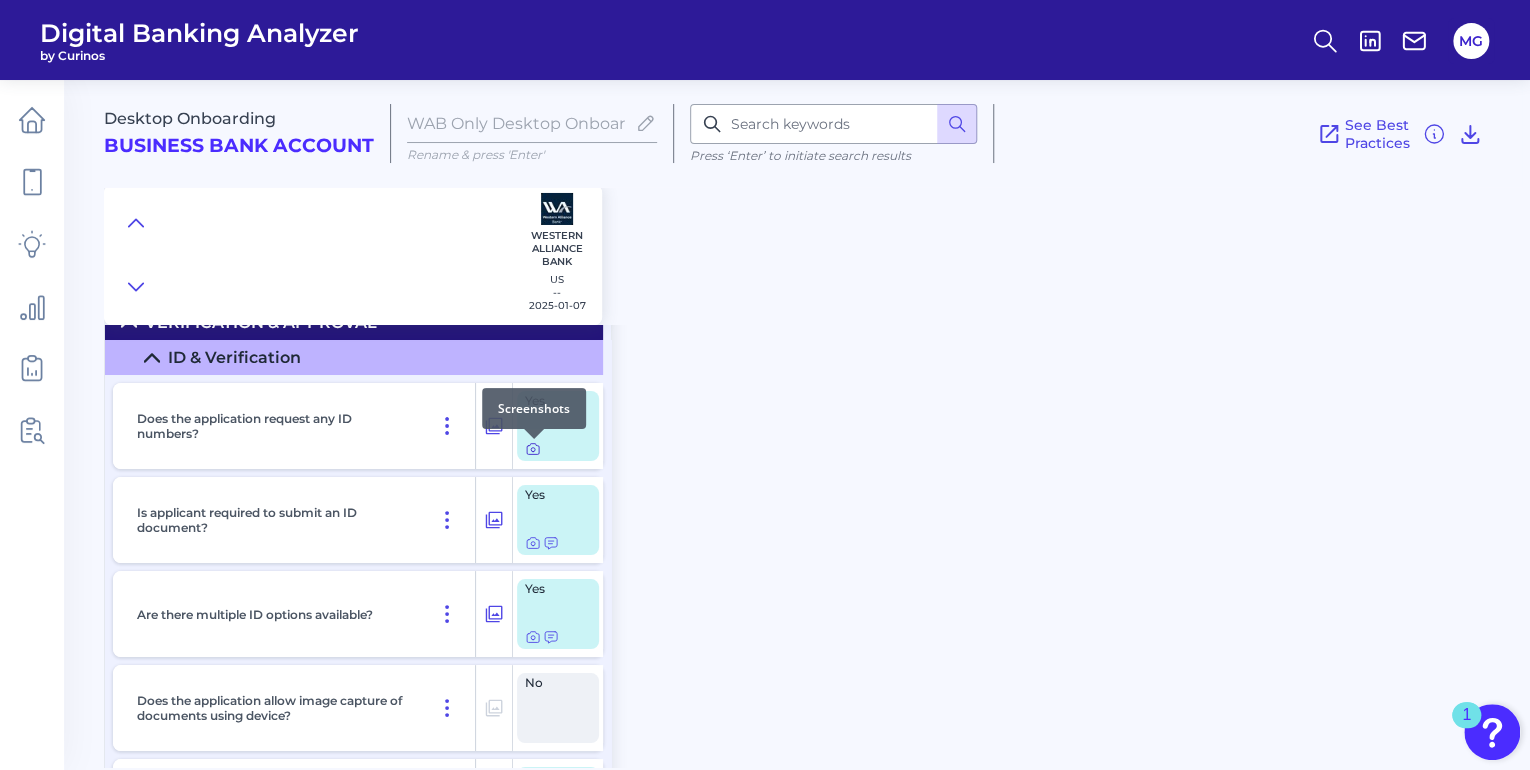 click 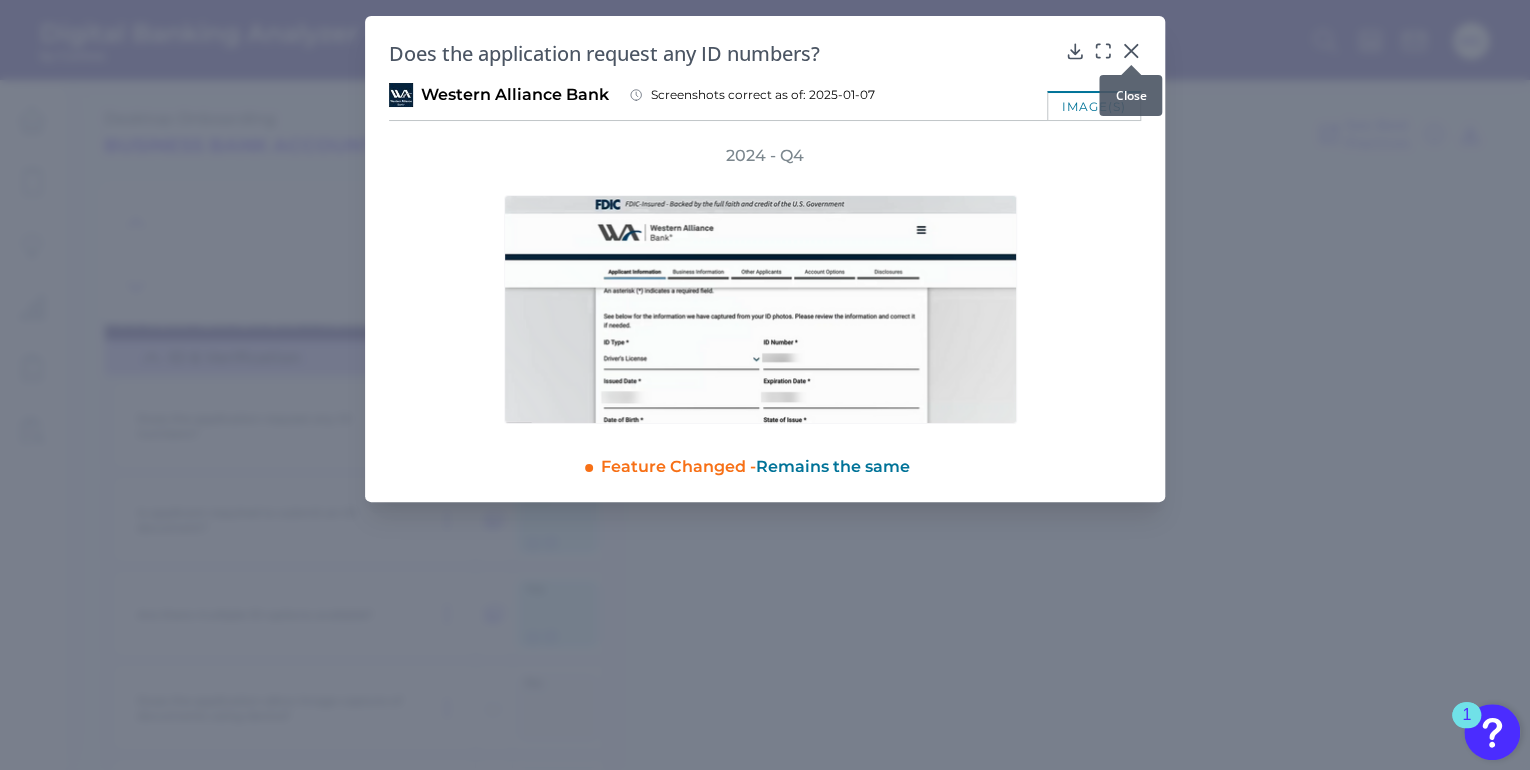 click 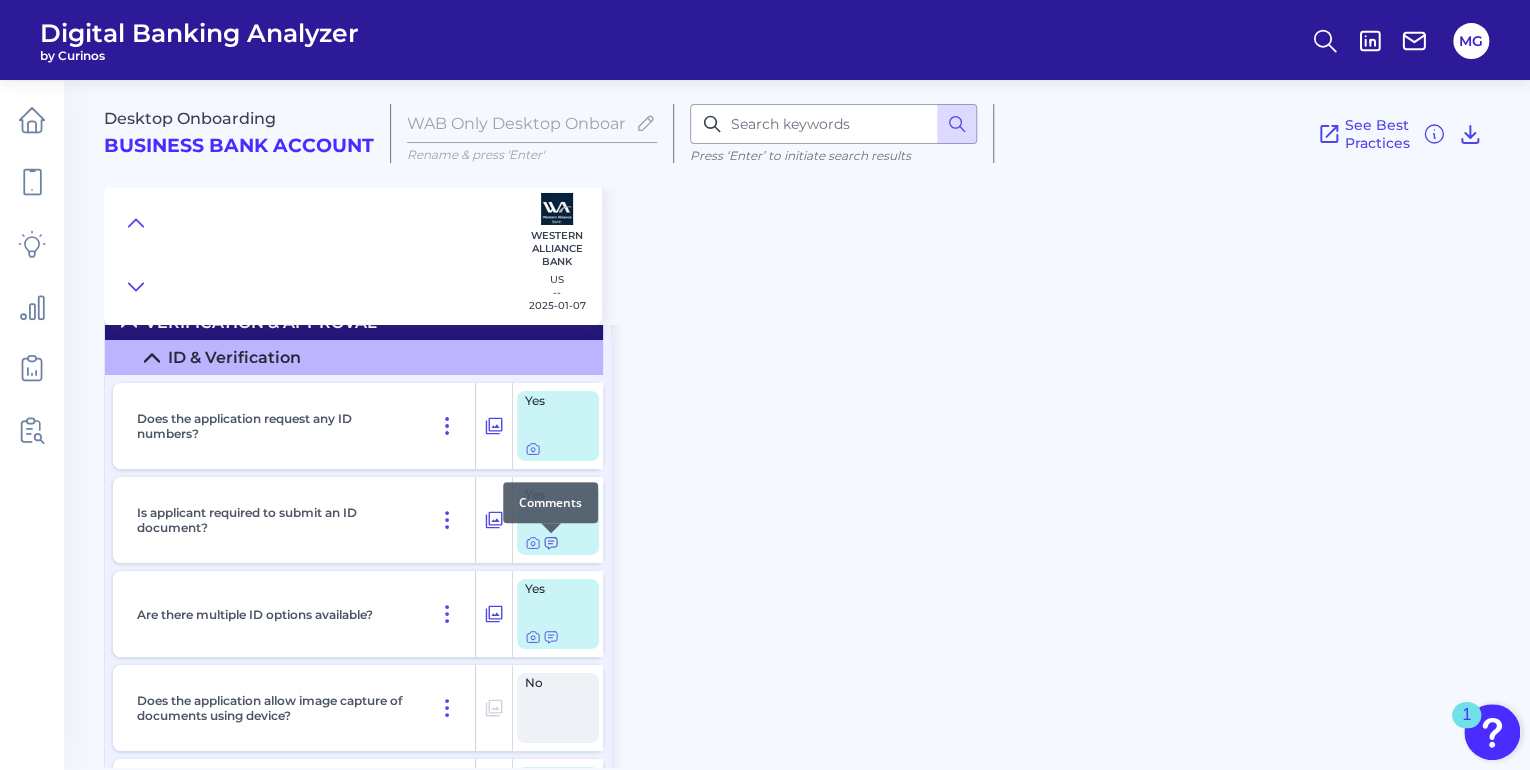 click 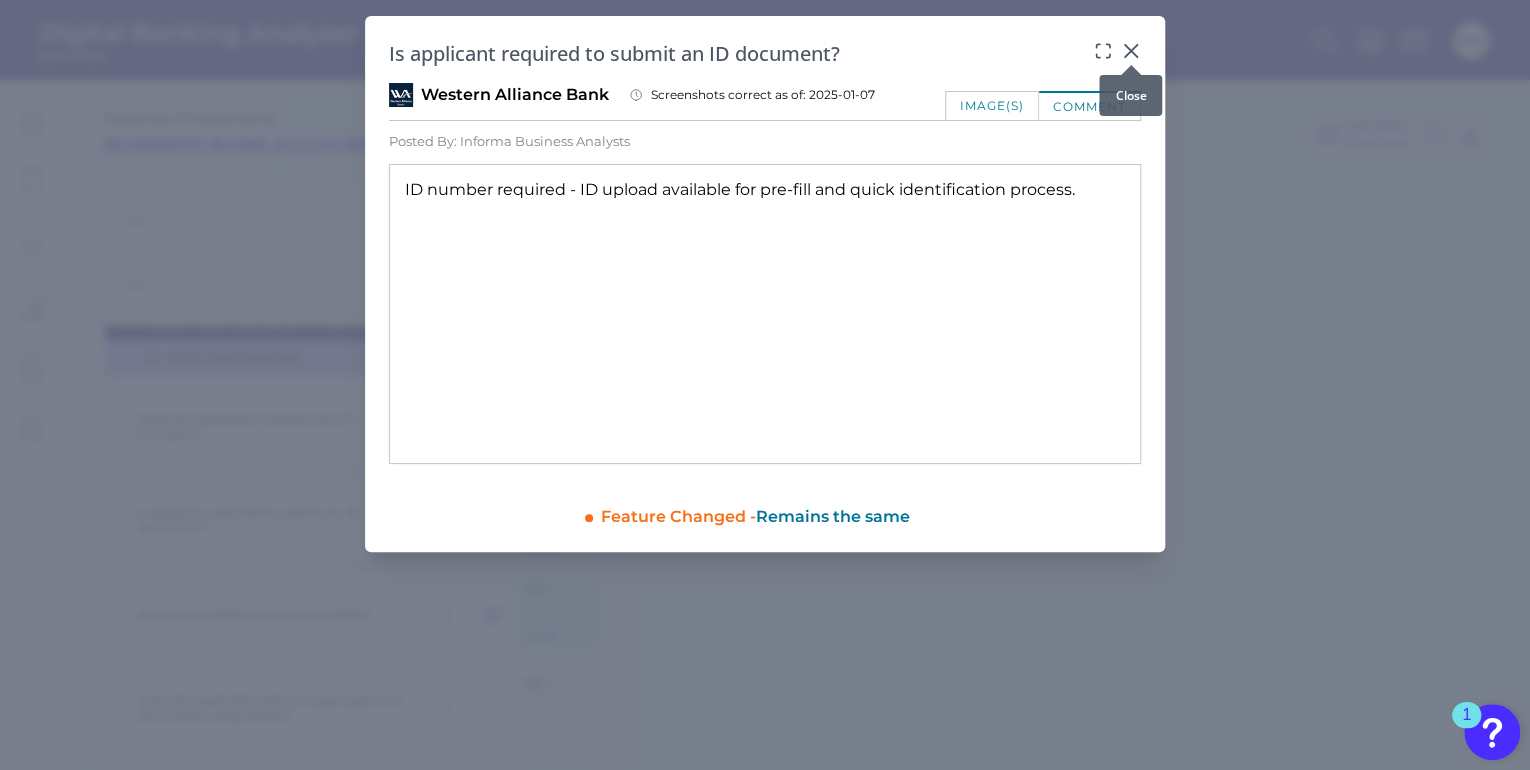 click 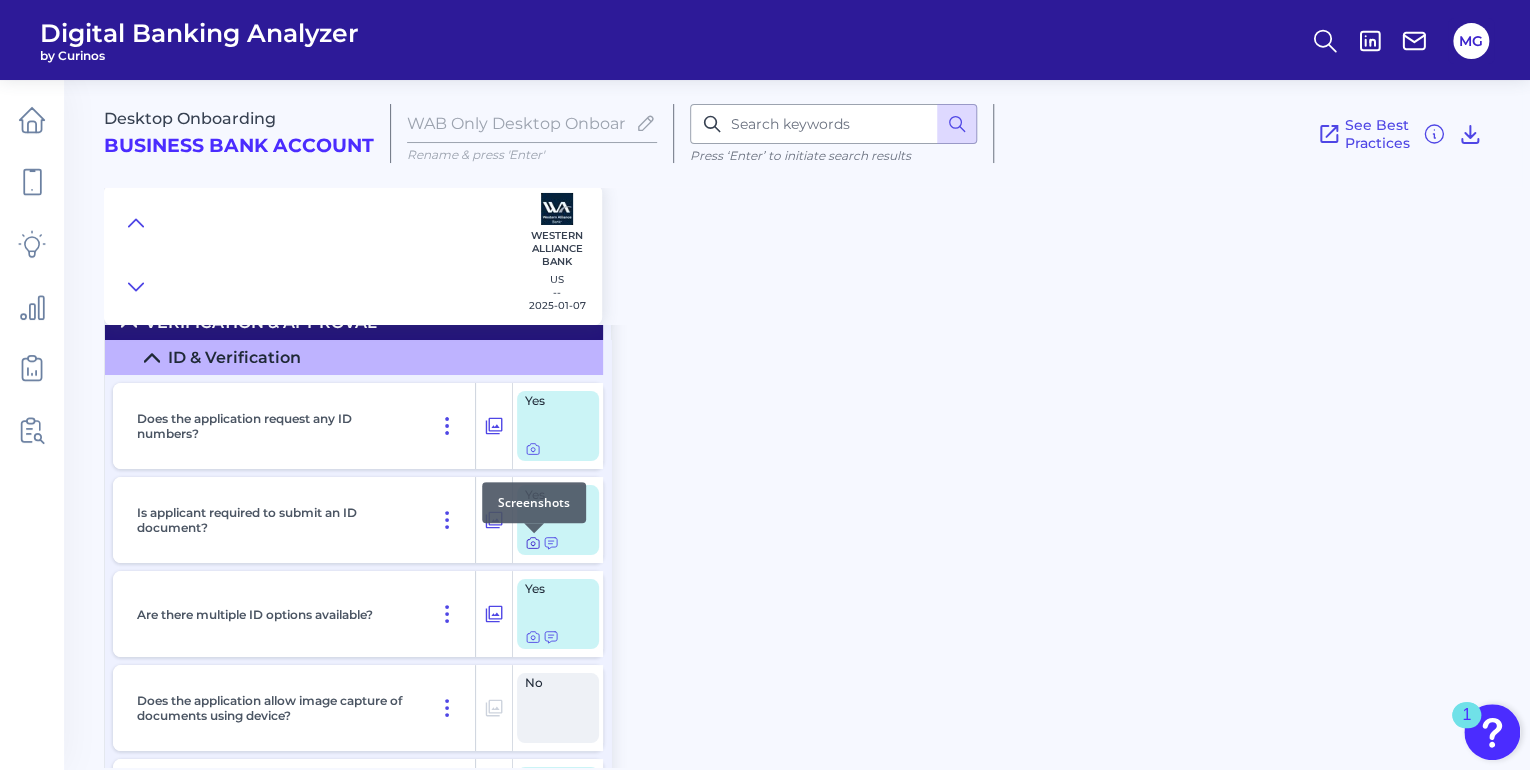 click 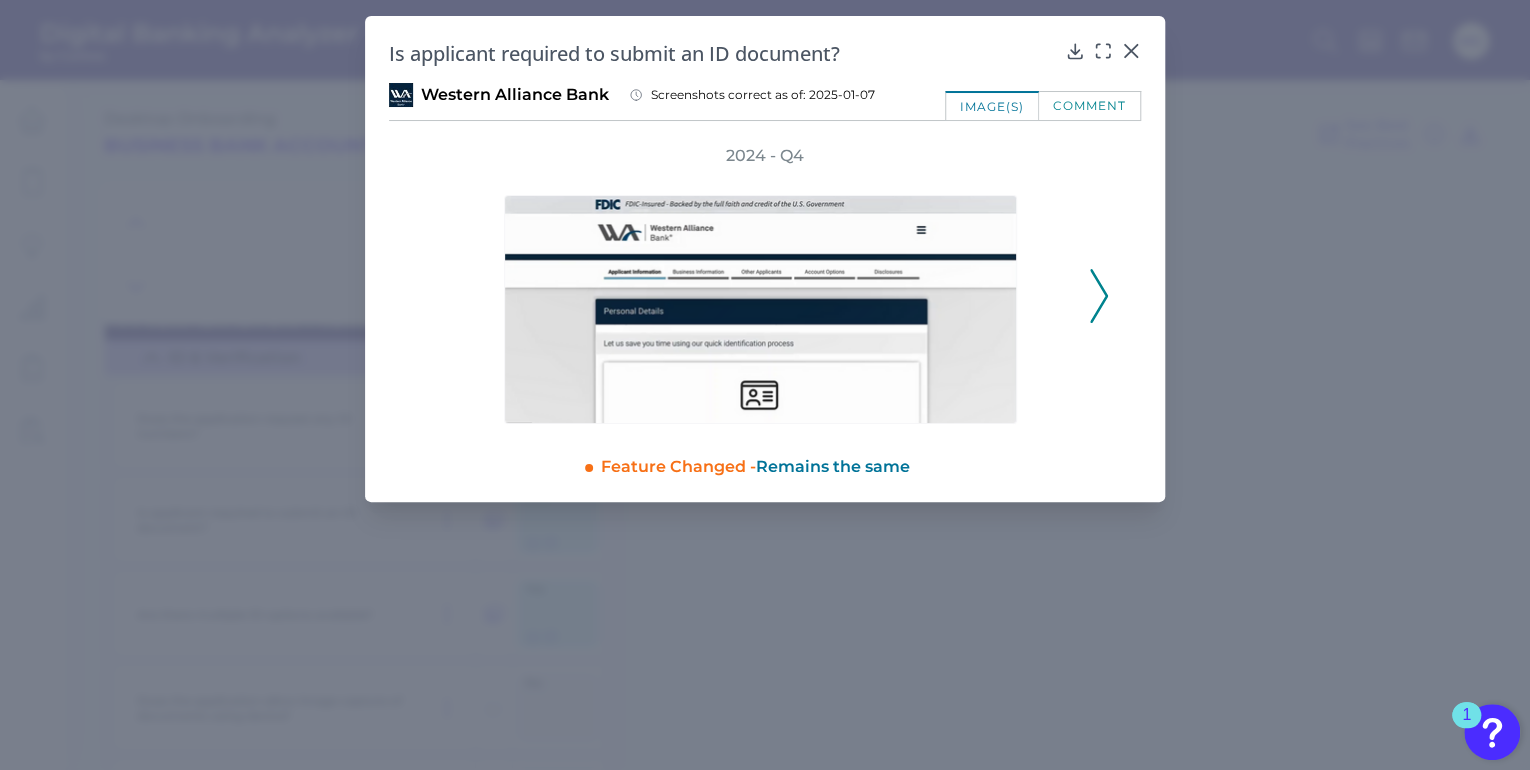 click 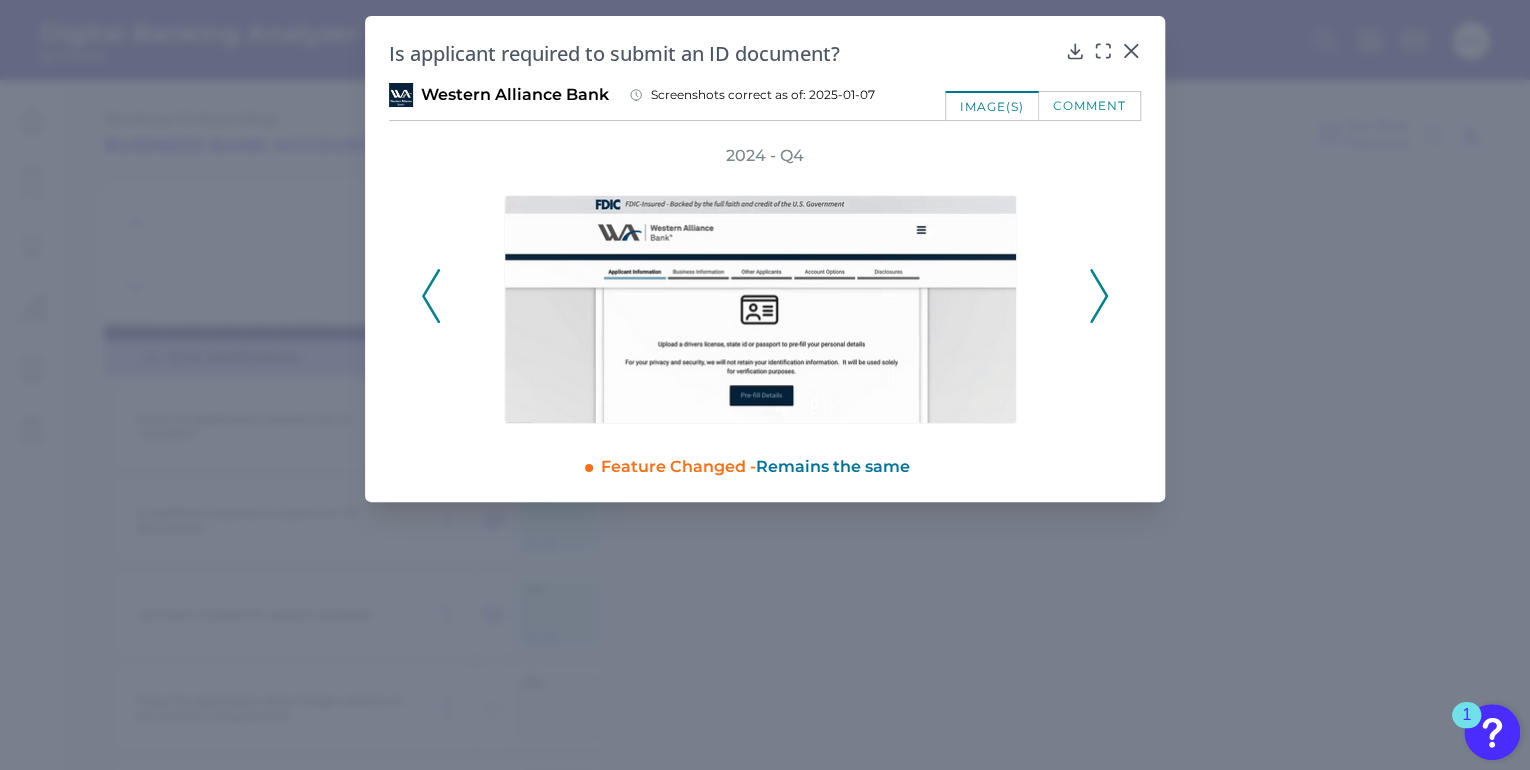 click 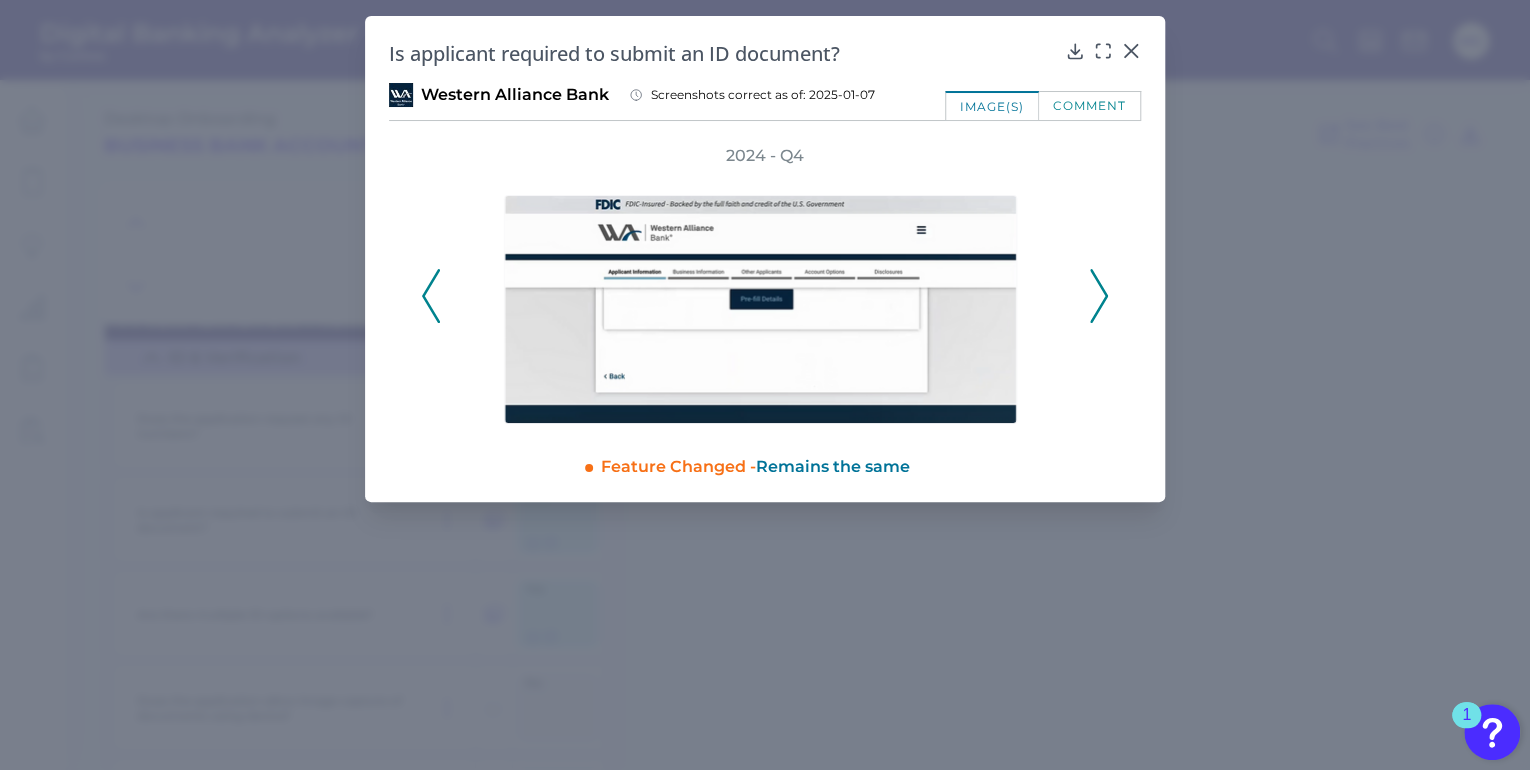 click 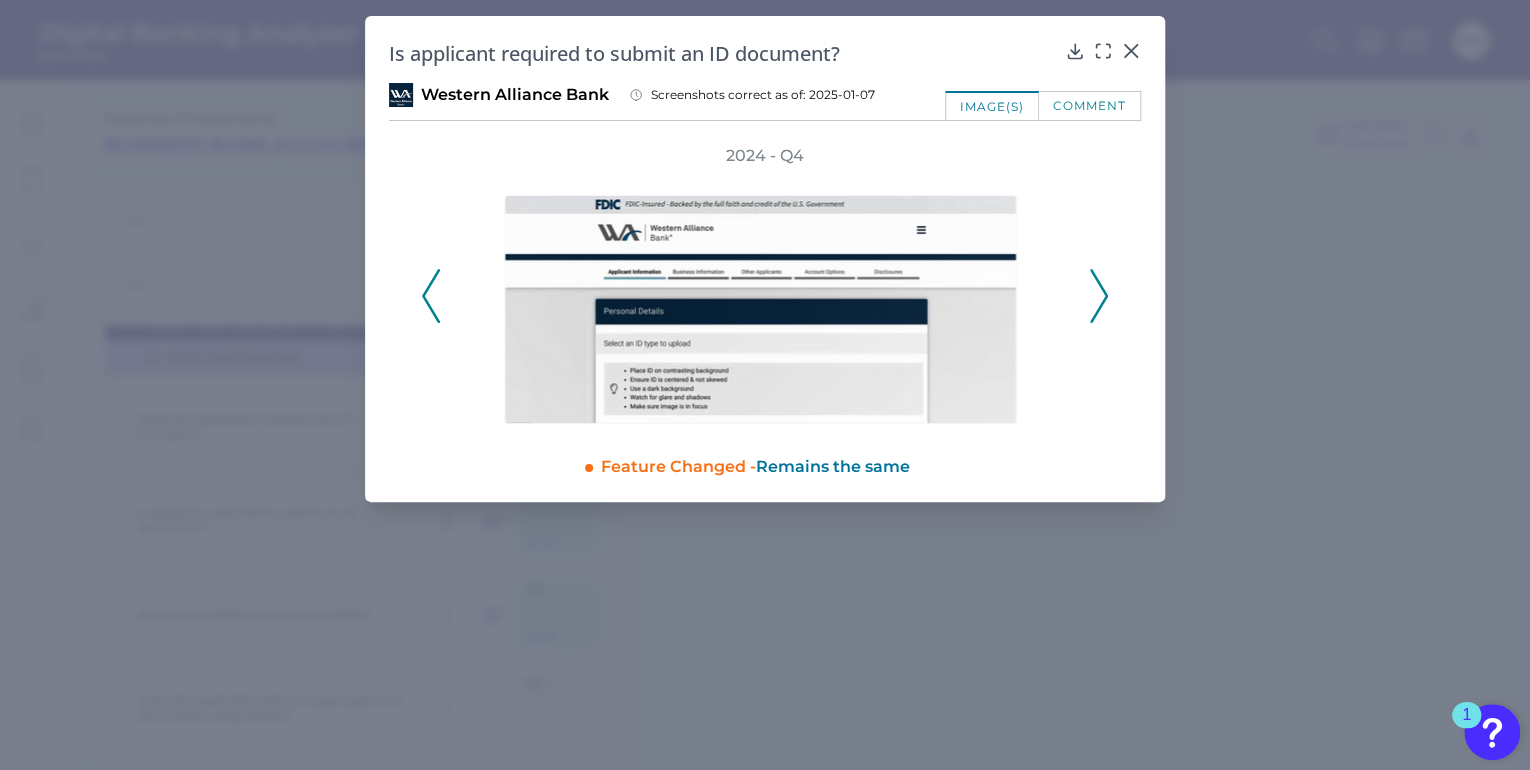 click 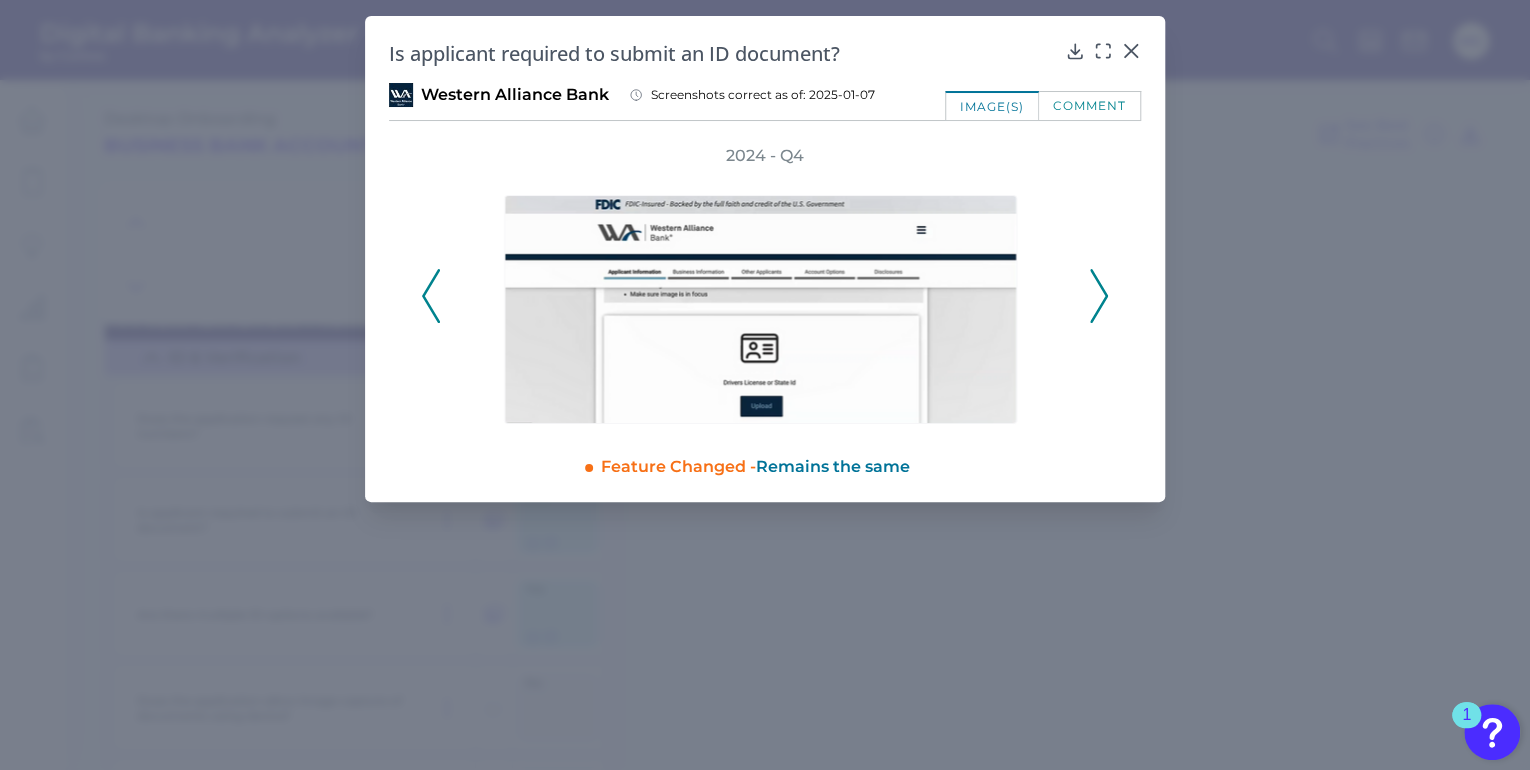 click 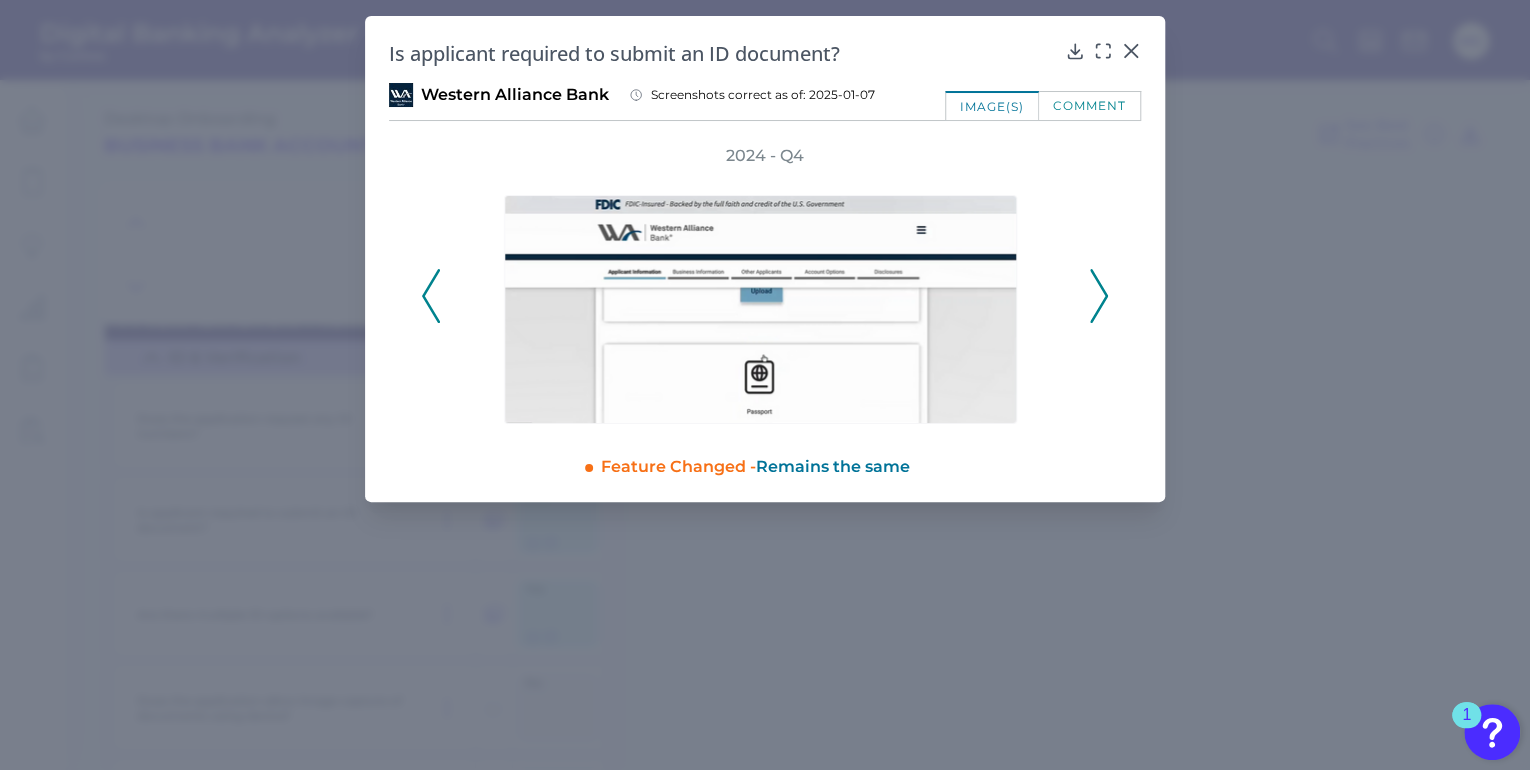 click 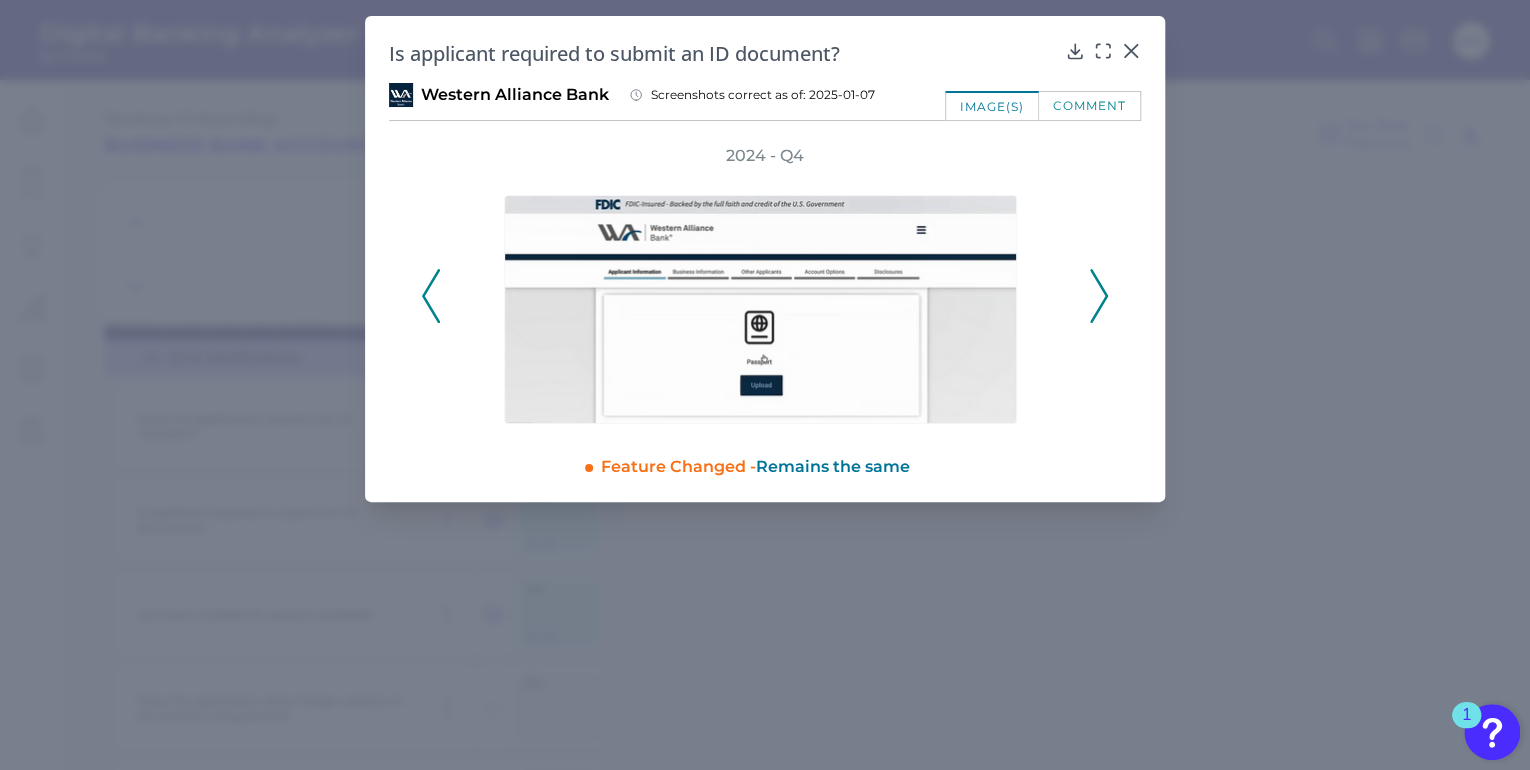 click 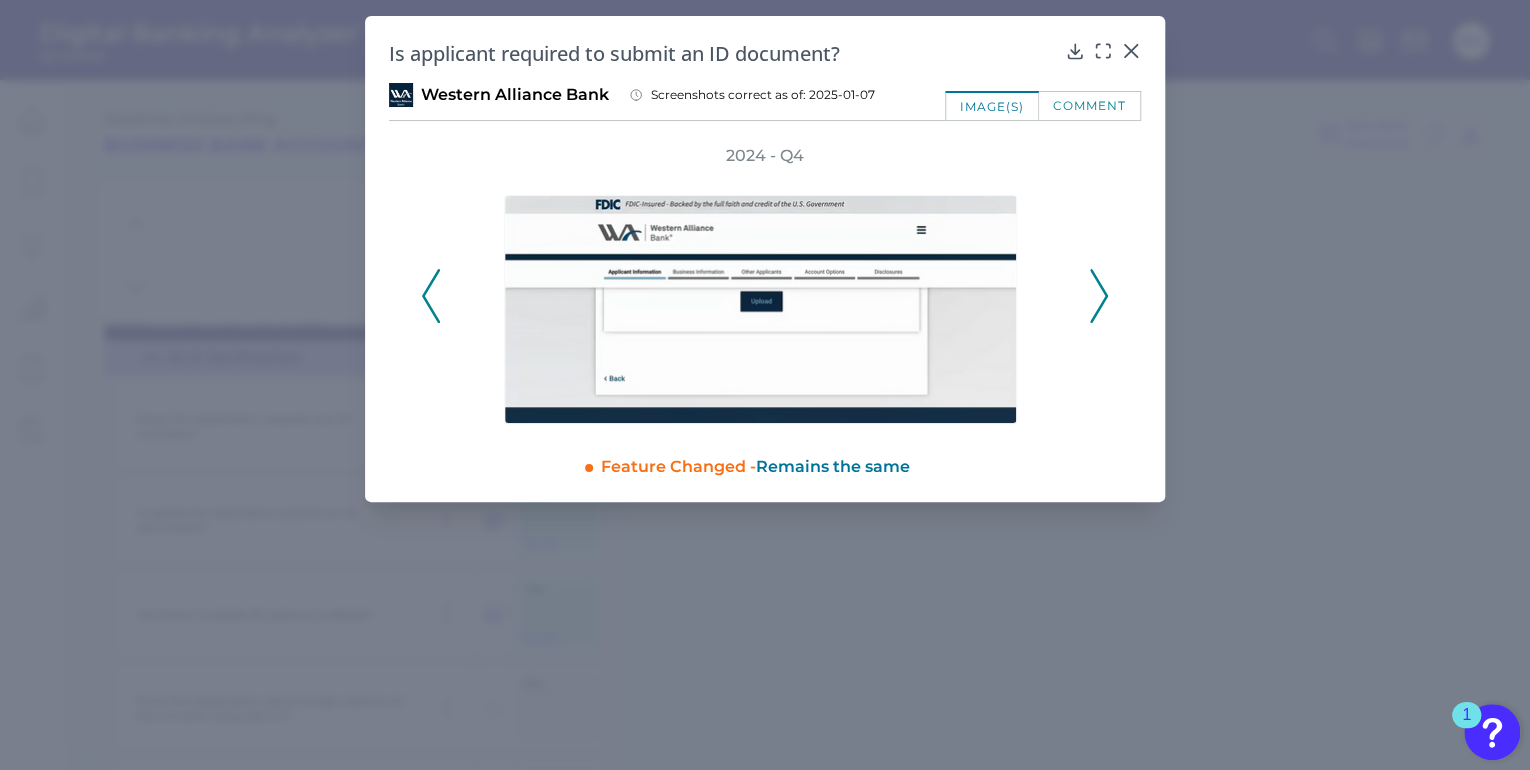 click 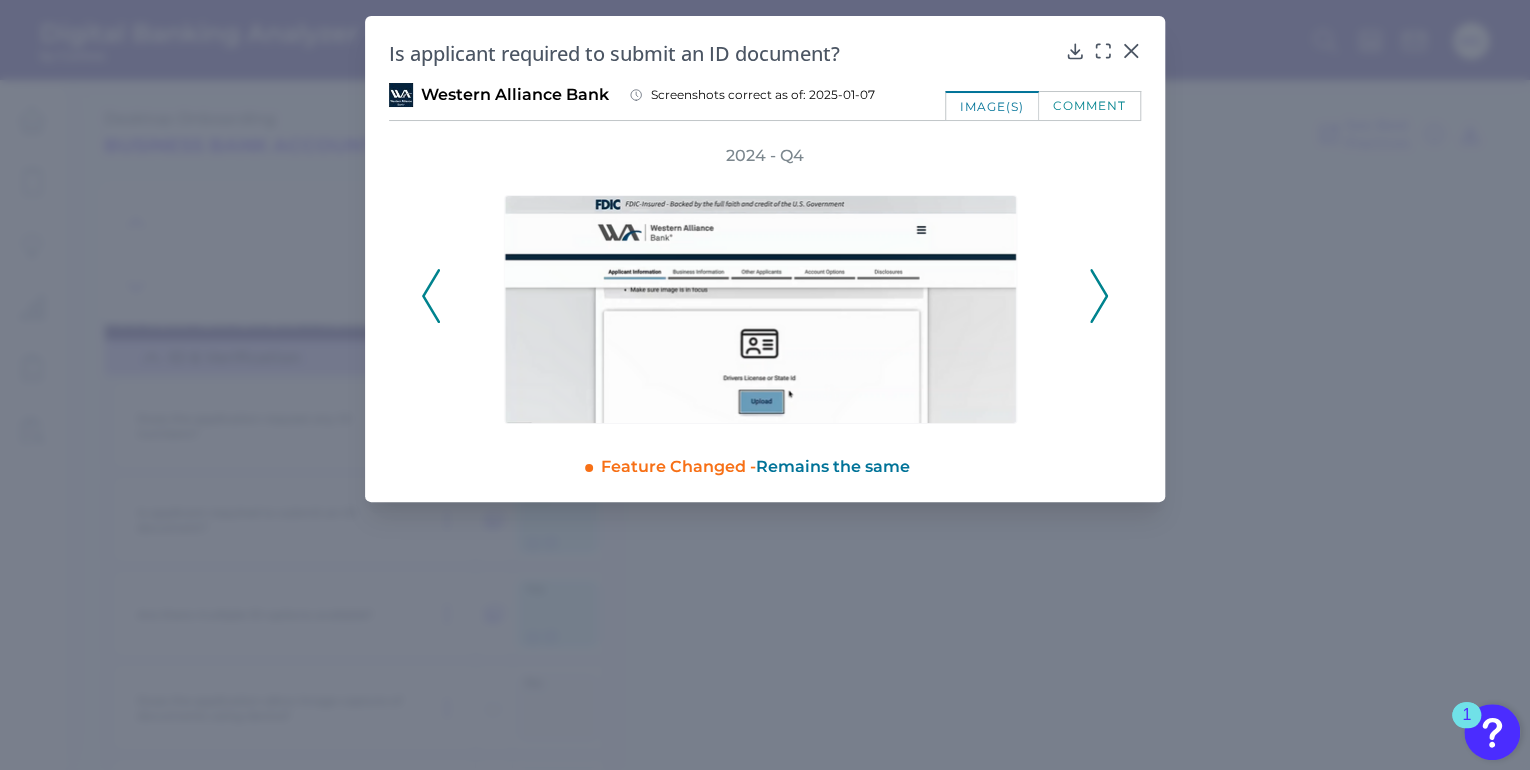 click 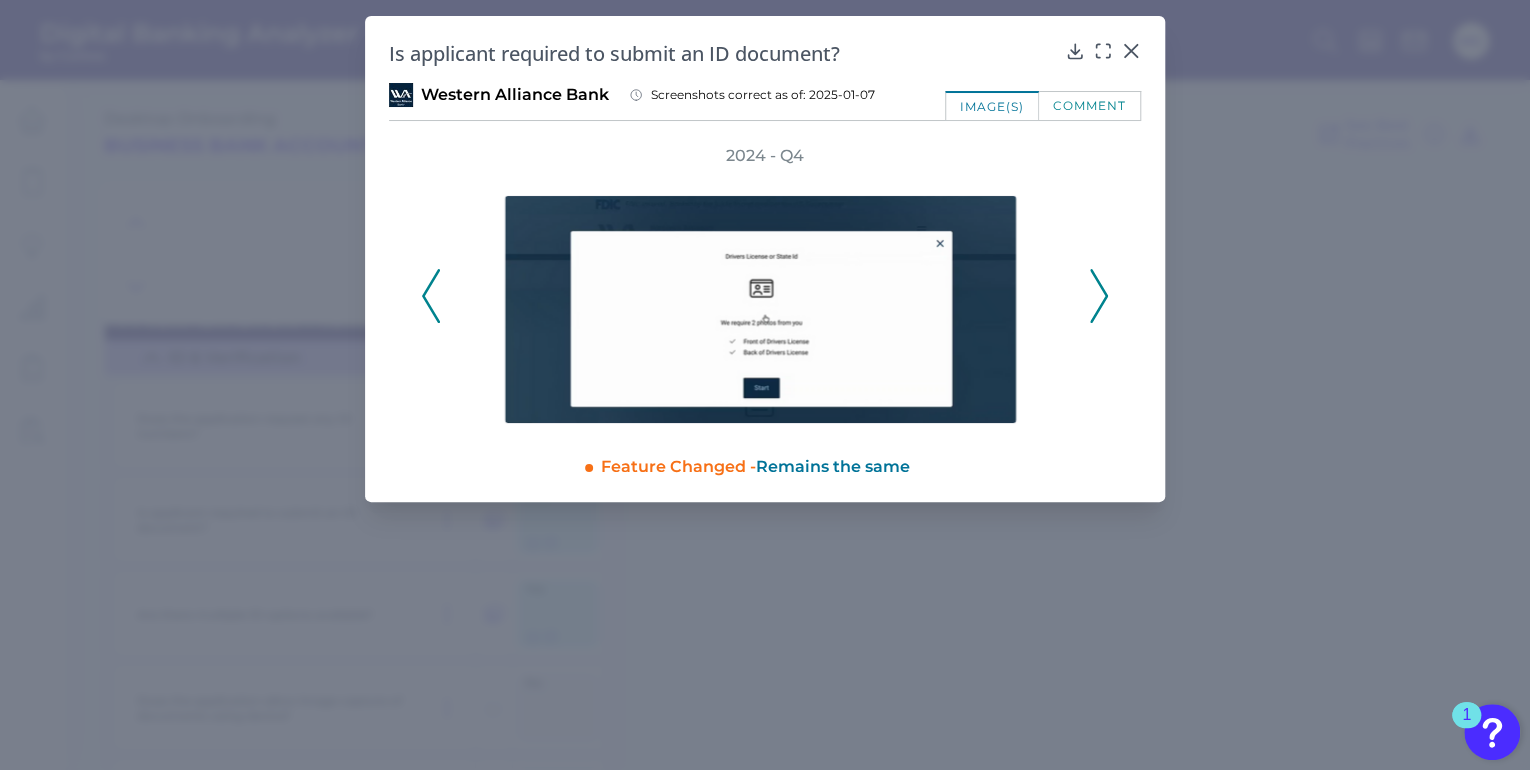 click 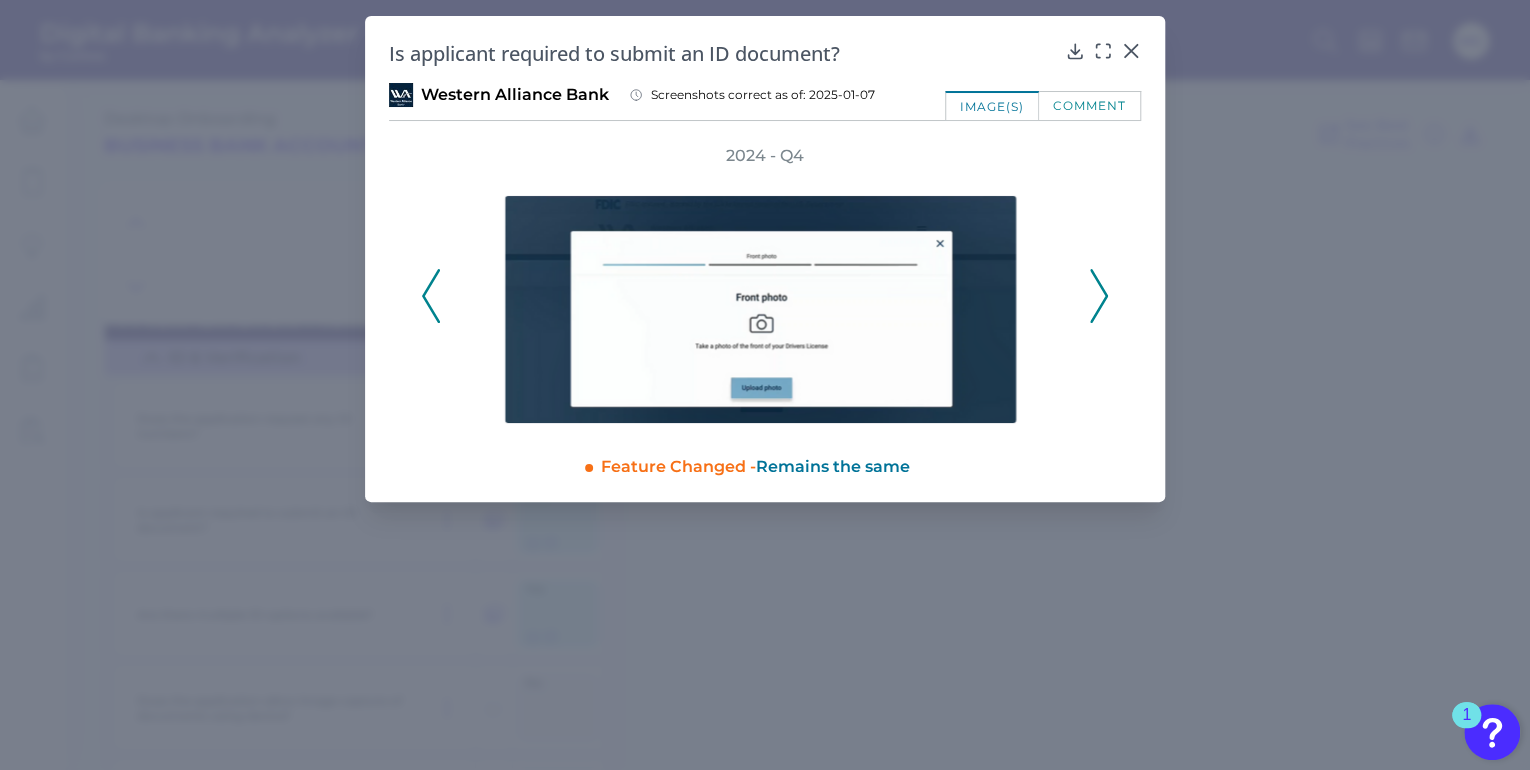 drag, startPoint x: 1100, startPoint y: 299, endPoint x: 1104, endPoint y: 288, distance: 11.7046995 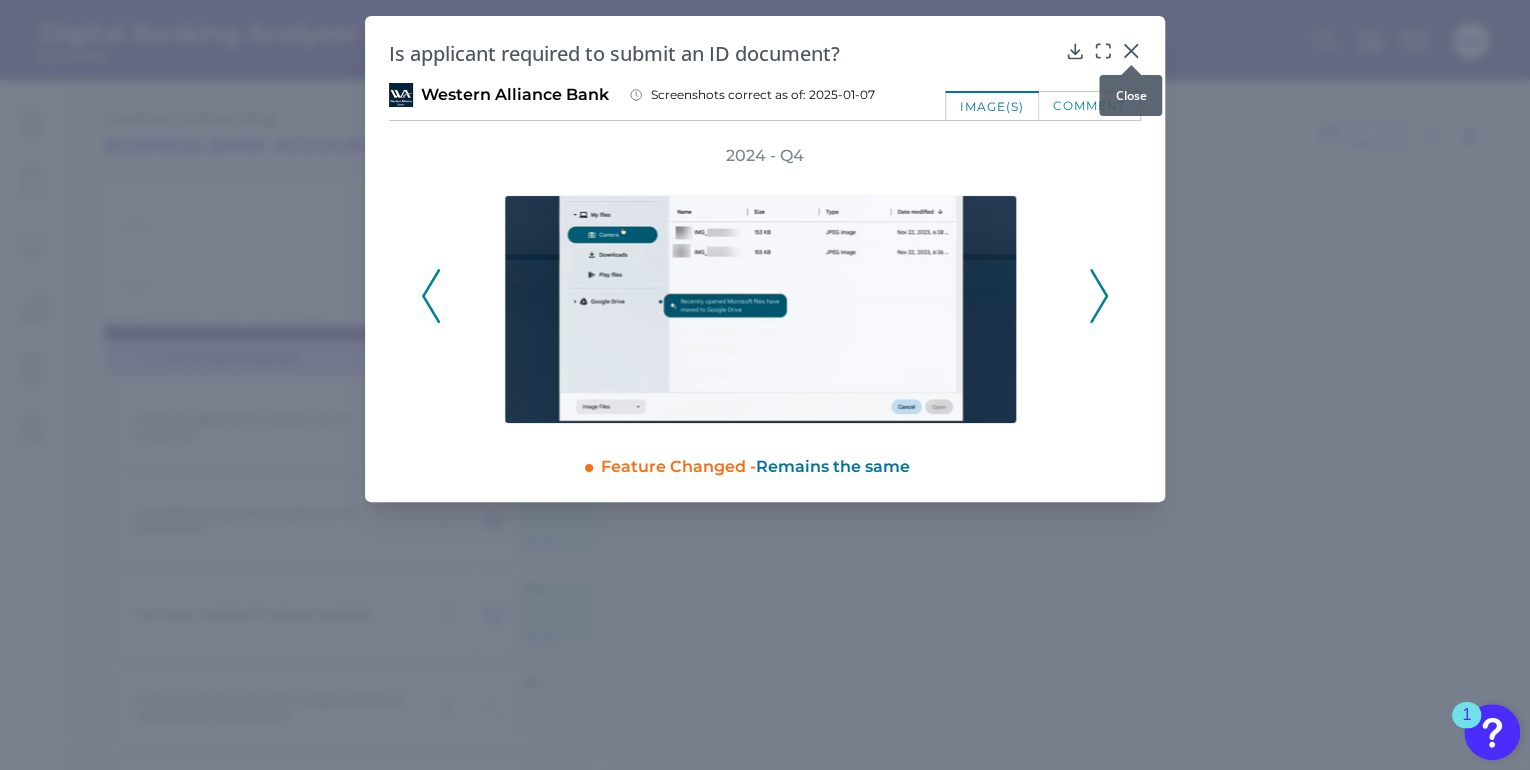 click 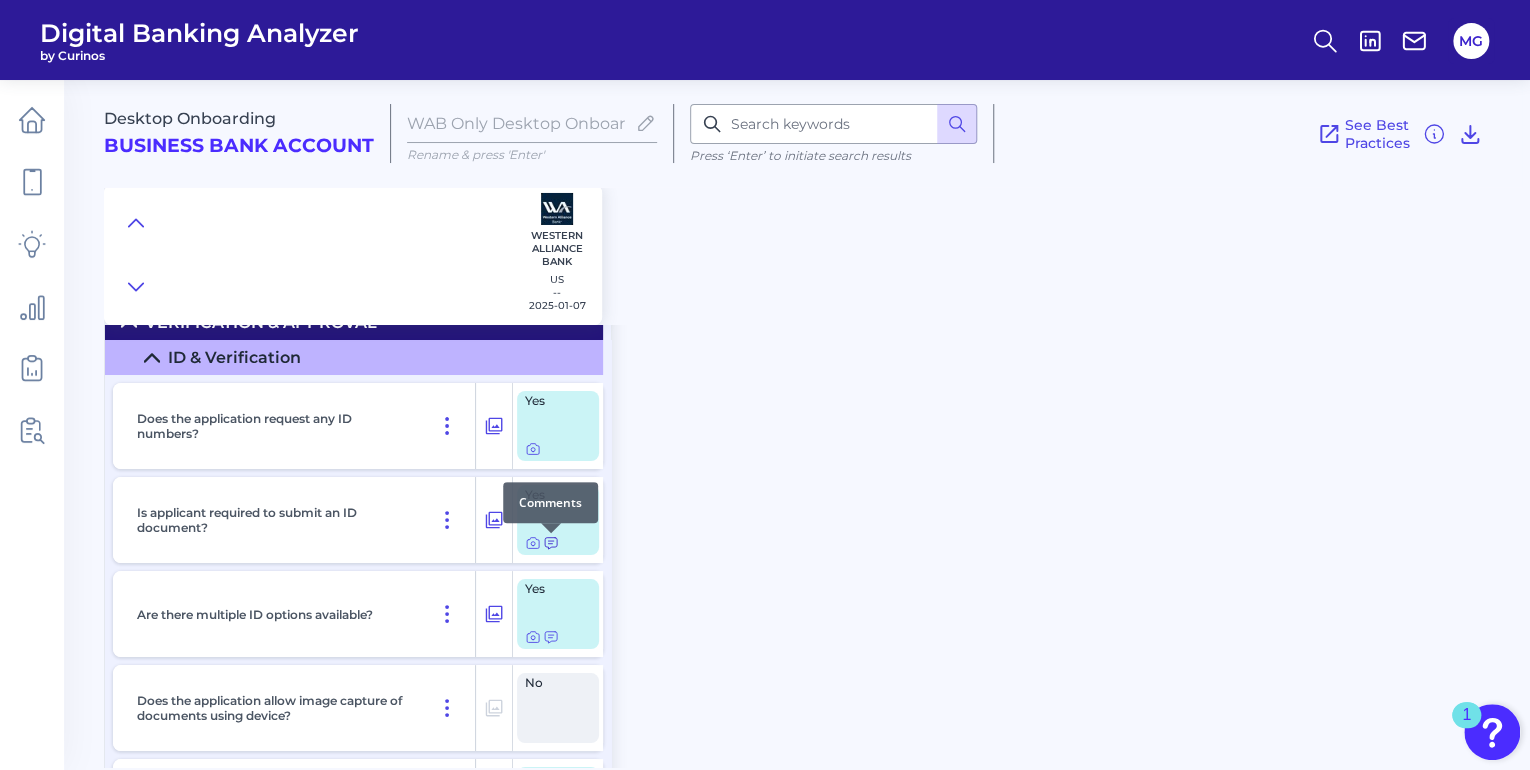 click 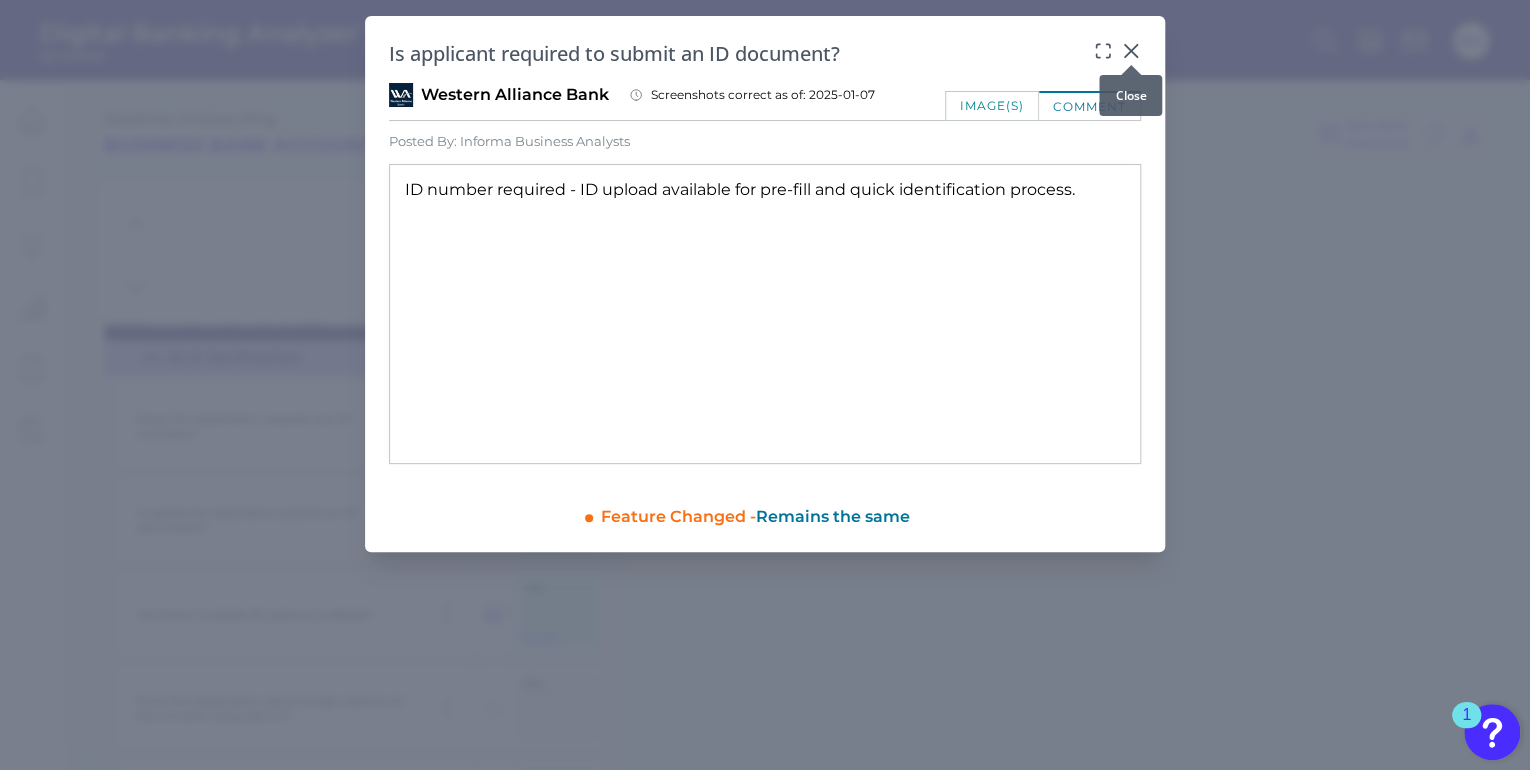 click at bounding box center [1131, 65] 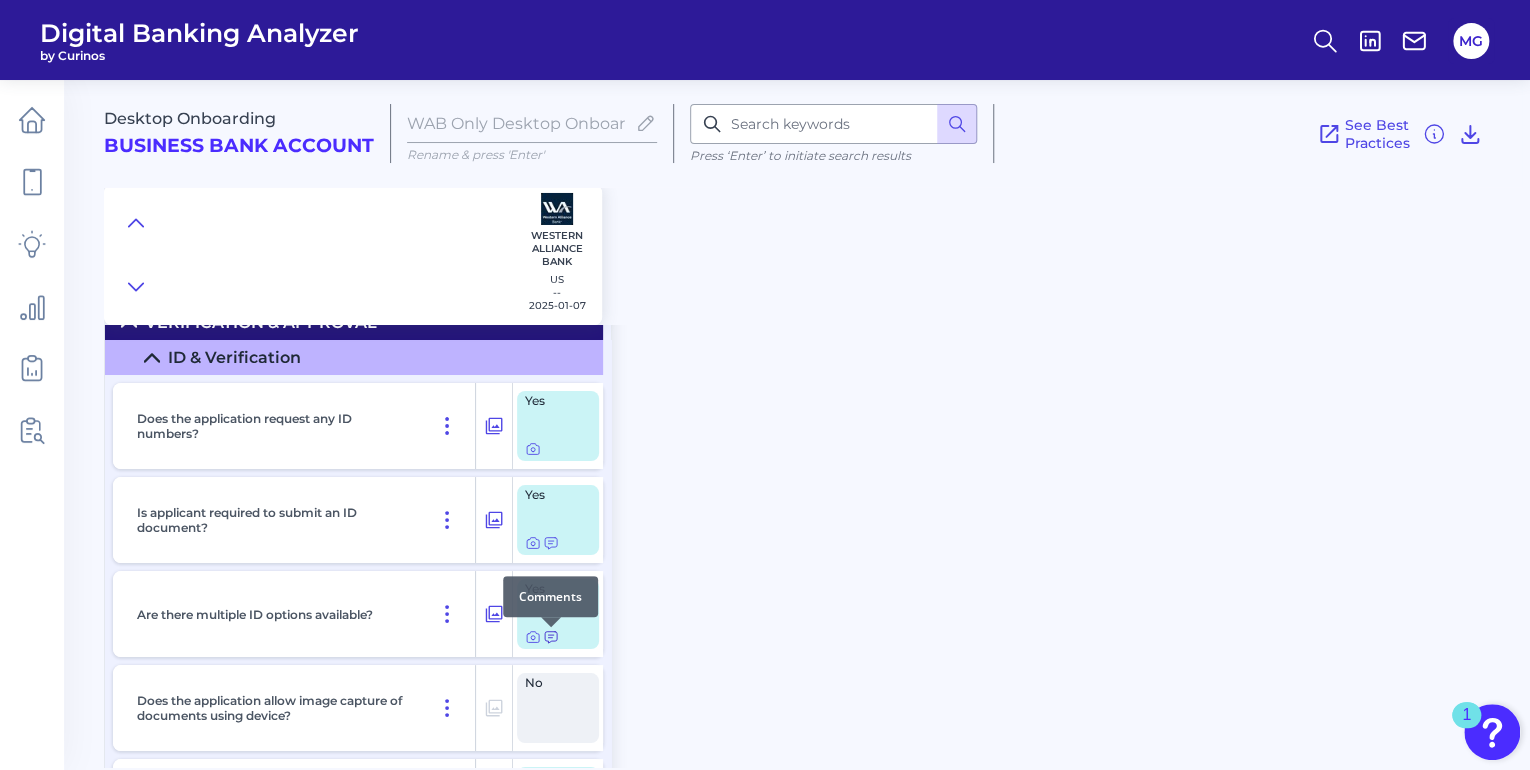 click 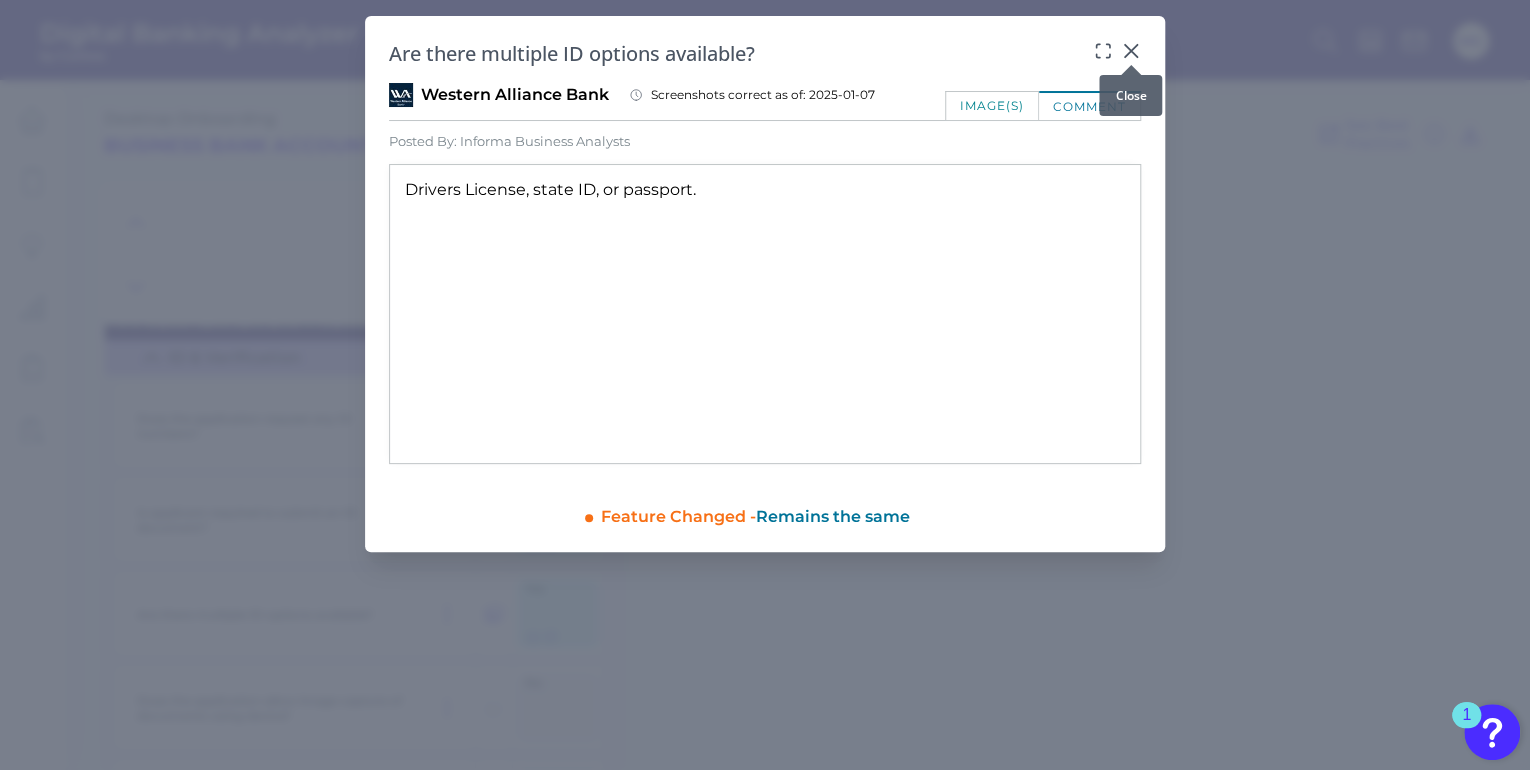 click 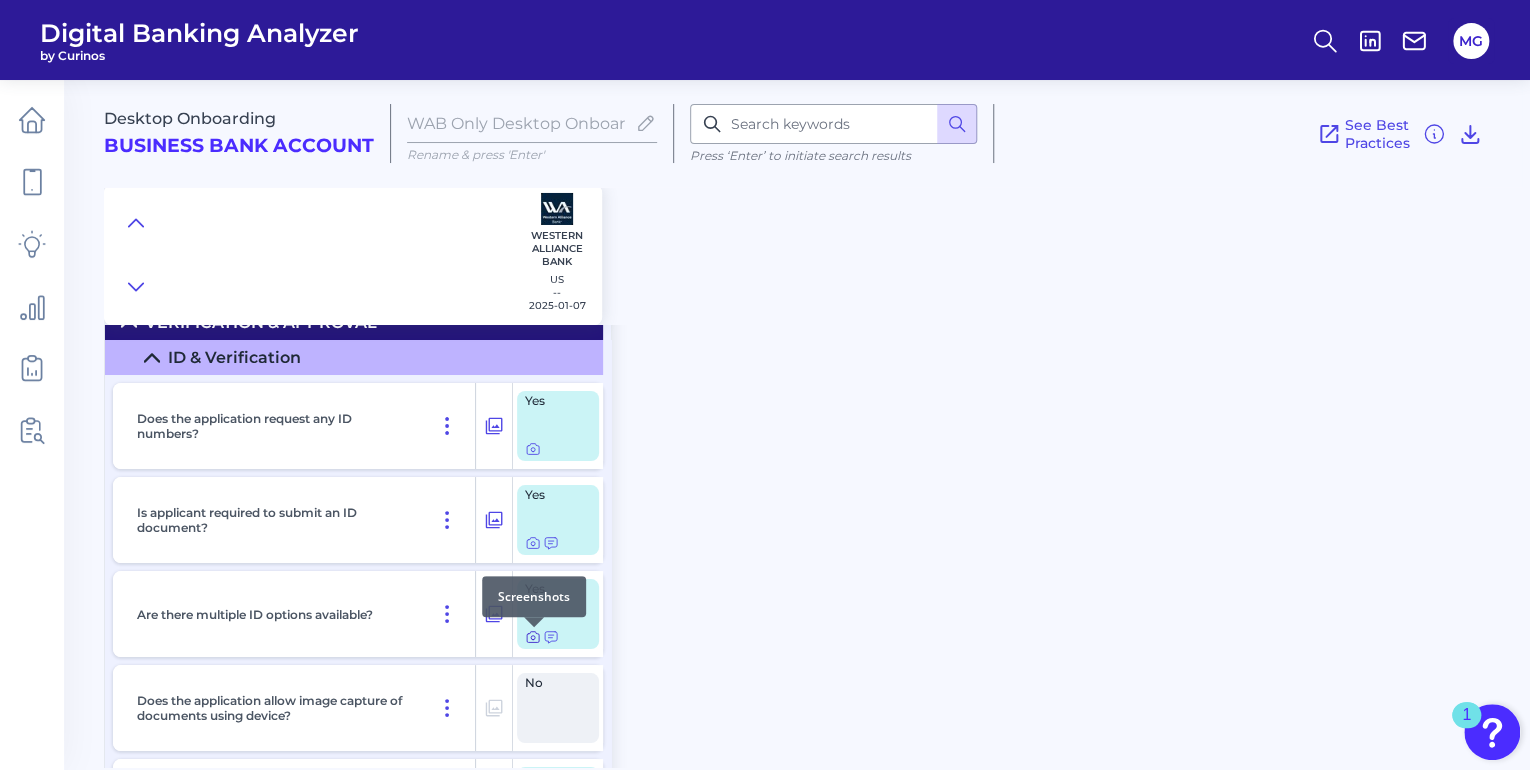 click at bounding box center (534, 627) 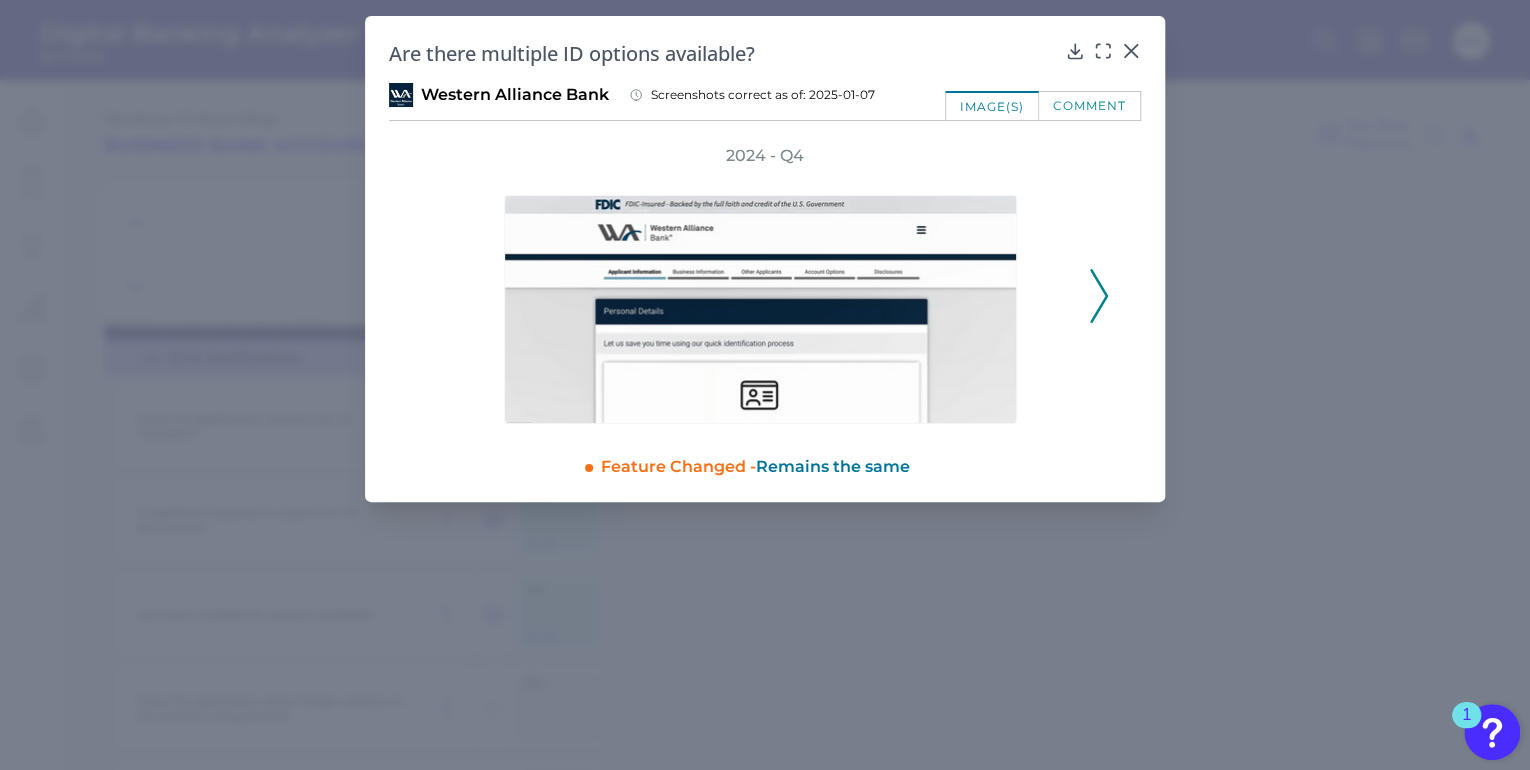 click 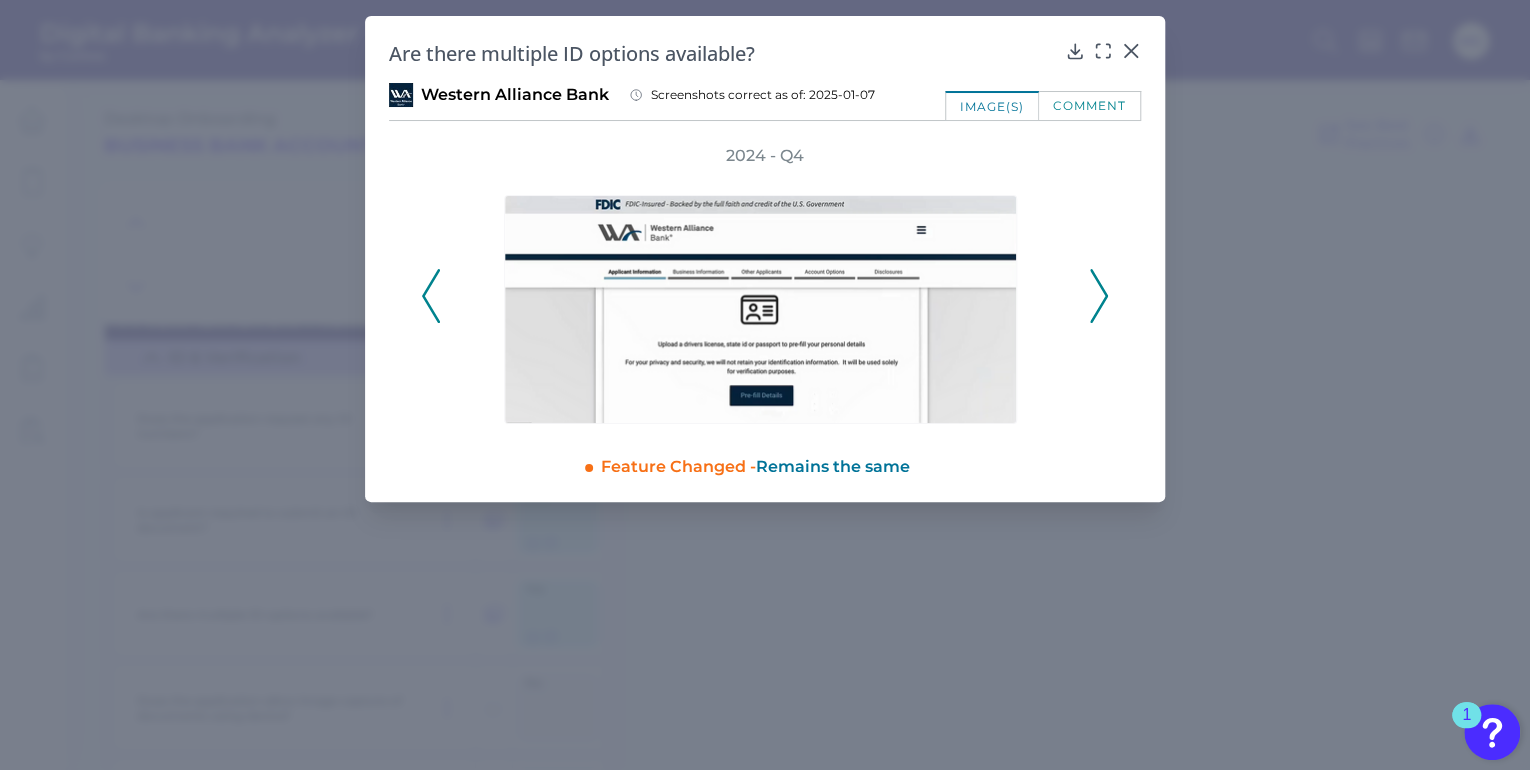 click 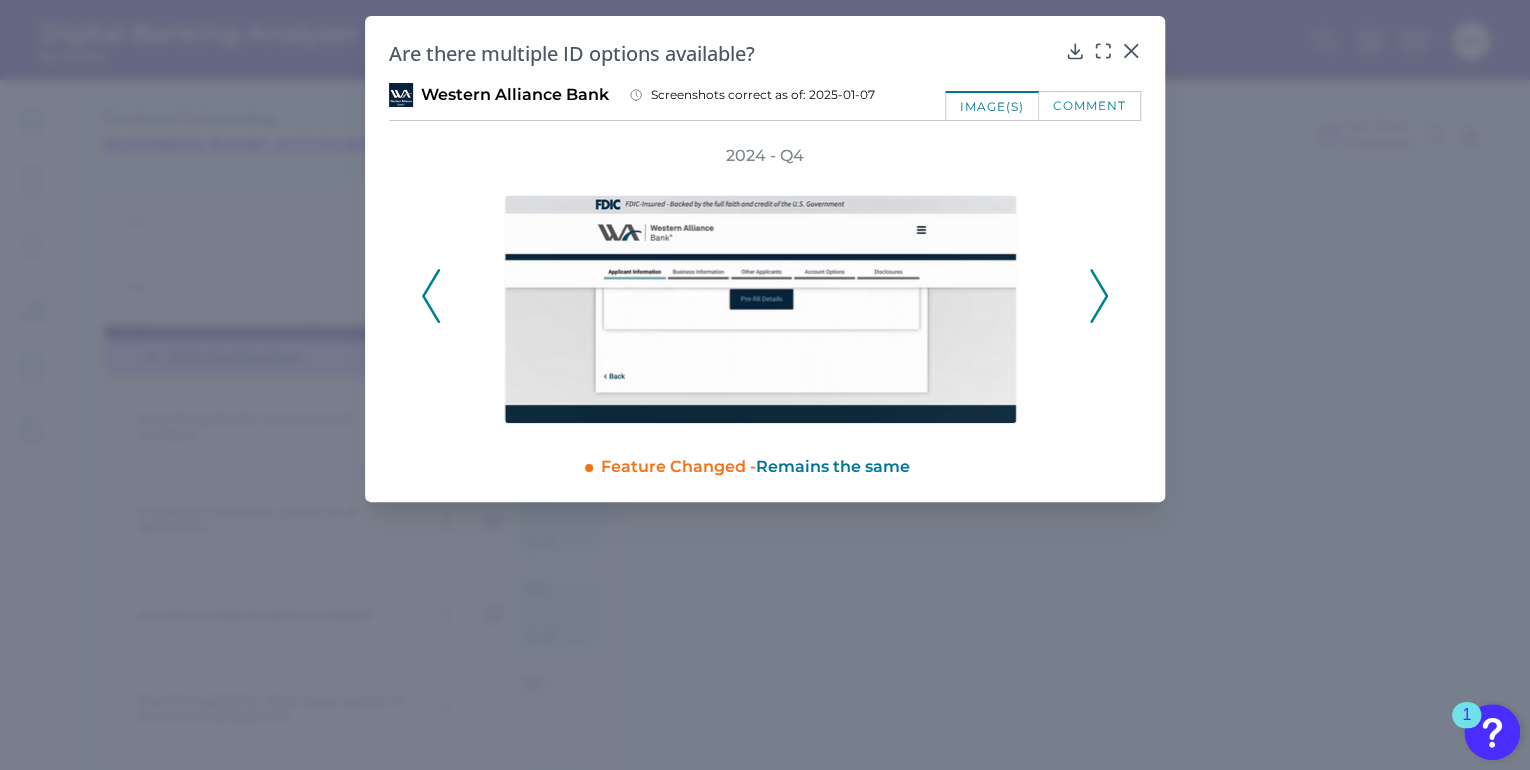 click 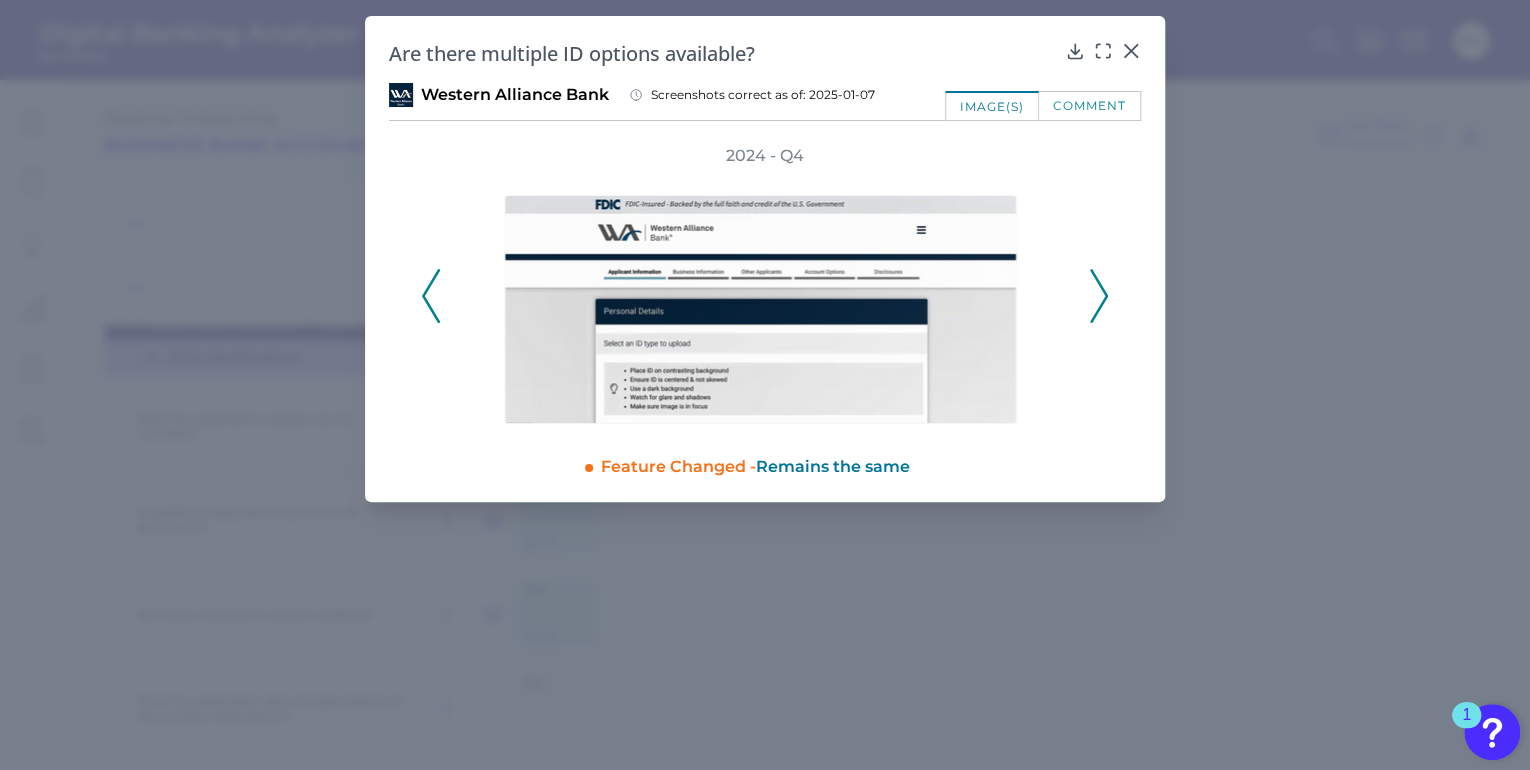 click 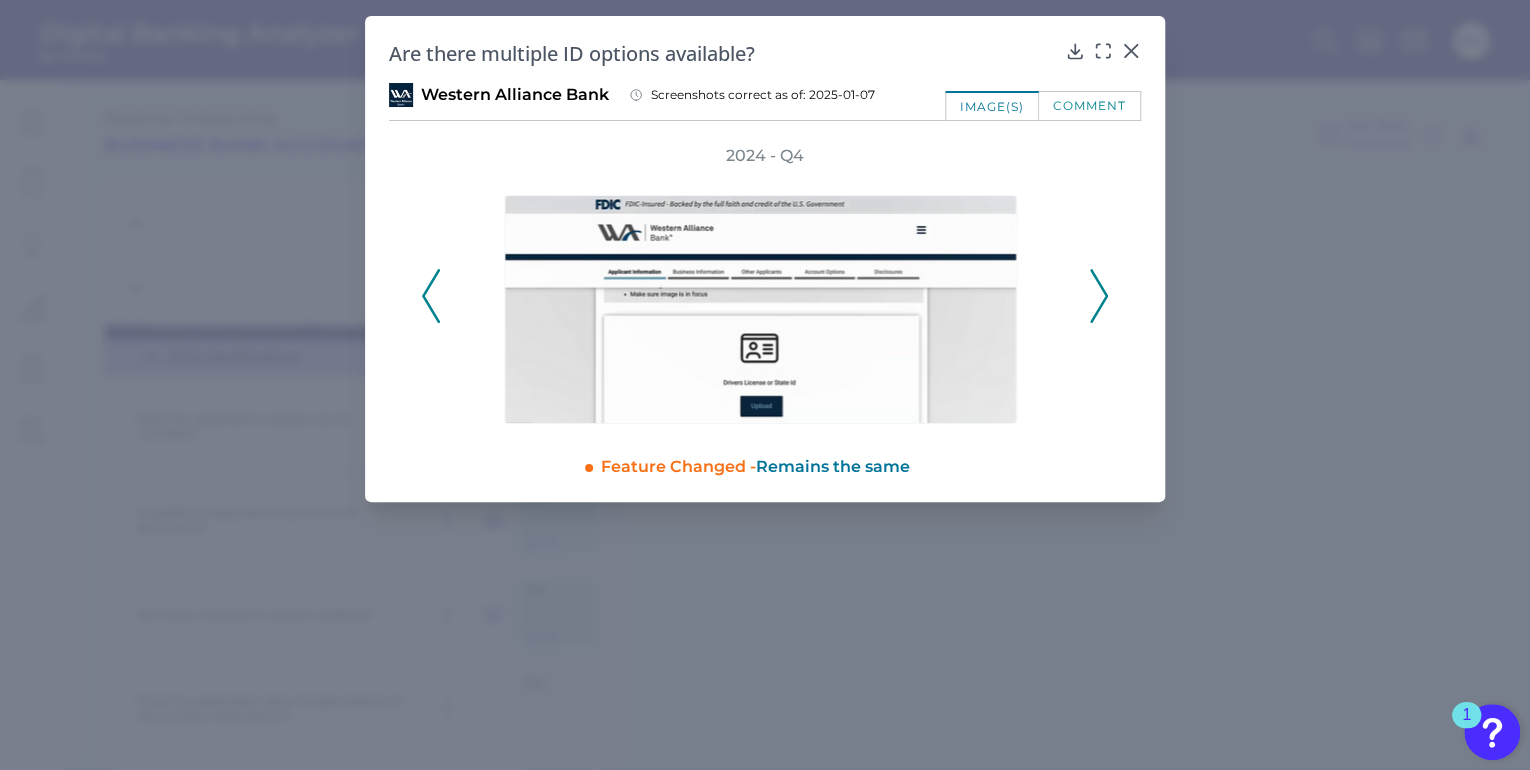 click 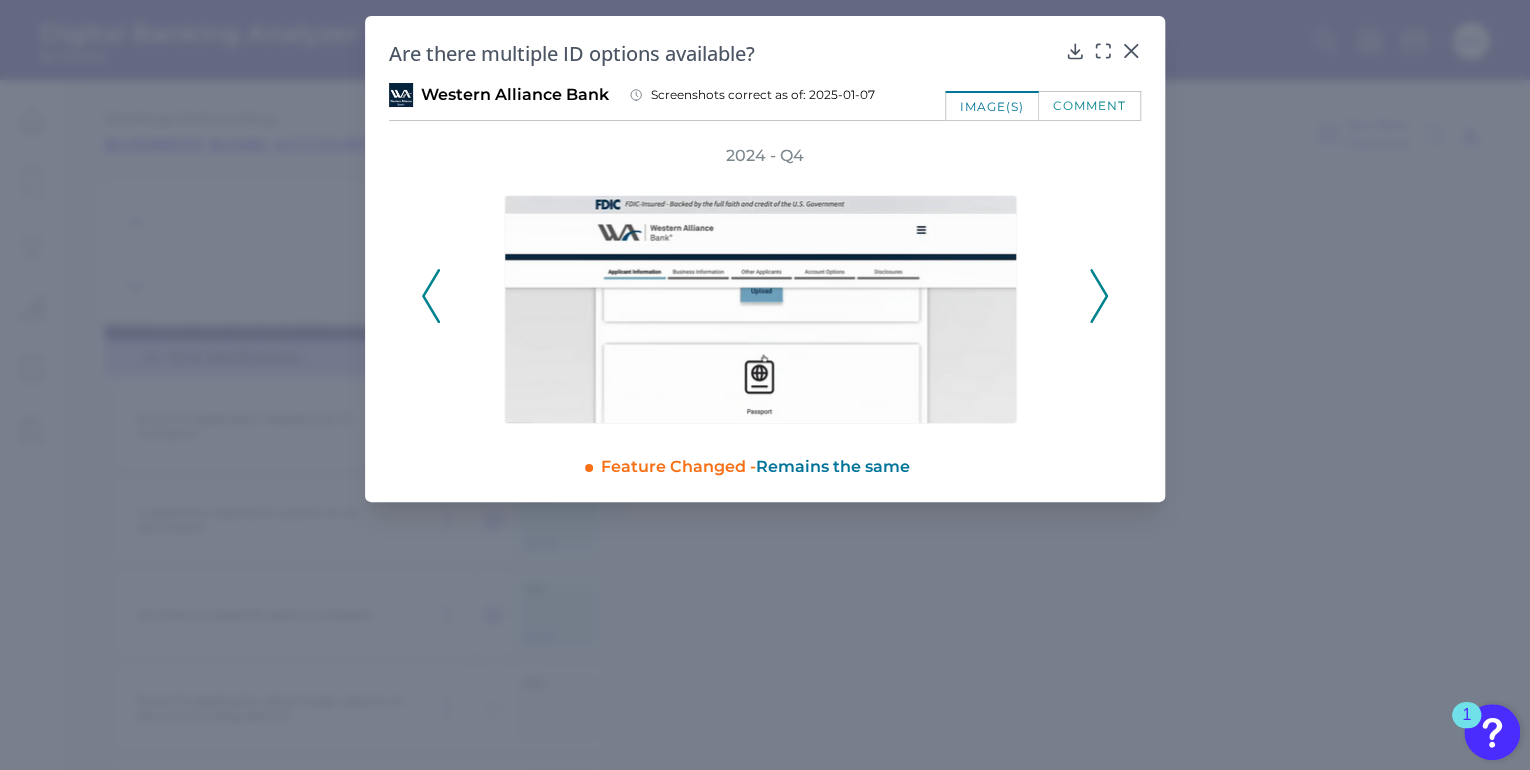 click 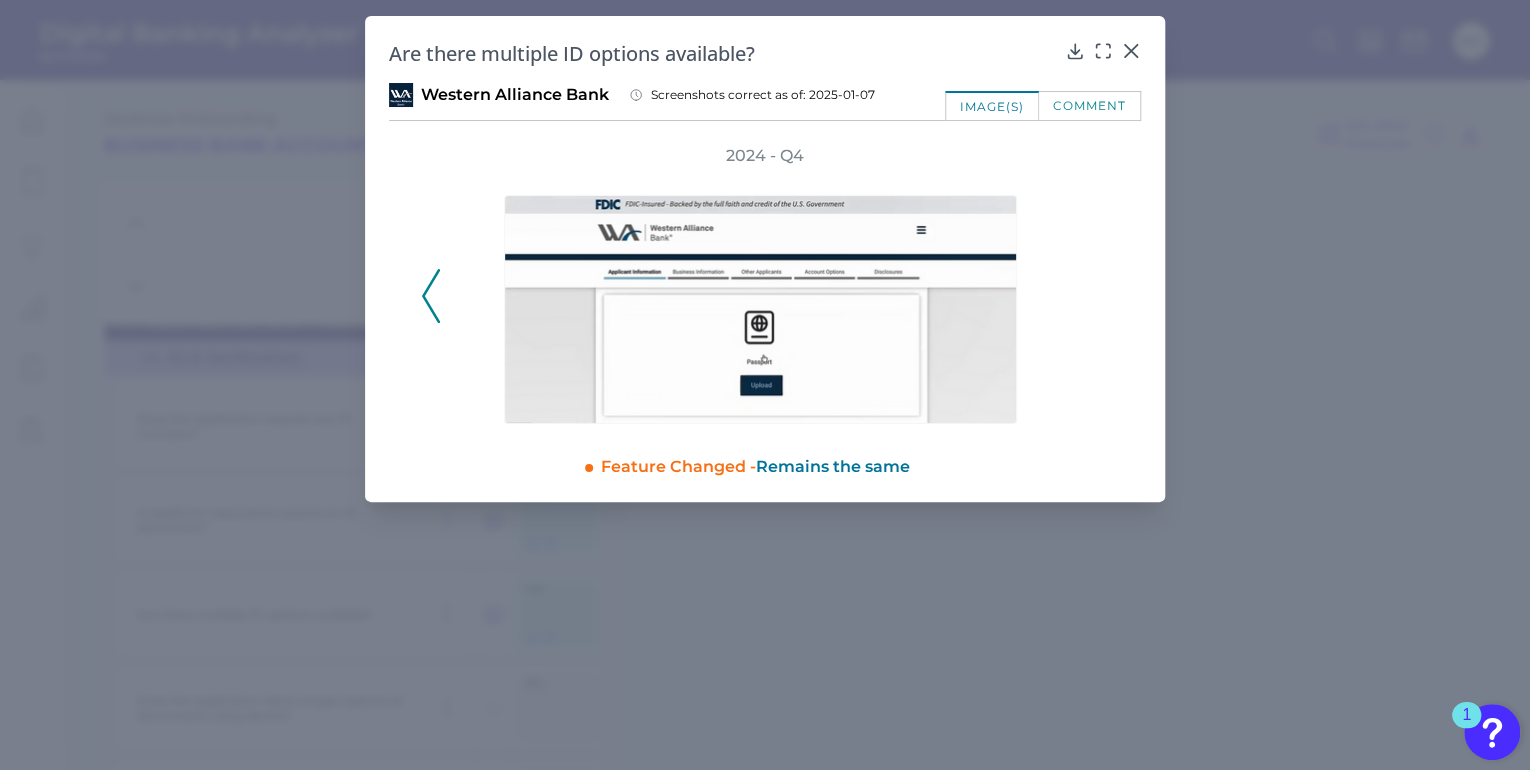 click on "2024 - Q4" at bounding box center [765, 284] 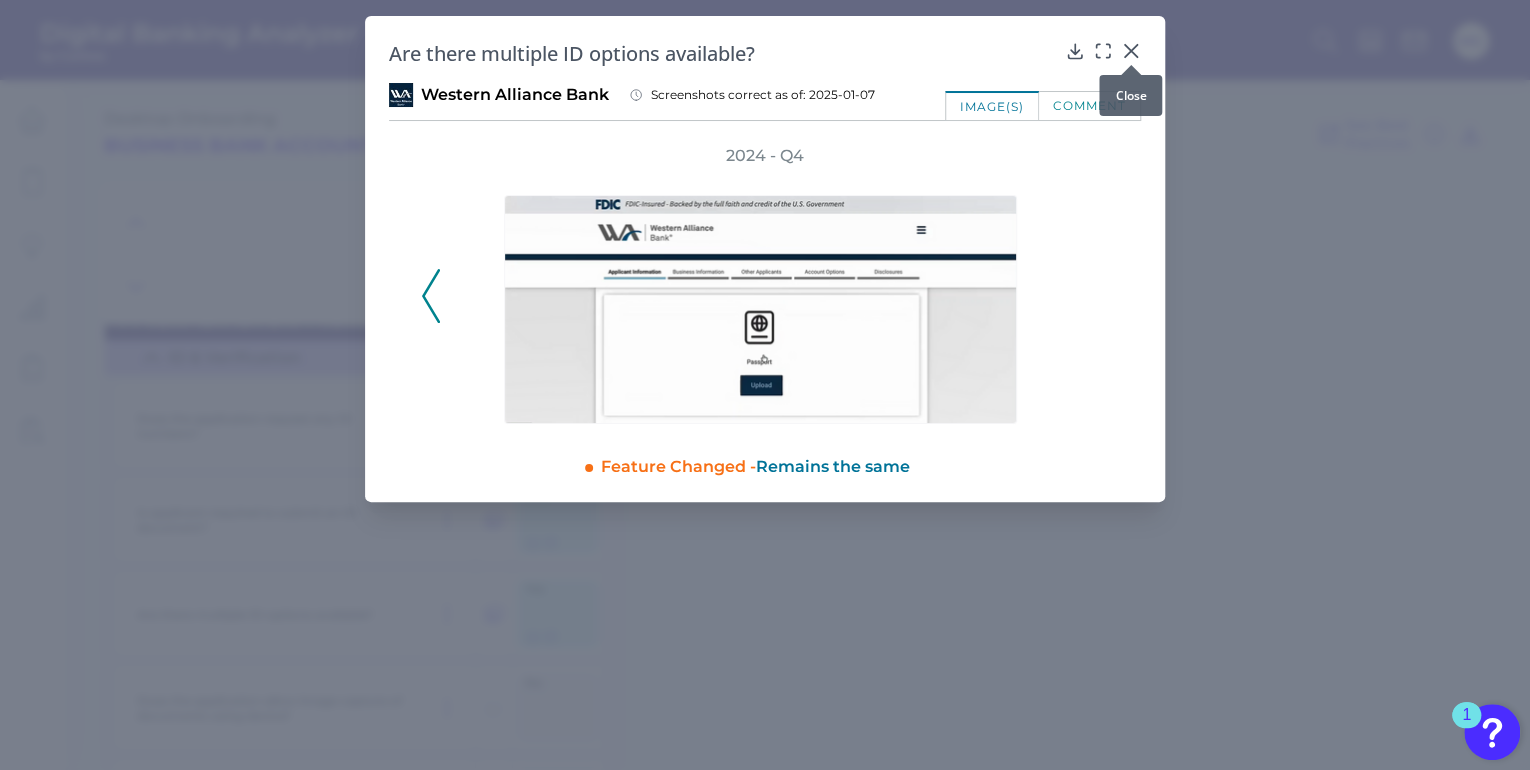 click 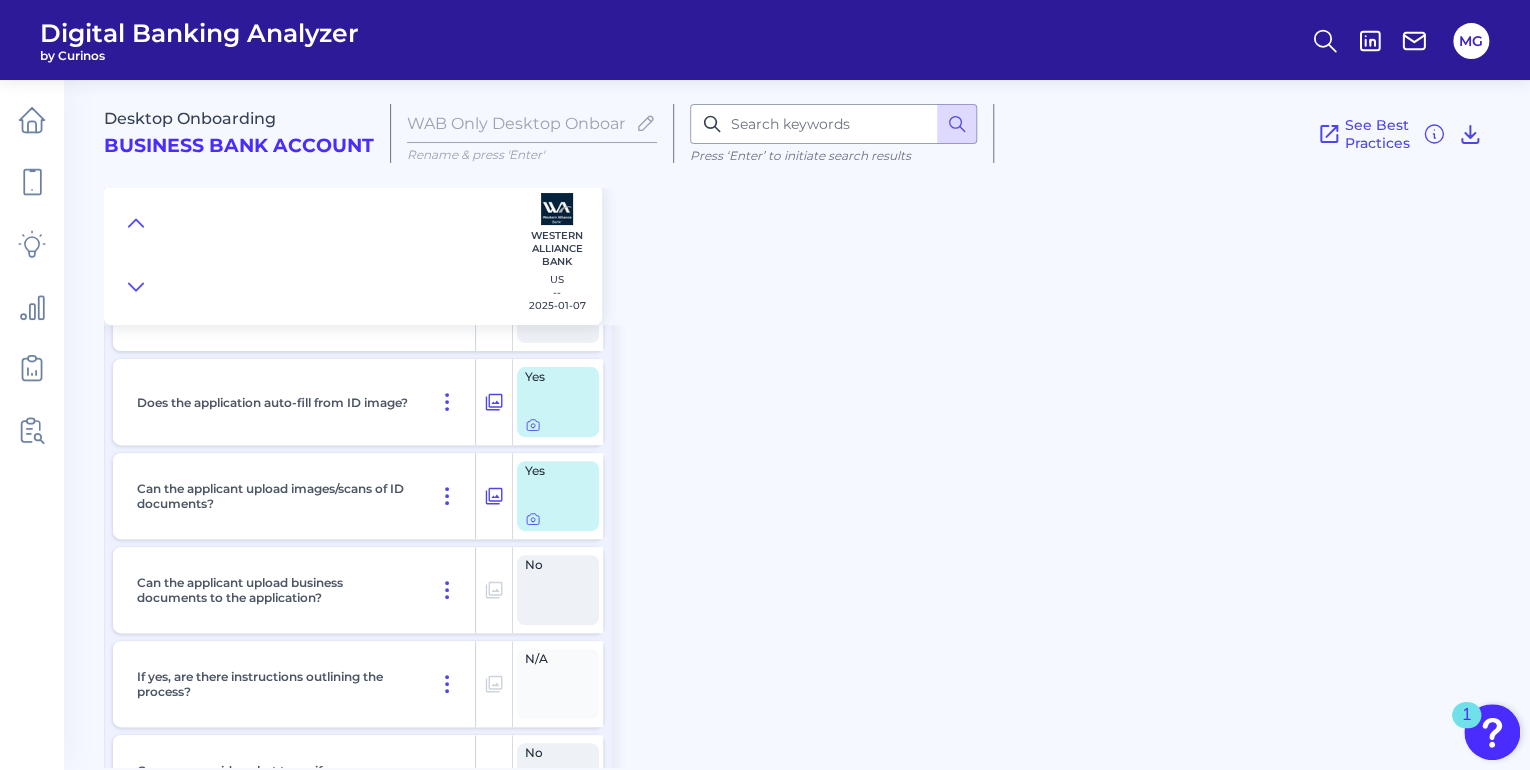 scroll, scrollTop: 11520, scrollLeft: 0, axis: vertical 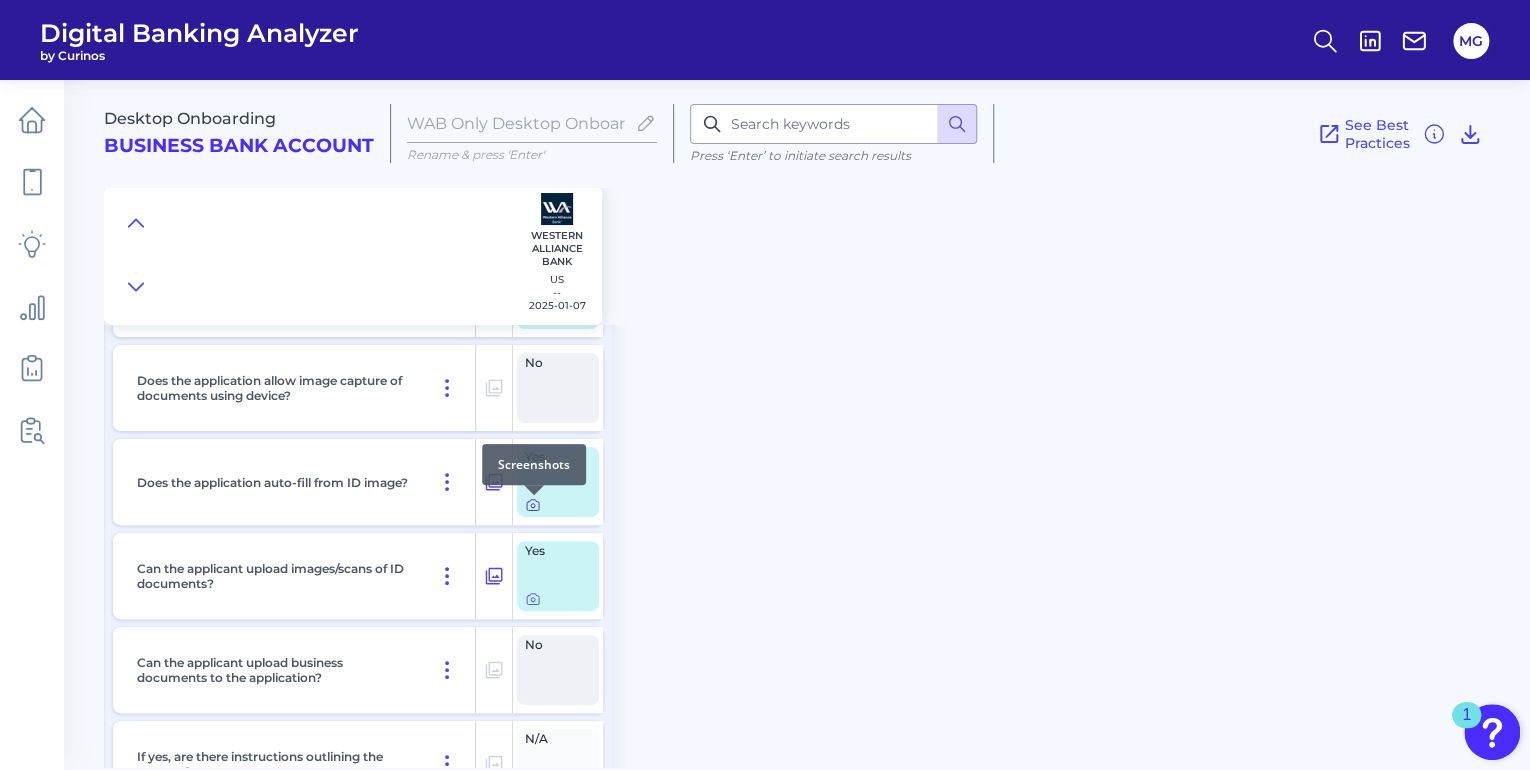 click 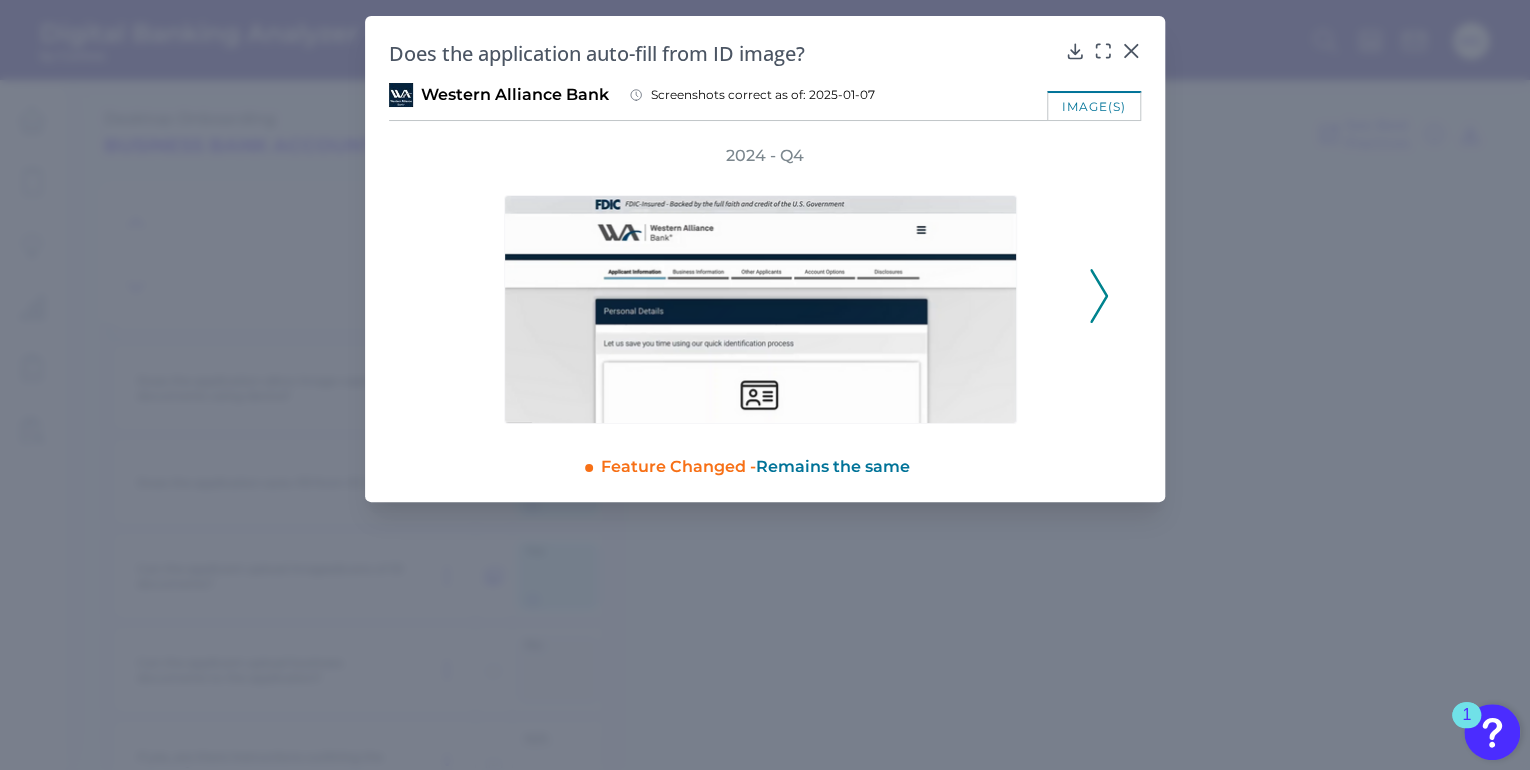 click 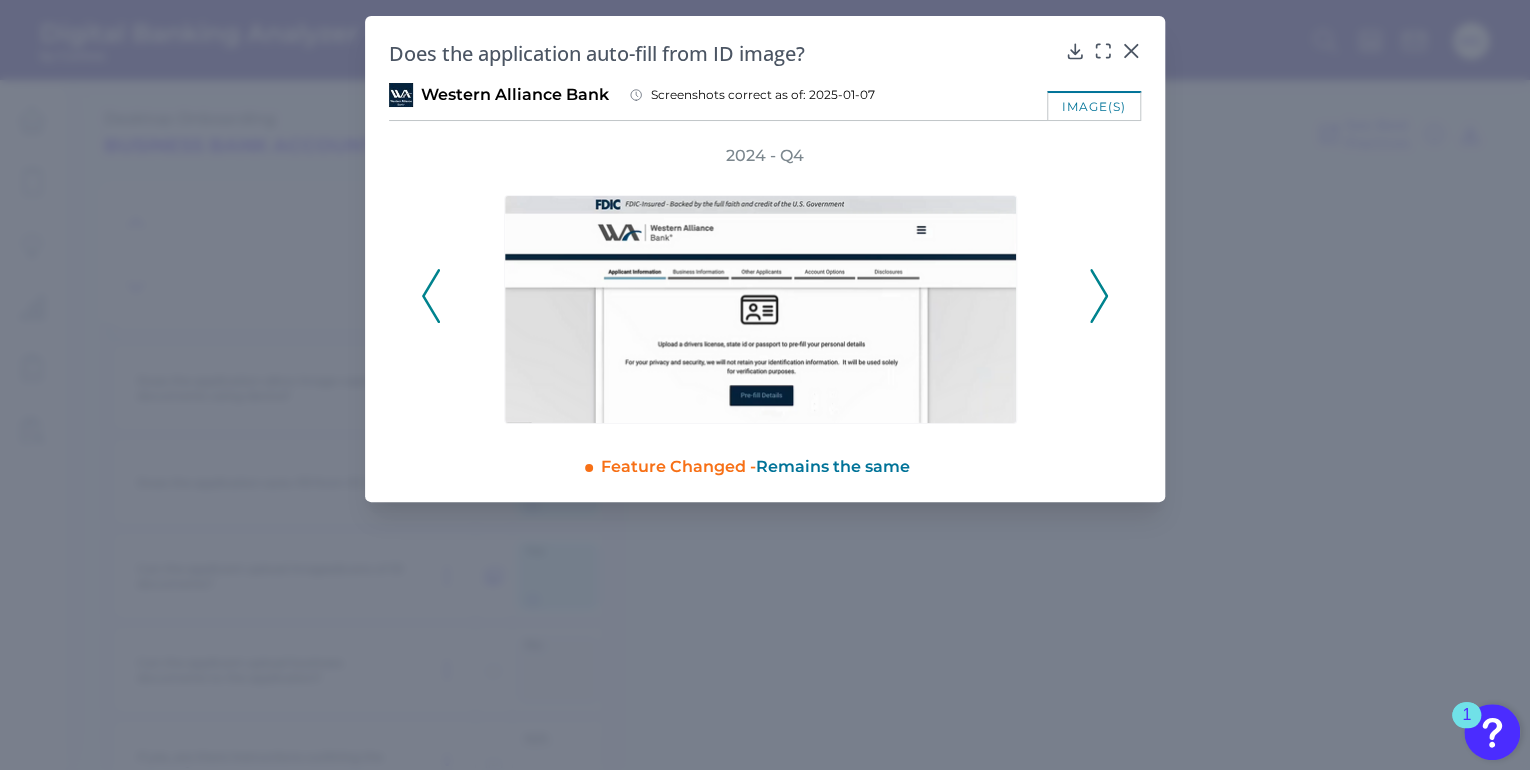 click 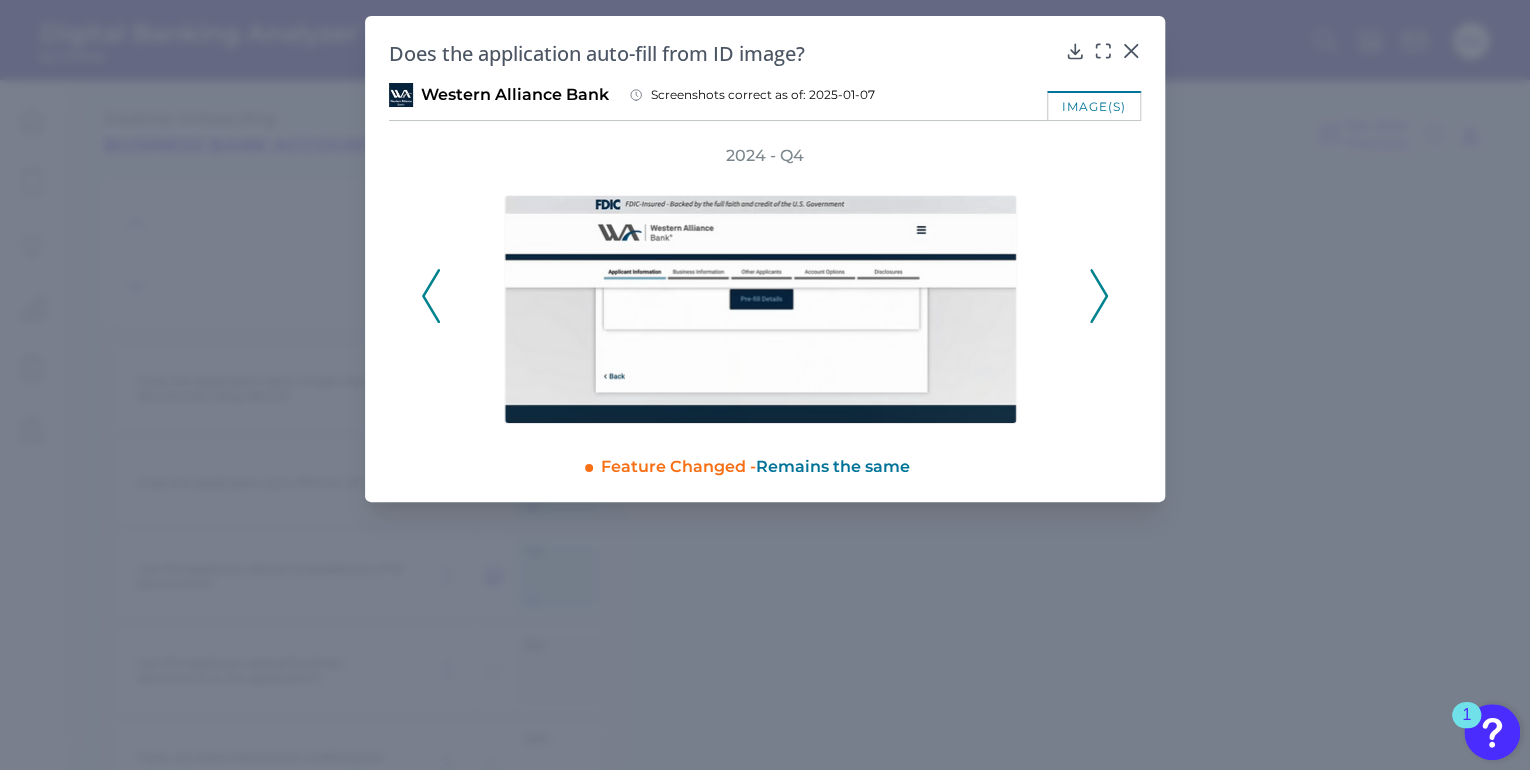click 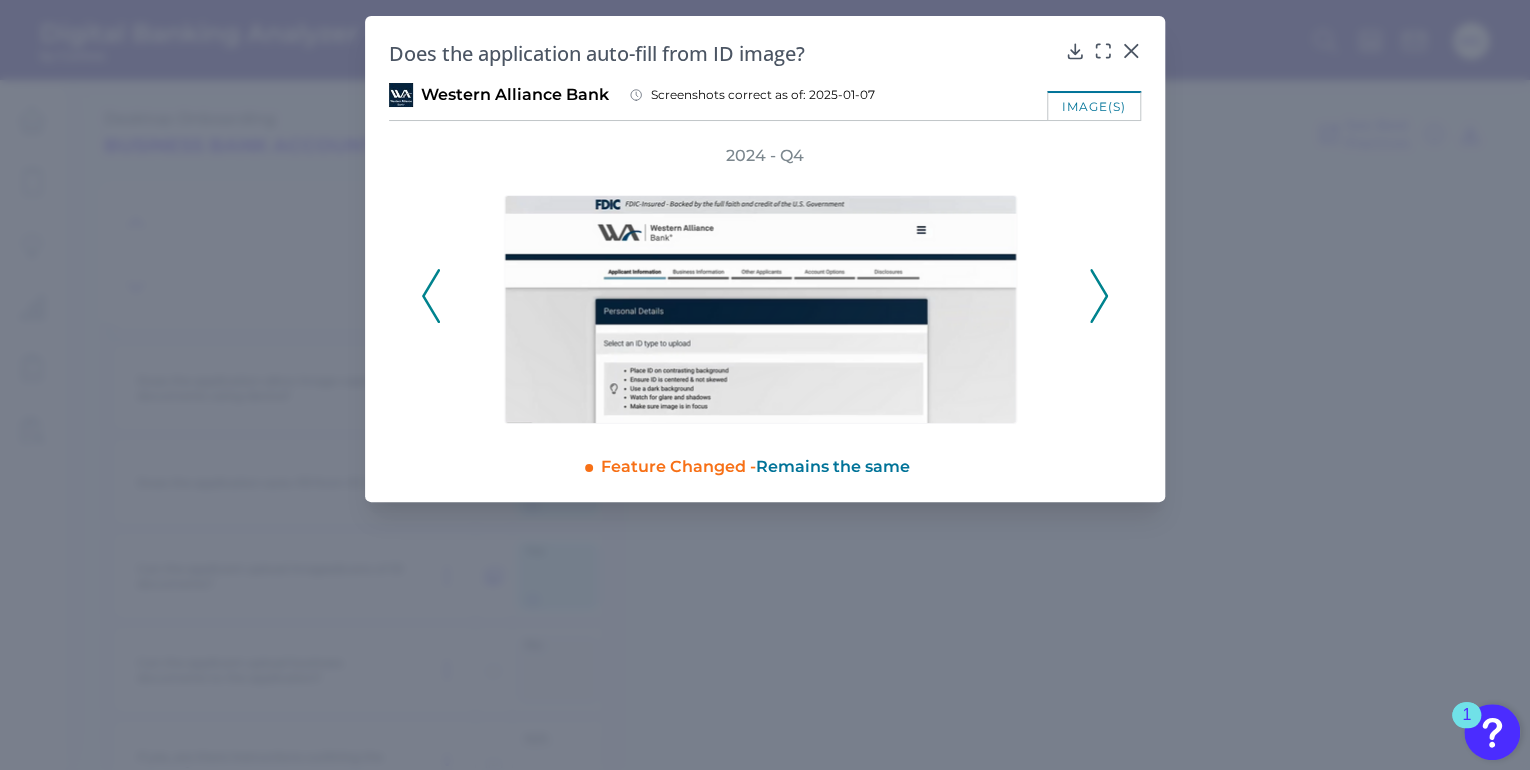 click 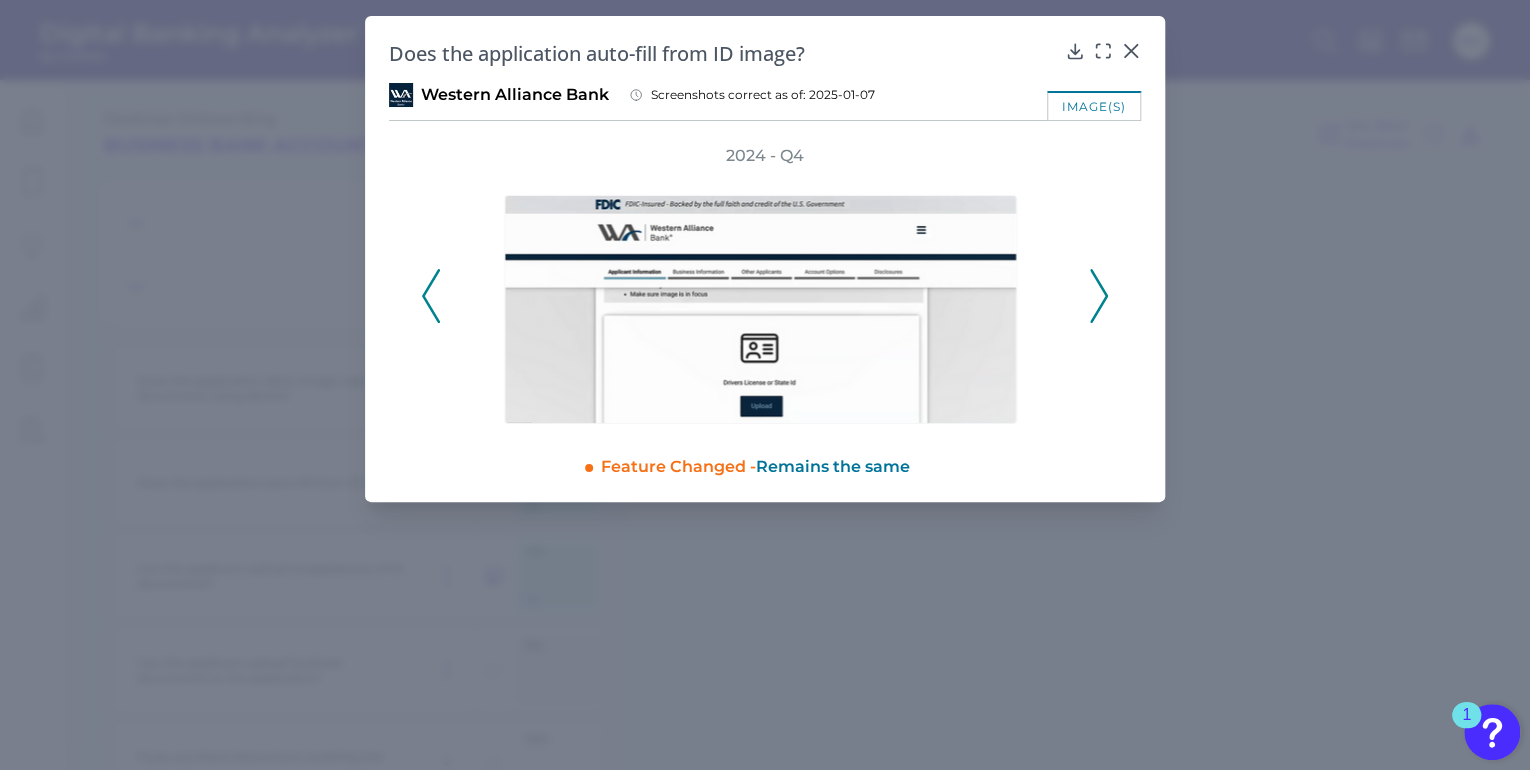click 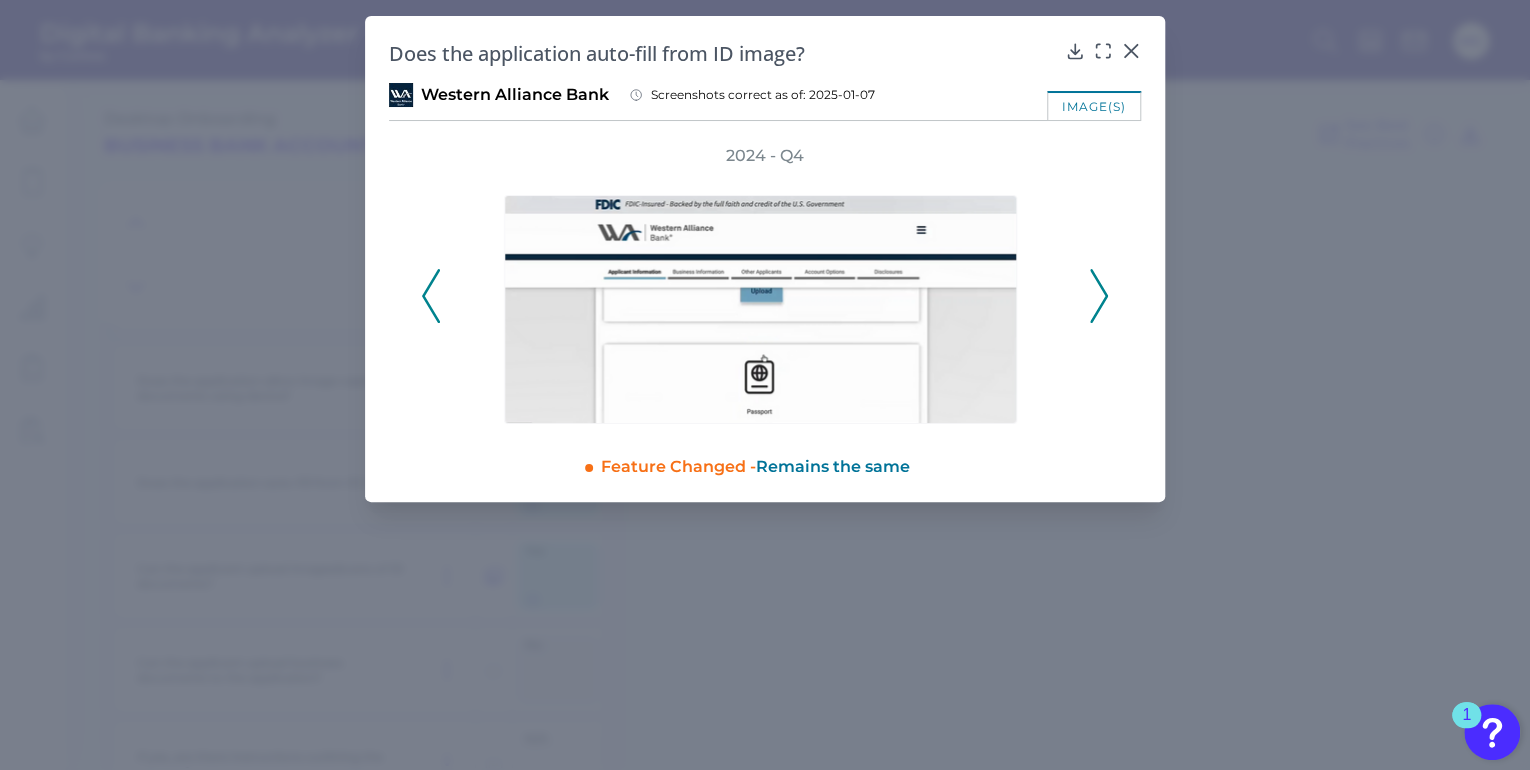 click 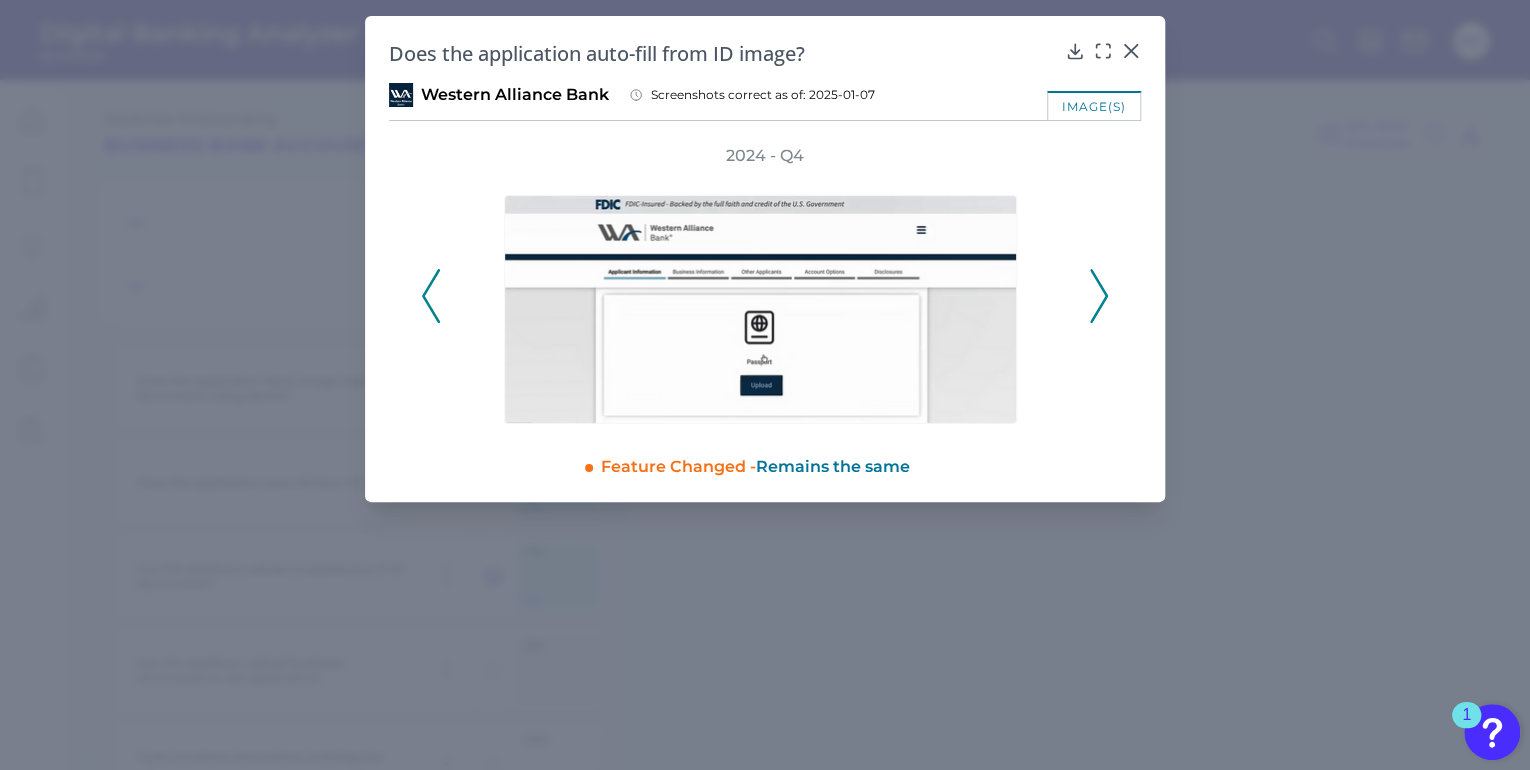 click 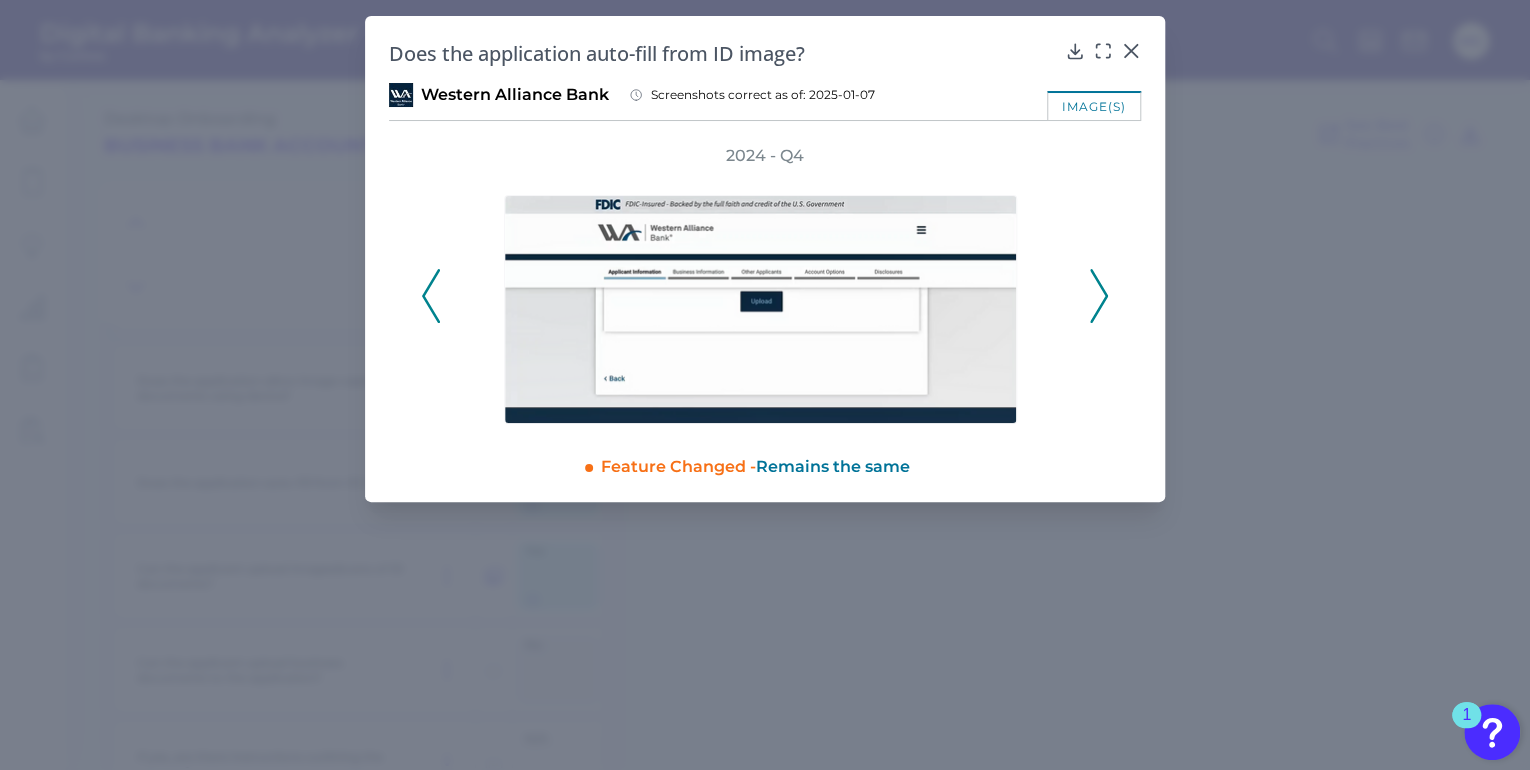 click 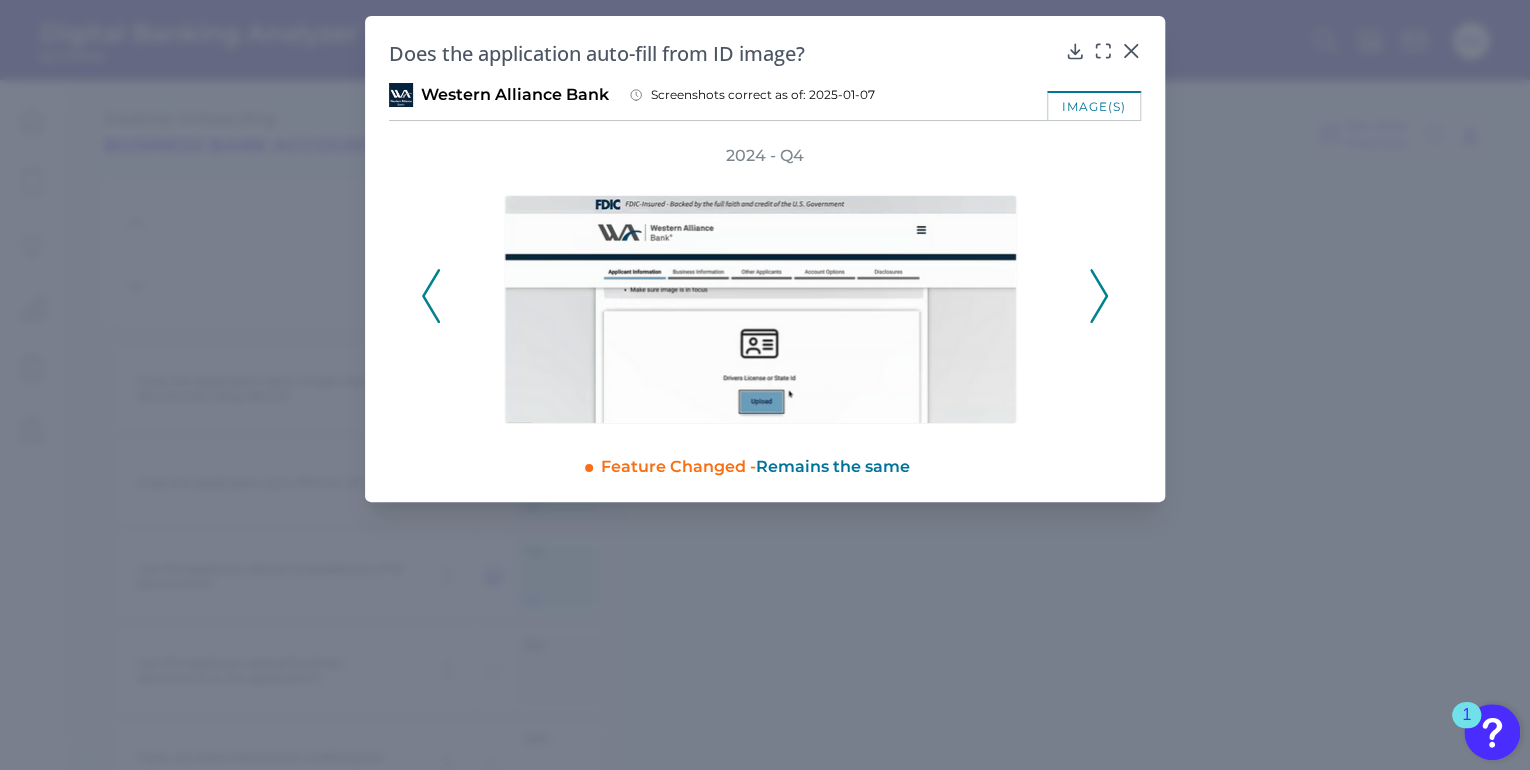 click 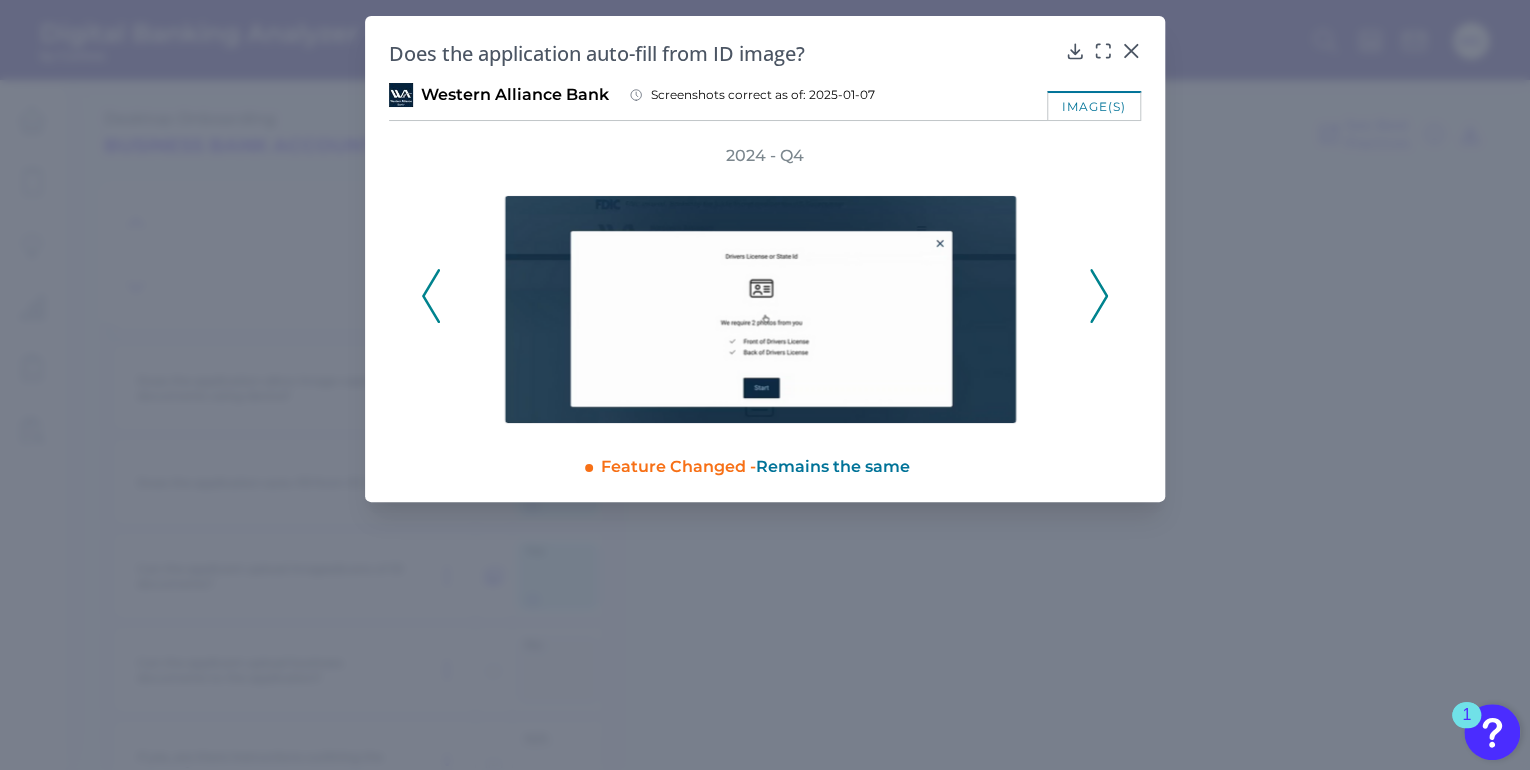 click 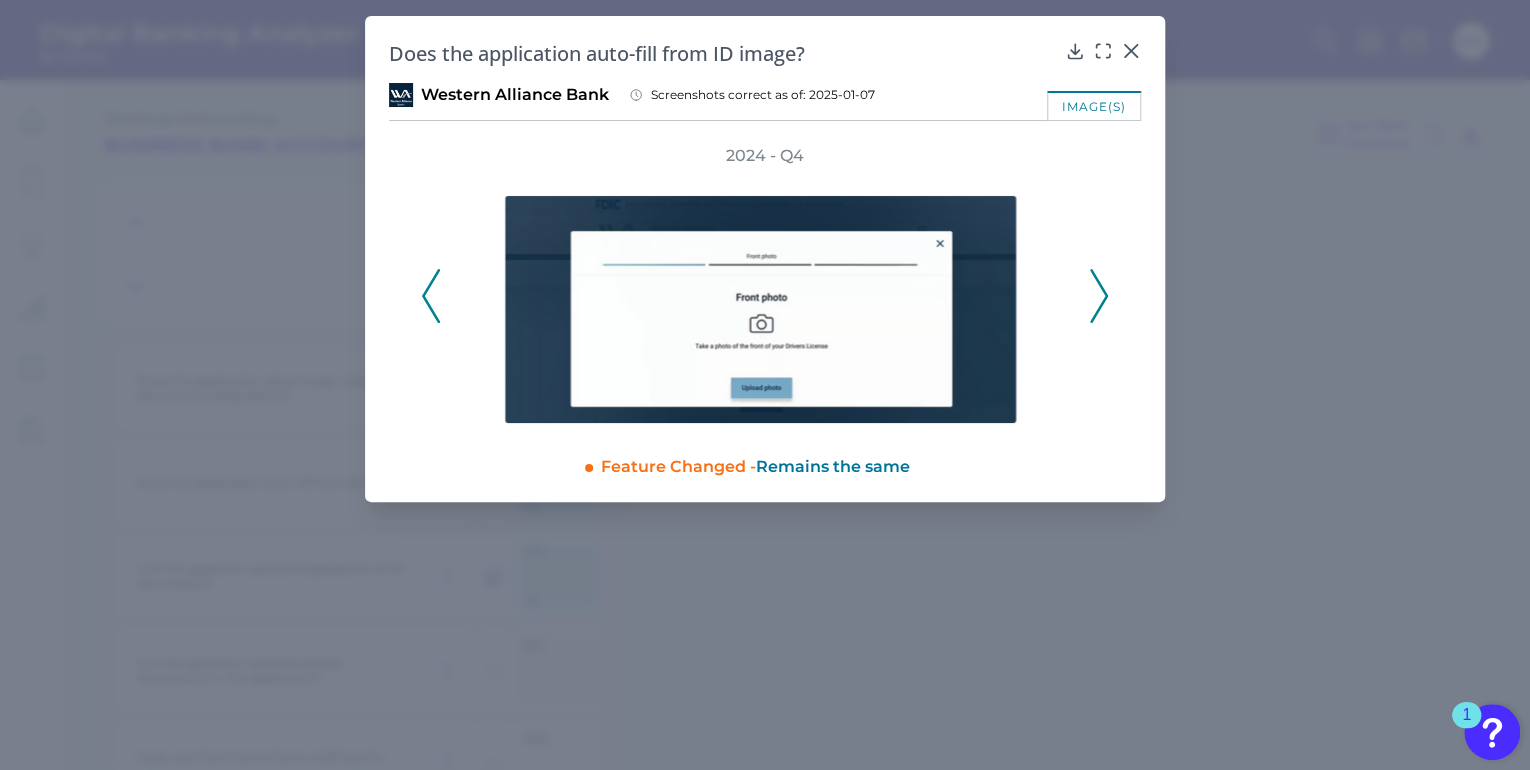 click 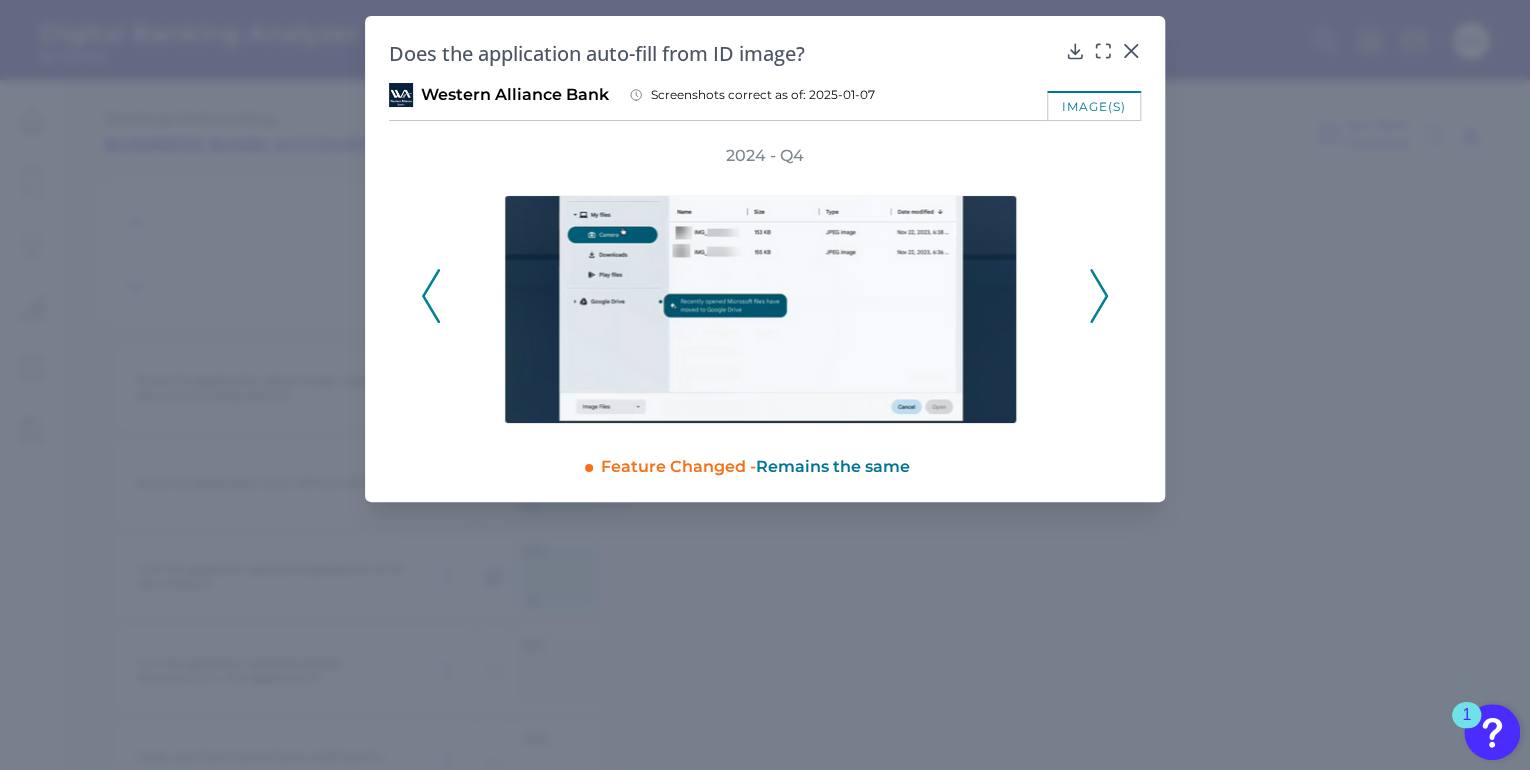 click 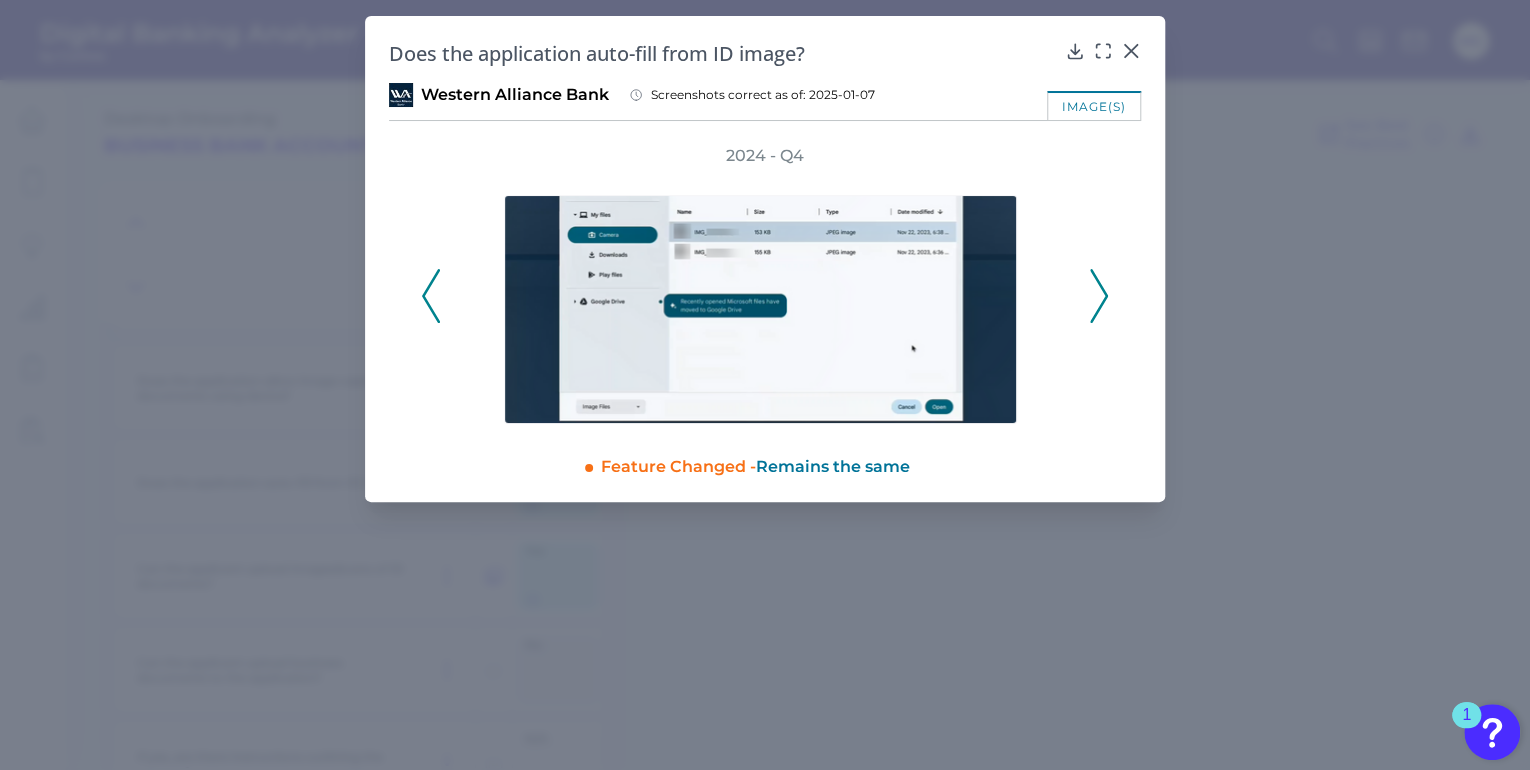 click 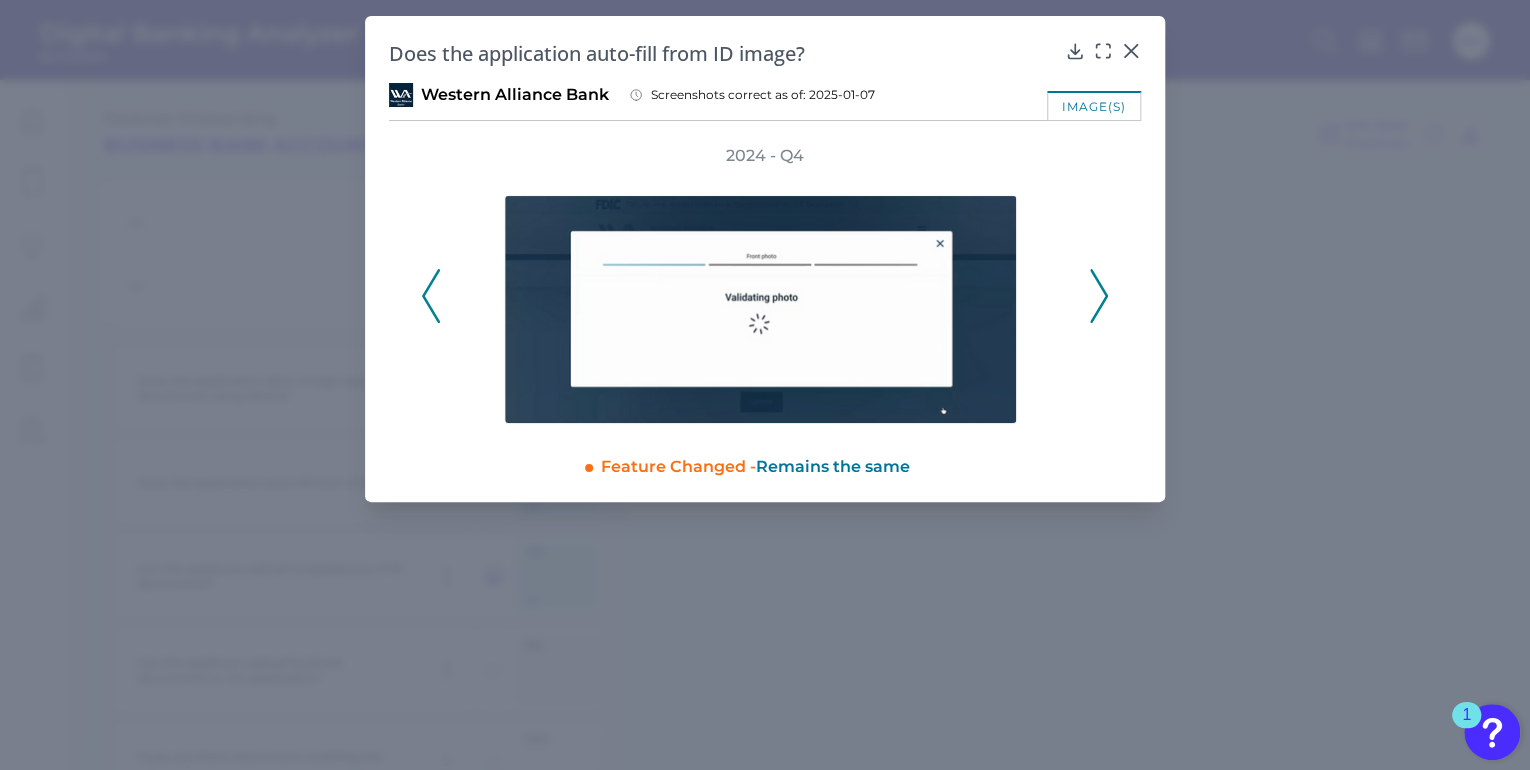 click 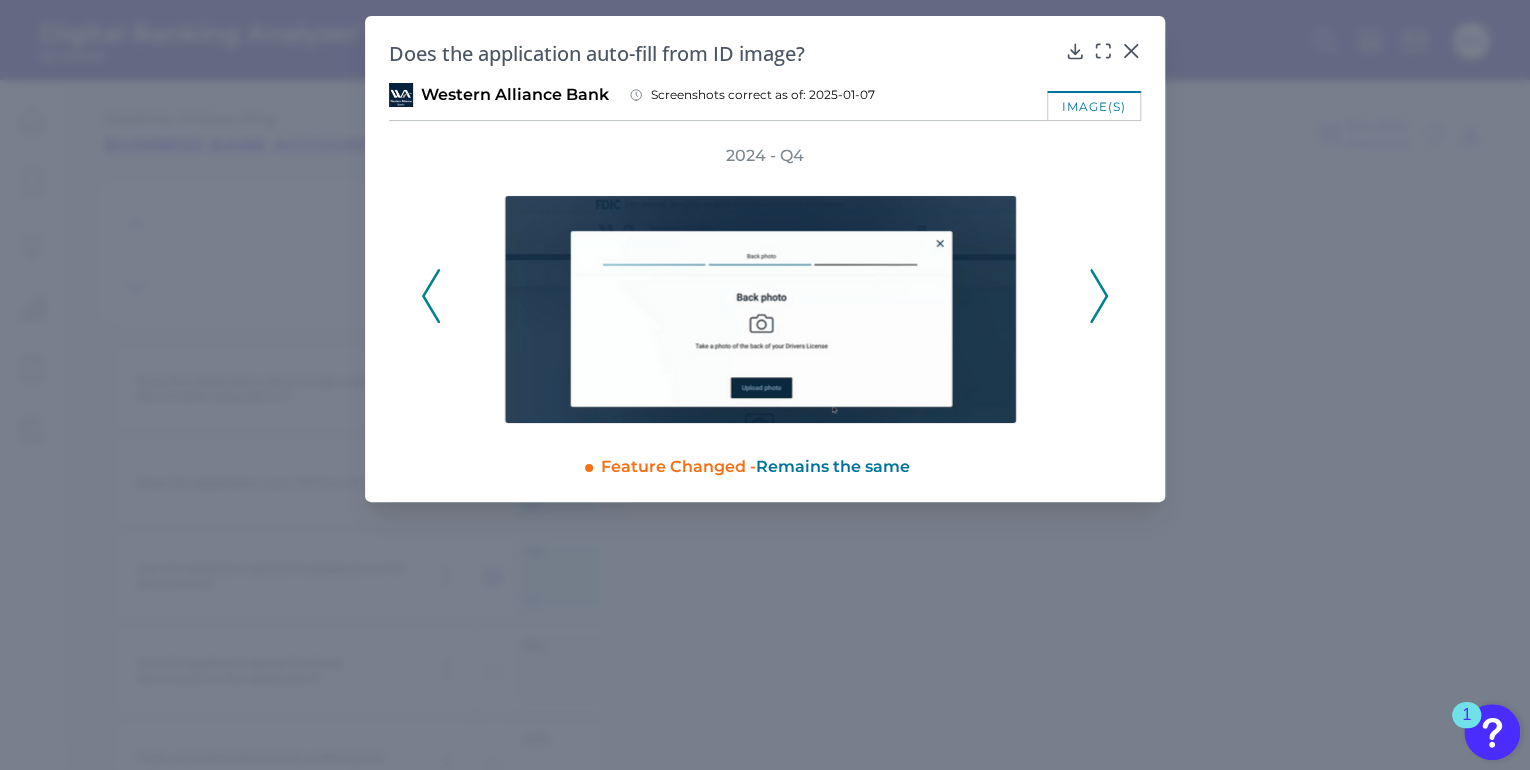 click 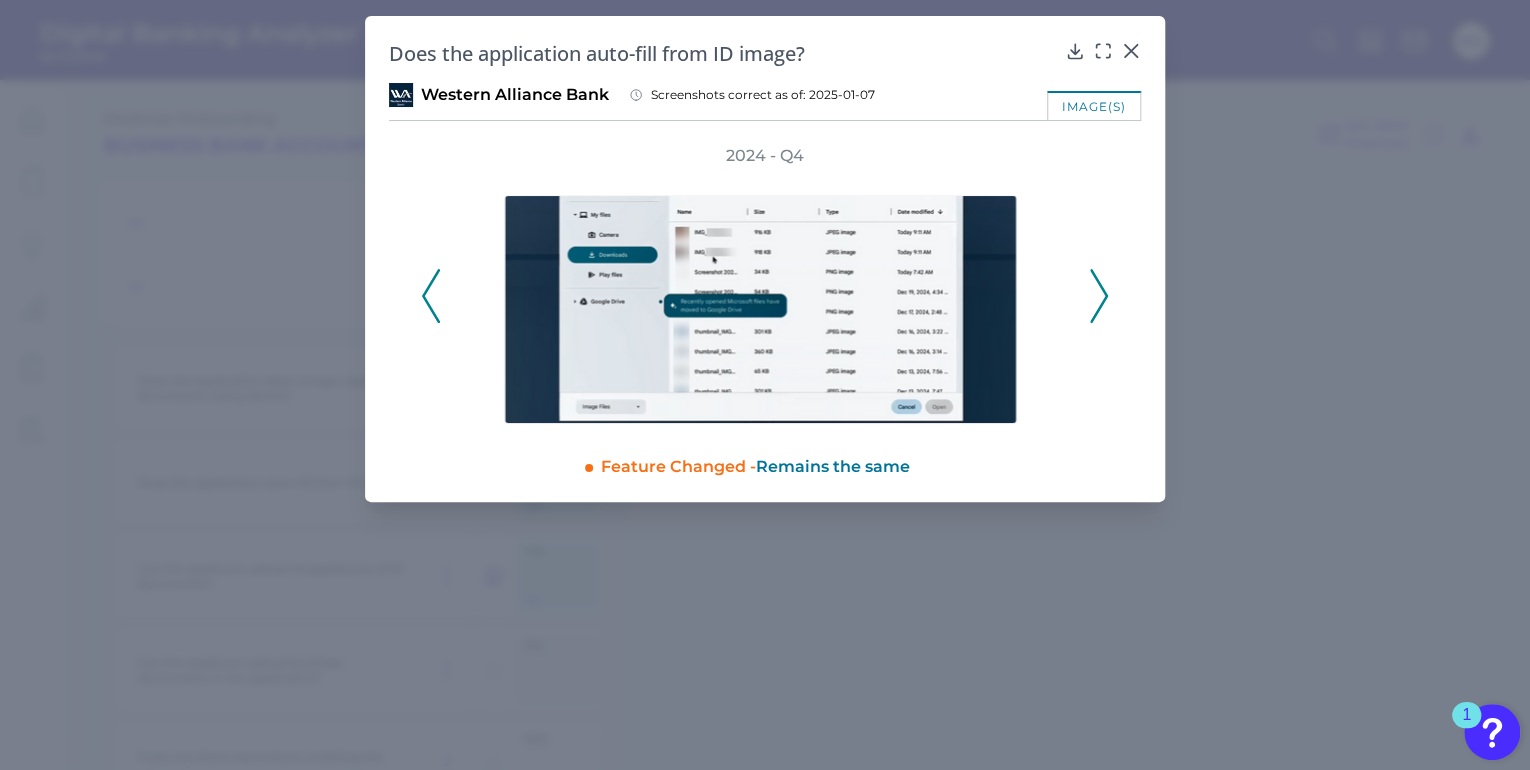 click 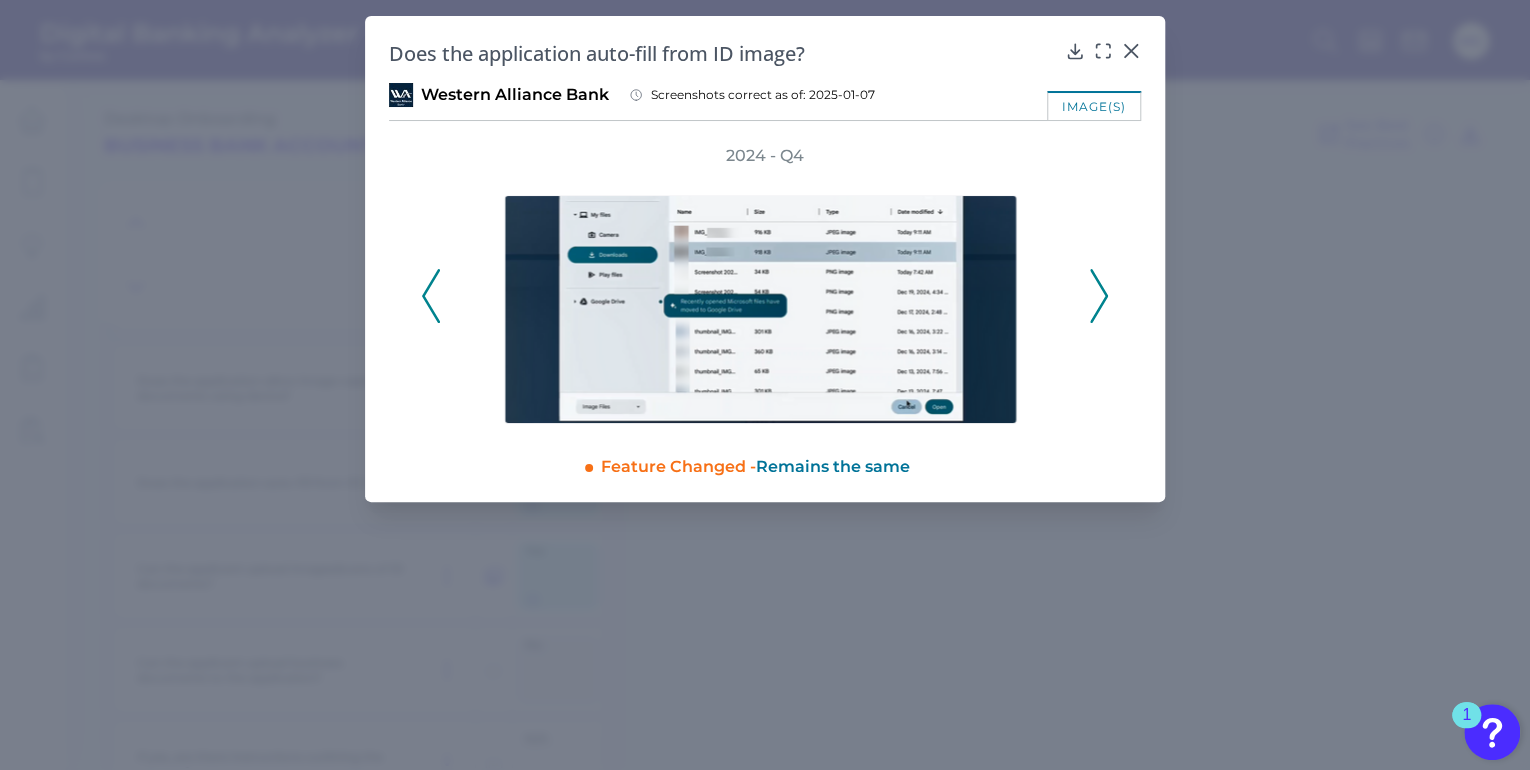 click 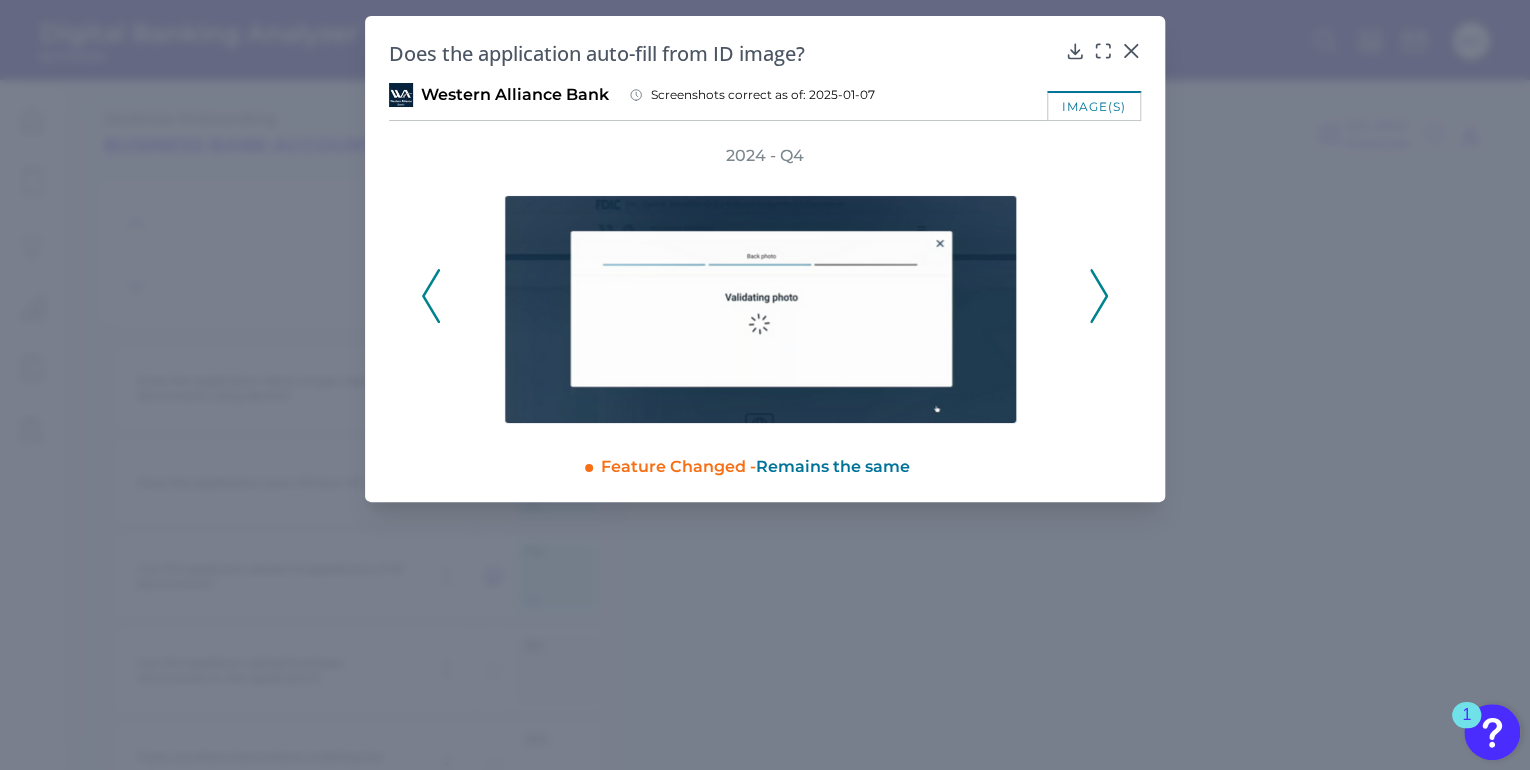 click 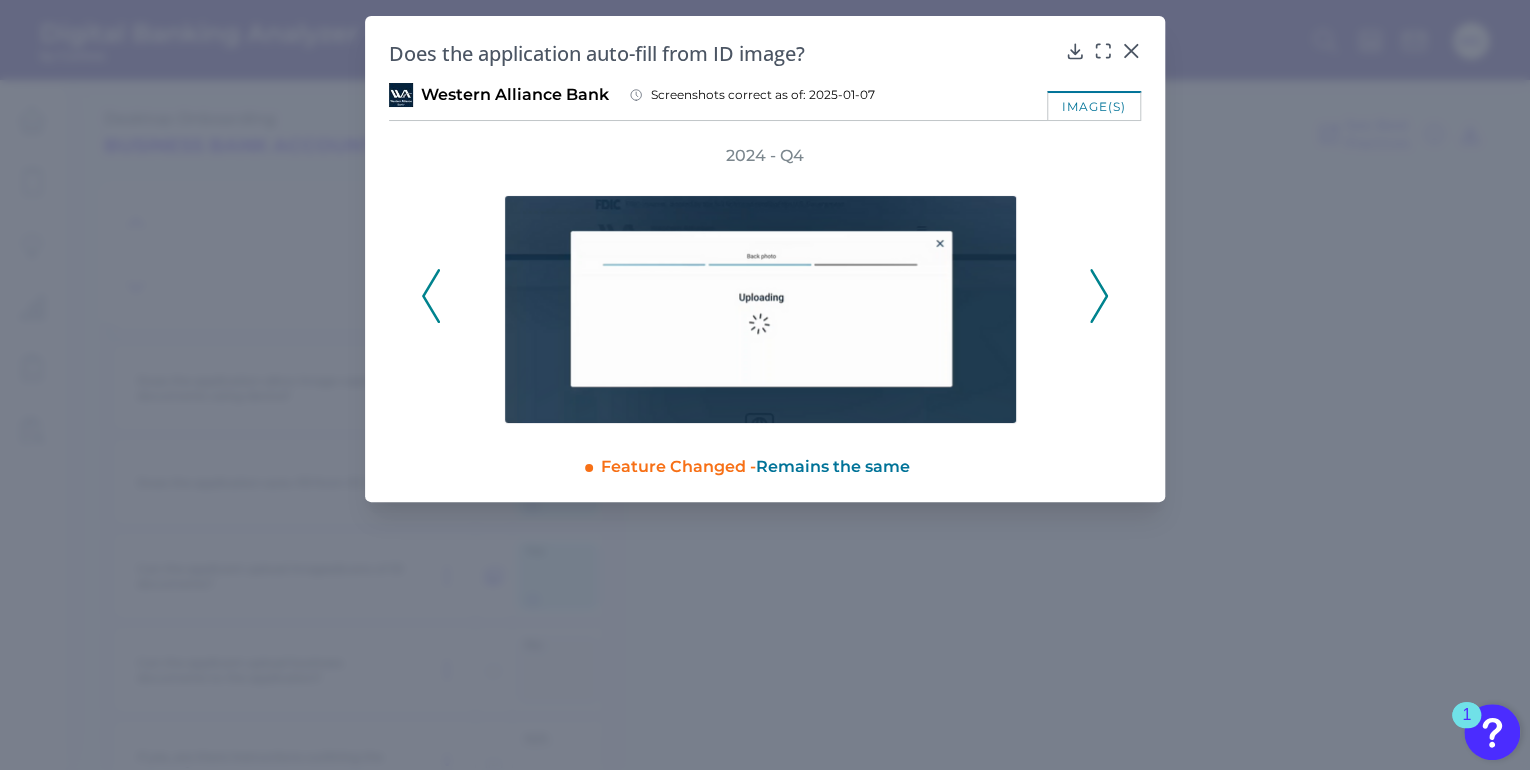 click 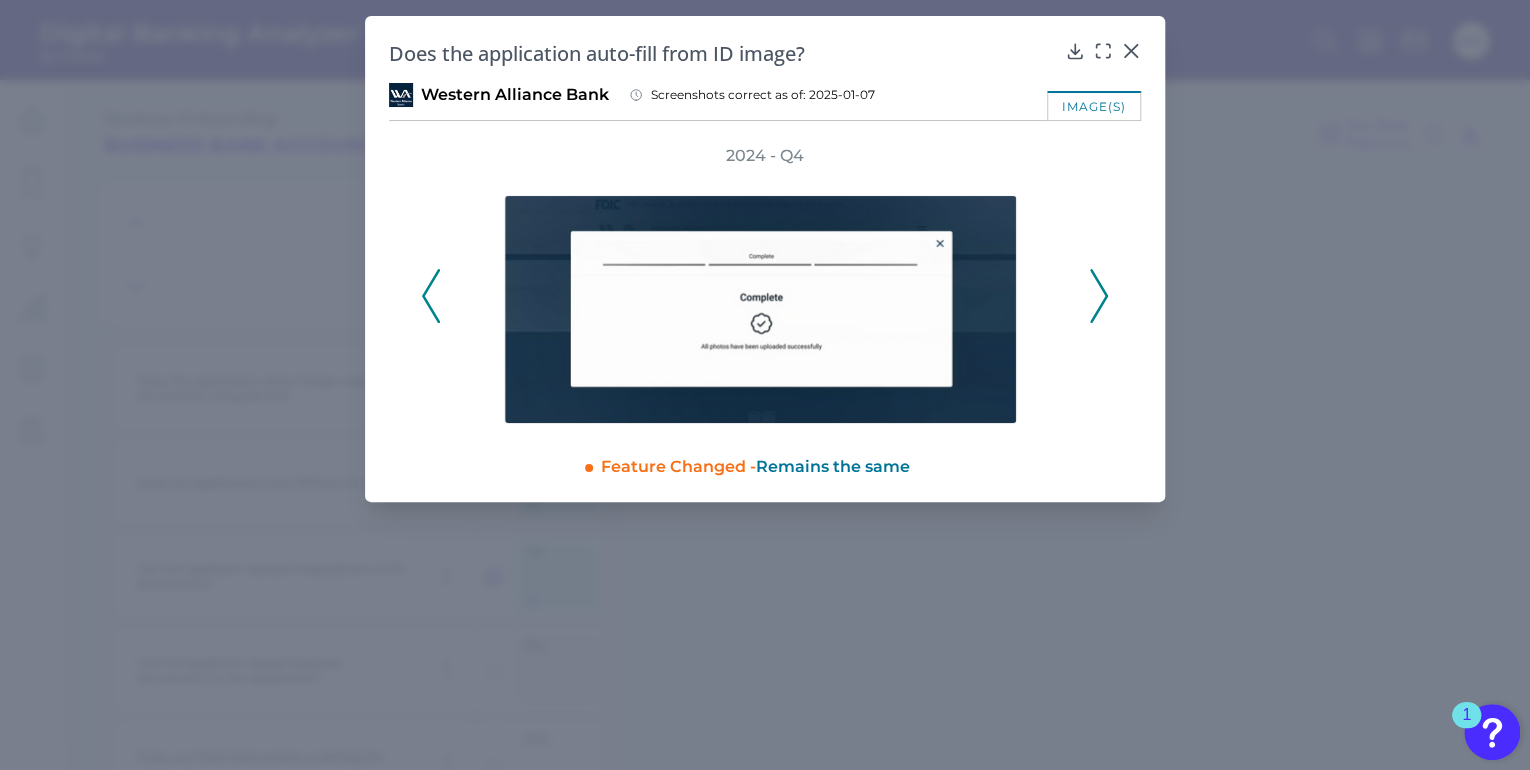 click 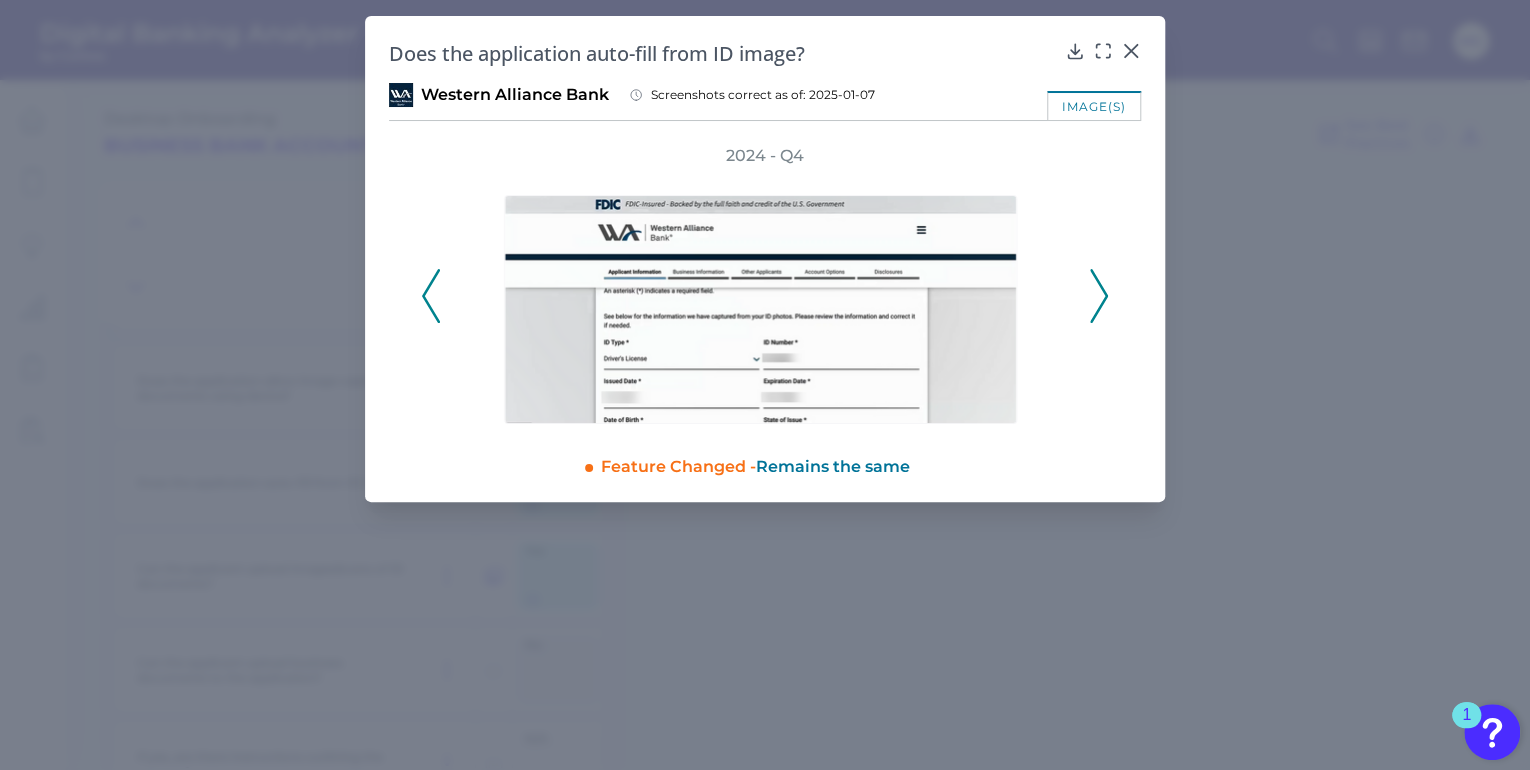 click 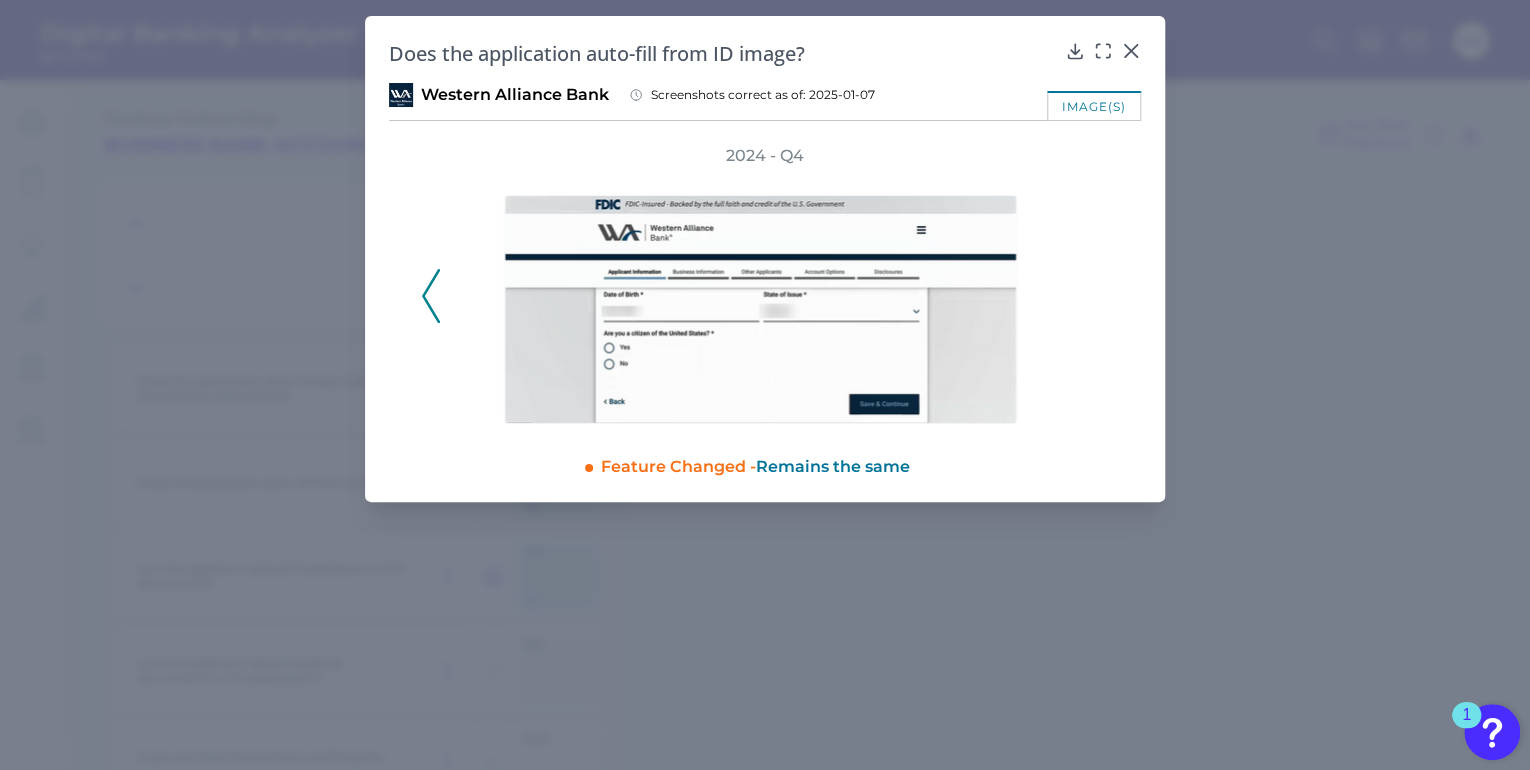 click on "2024 - Q4" at bounding box center (765, 284) 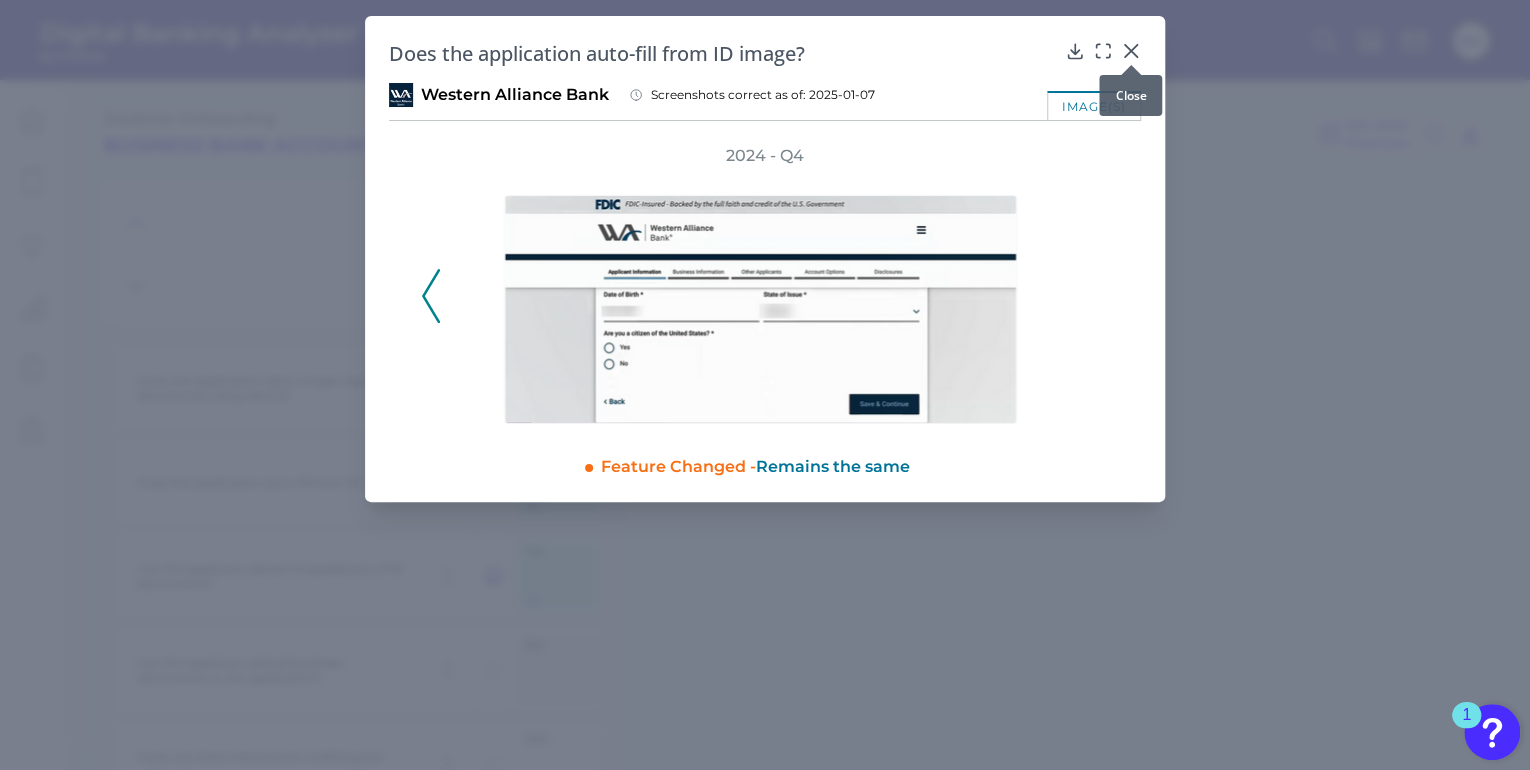 click 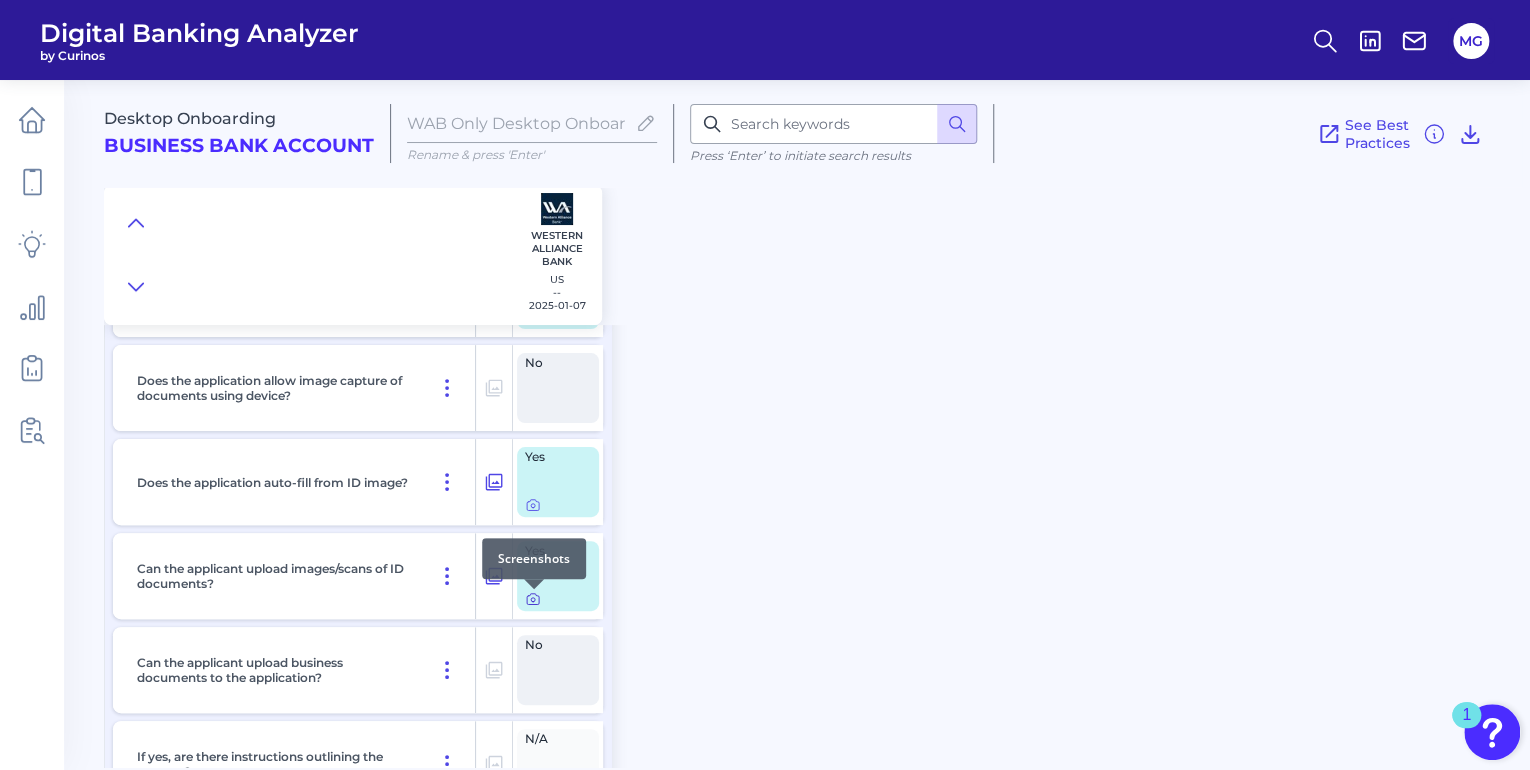 click 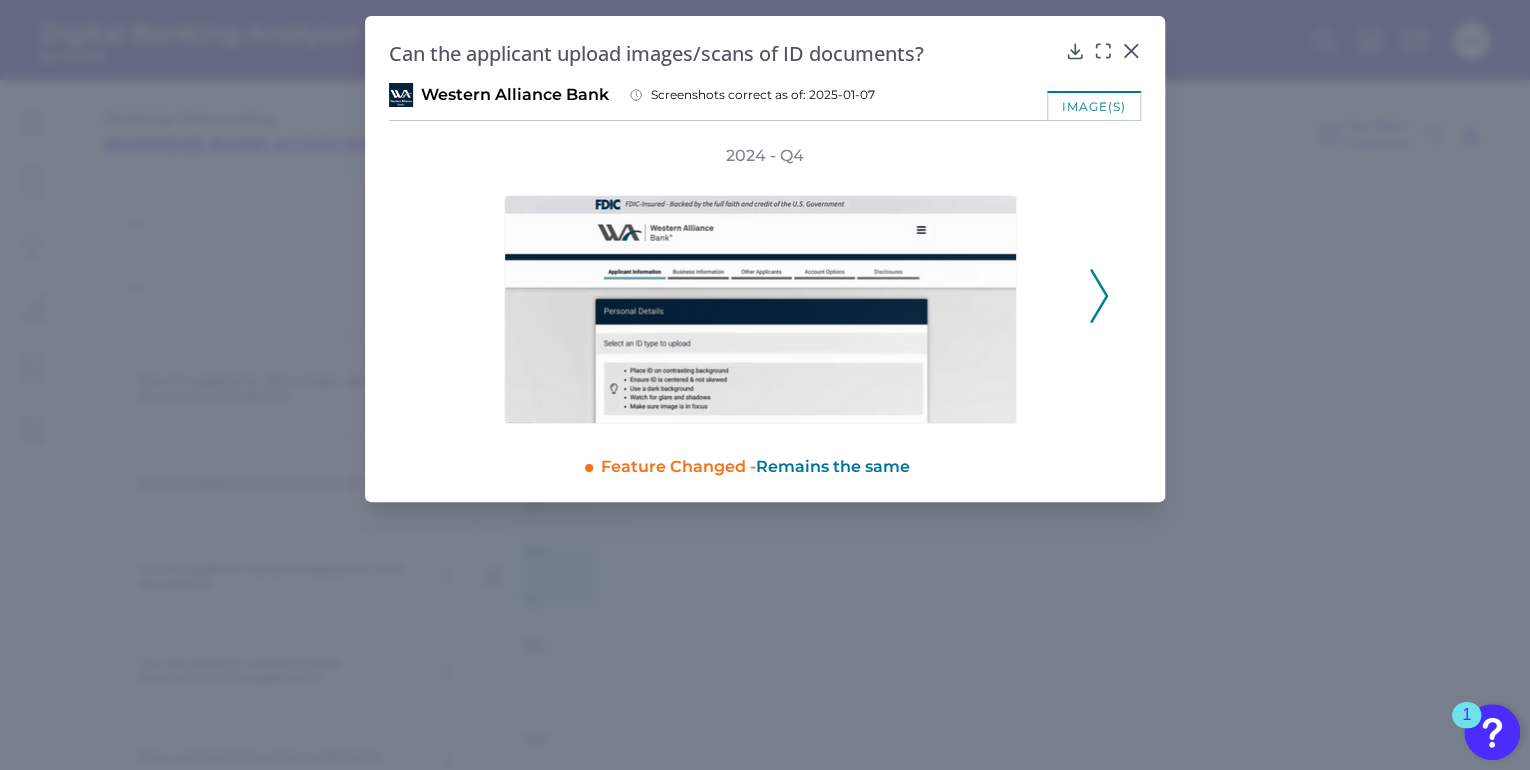 click on "2024 - Q4" at bounding box center (765, 284) 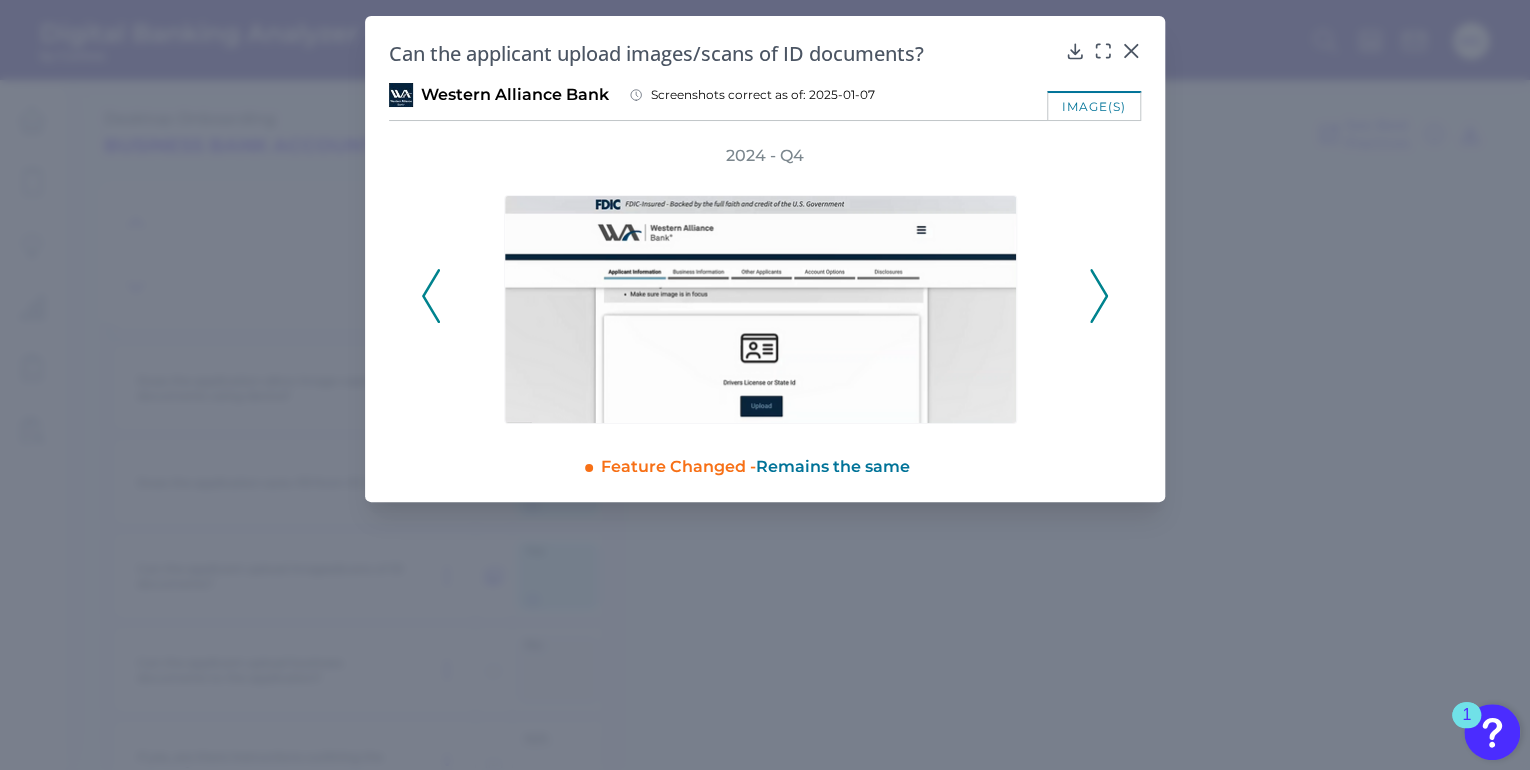 click 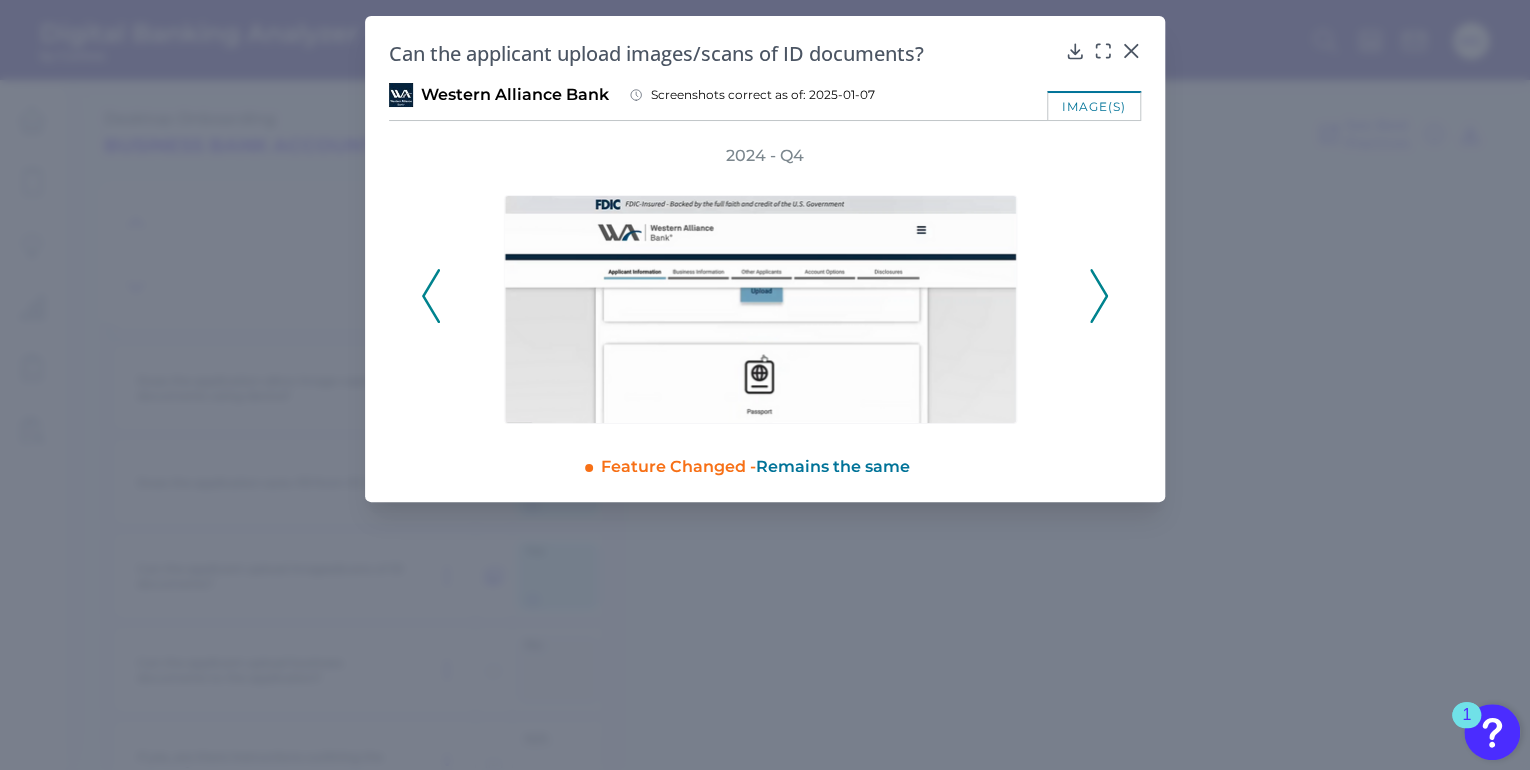 click 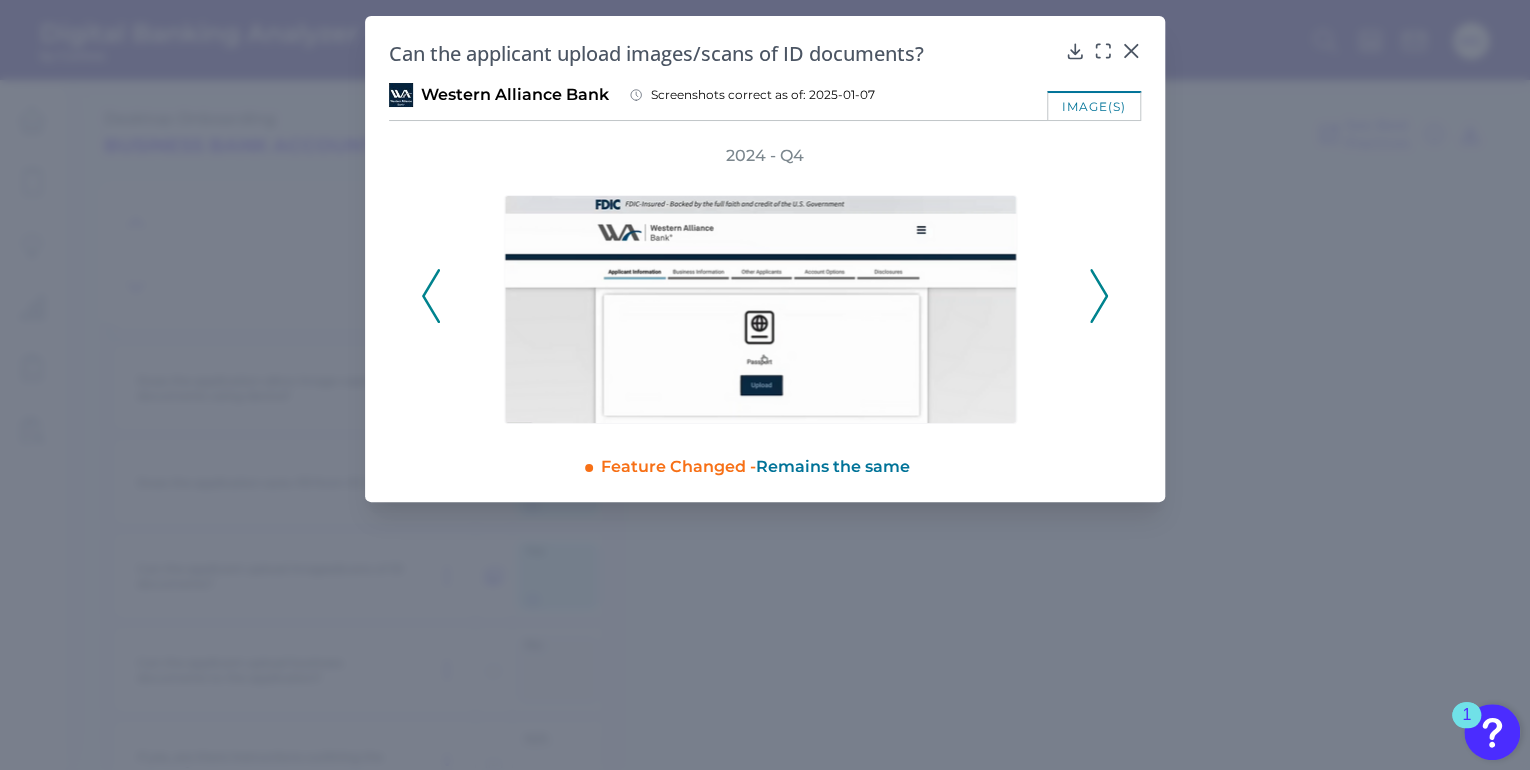 click 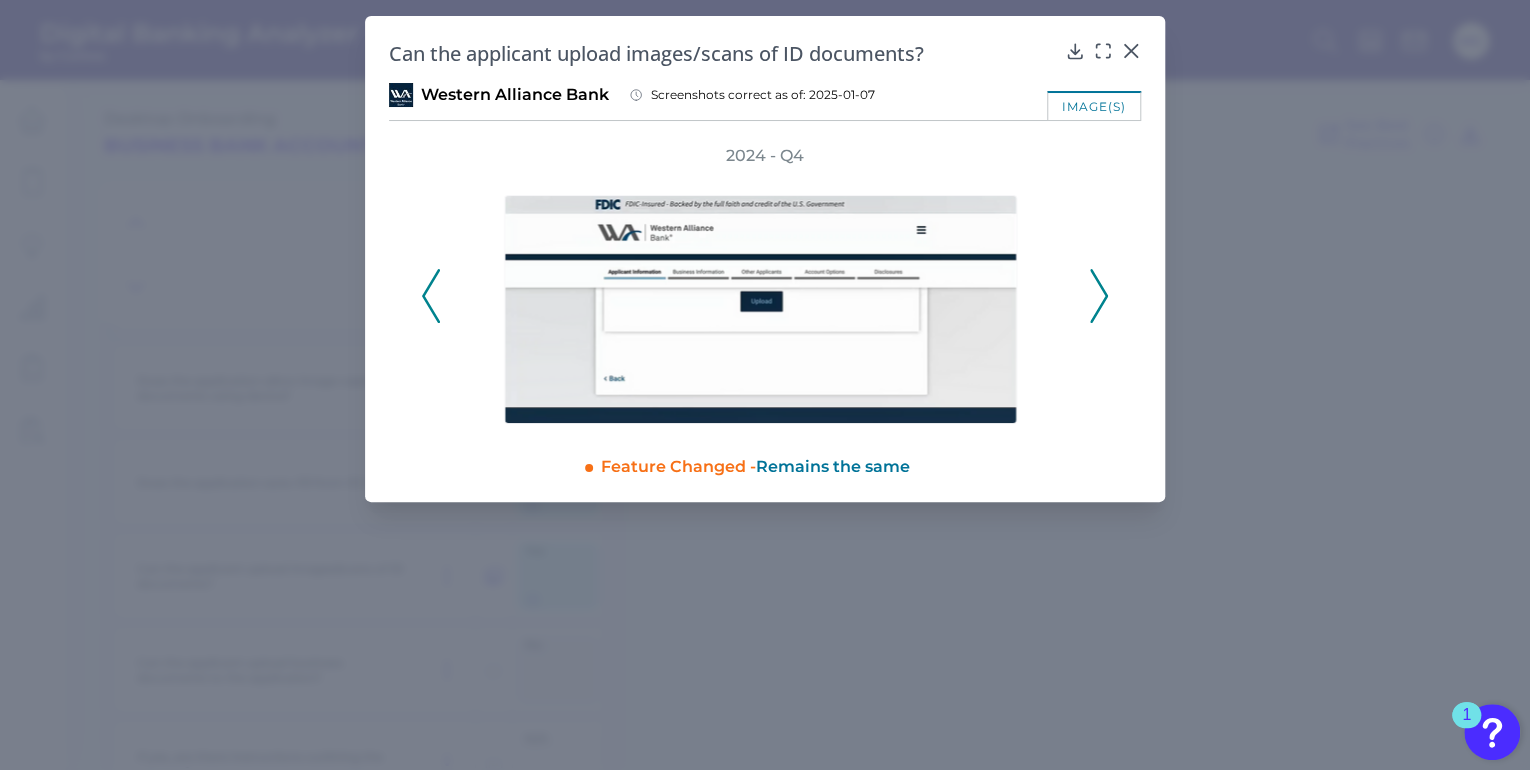 click 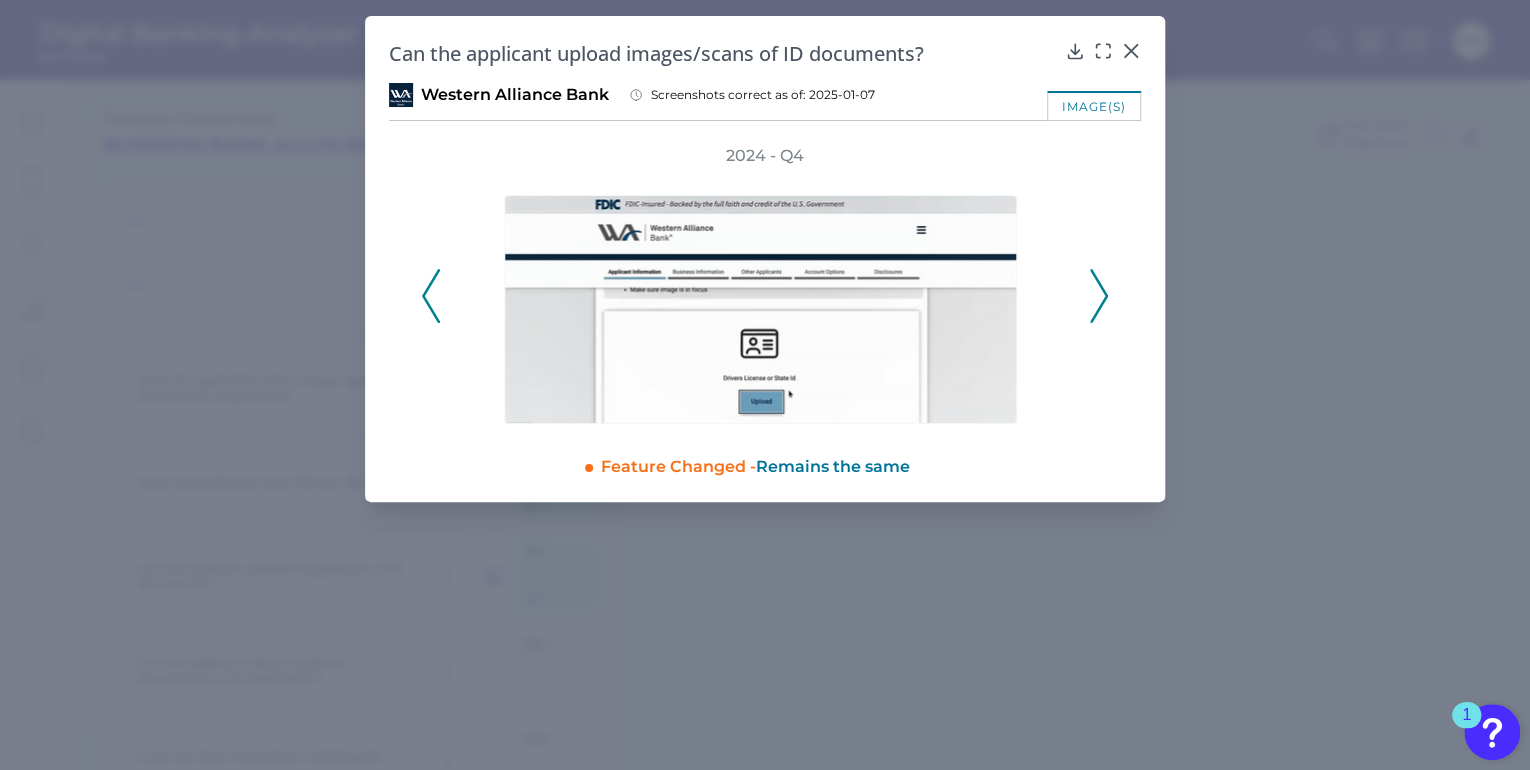 click on "Can the applicant upload images/scans of ID documents? Western Alliance Bank Screenshots correct as of: 2025-01-07 image(s) 2024 - Q4 Feature Changed - &nbsp;Remains the same" at bounding box center (765, 259) 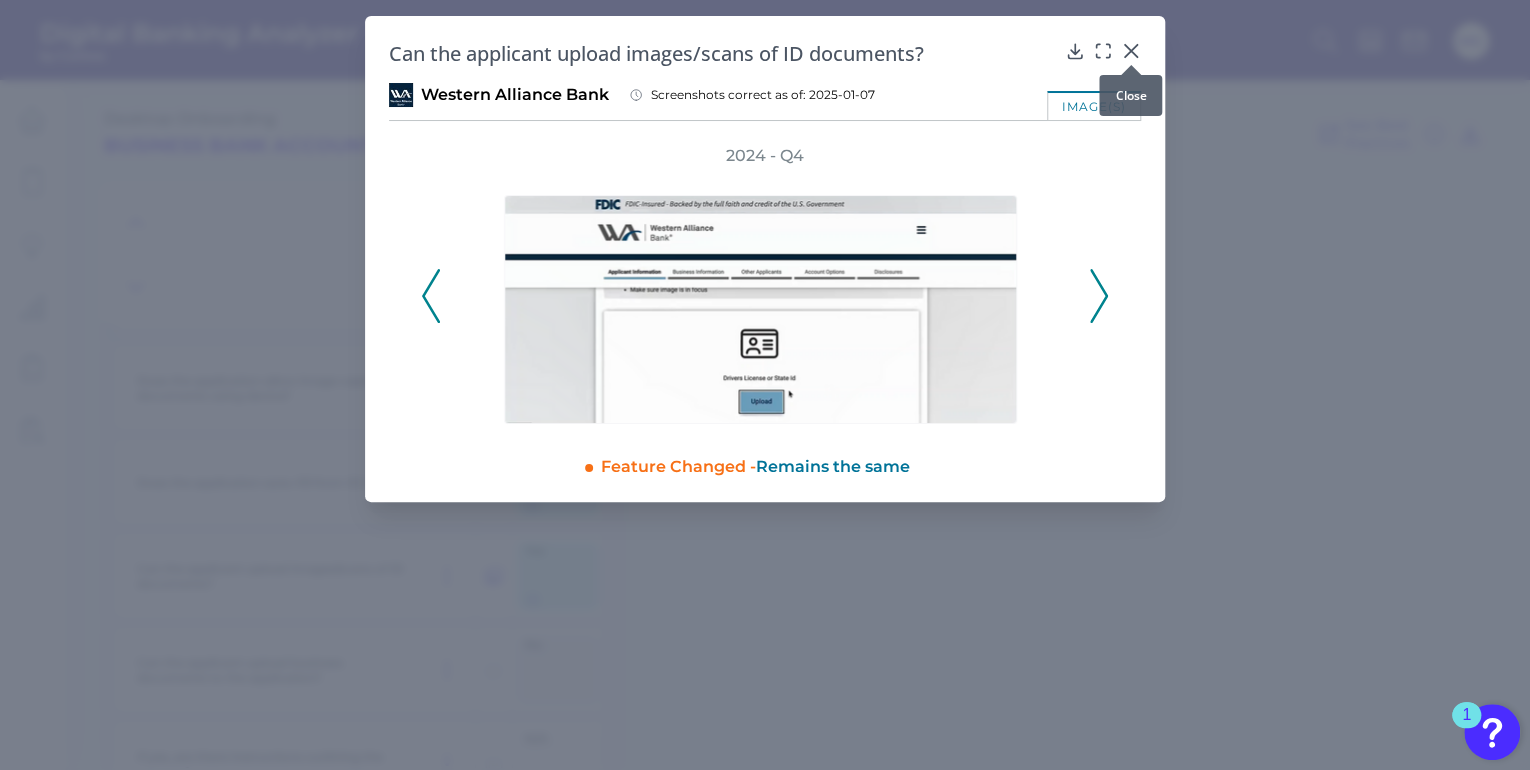 click 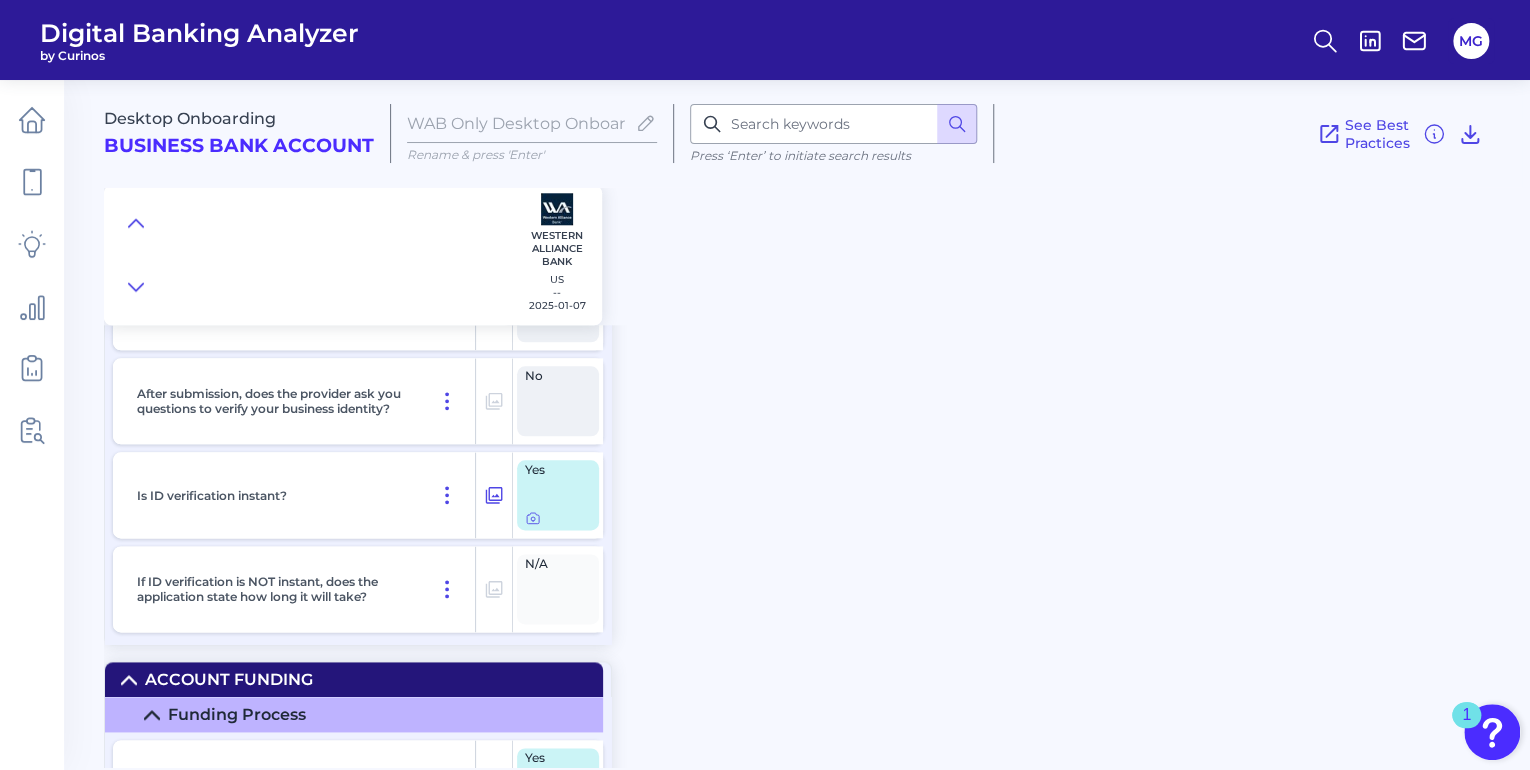 scroll, scrollTop: 12480, scrollLeft: 0, axis: vertical 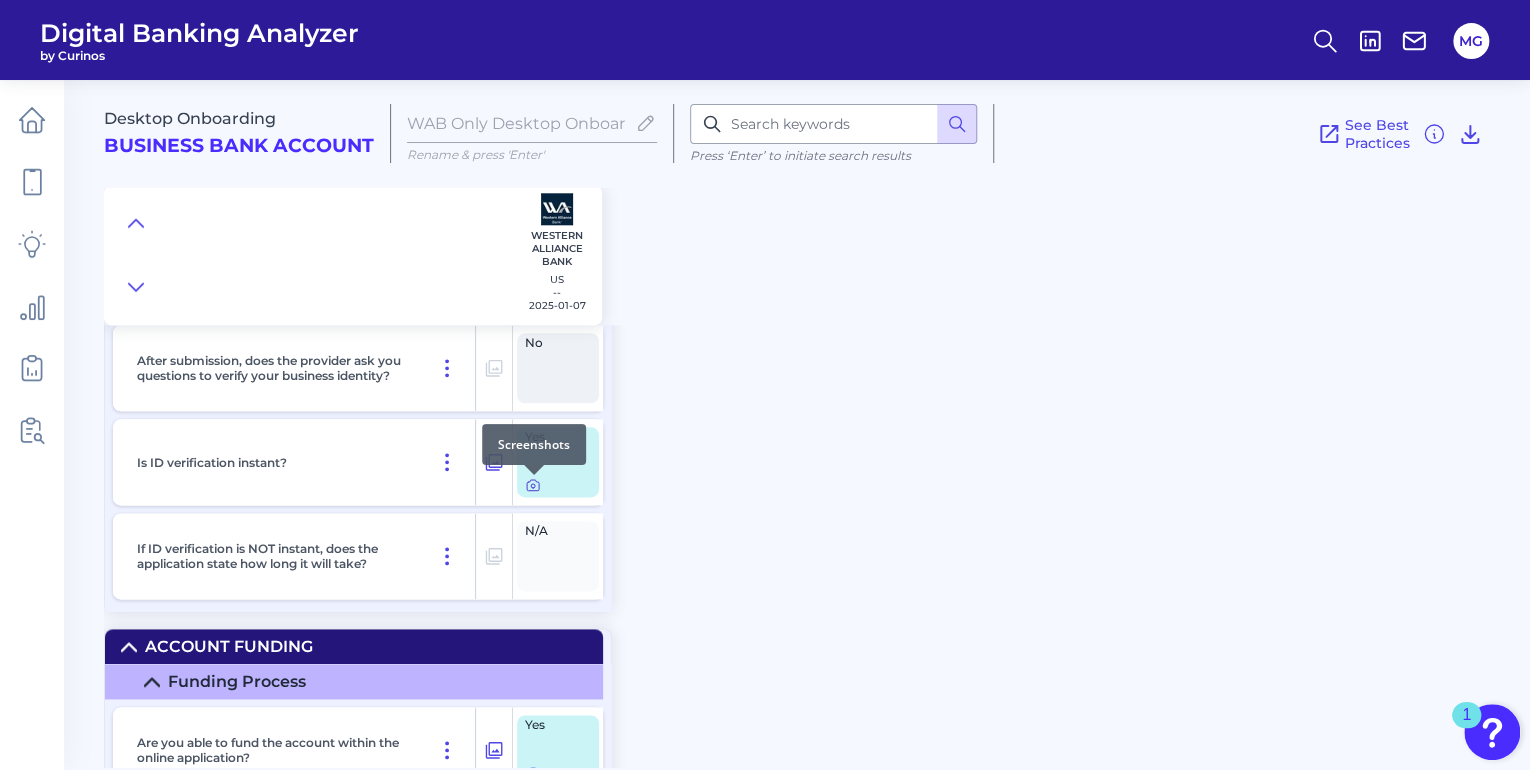 click 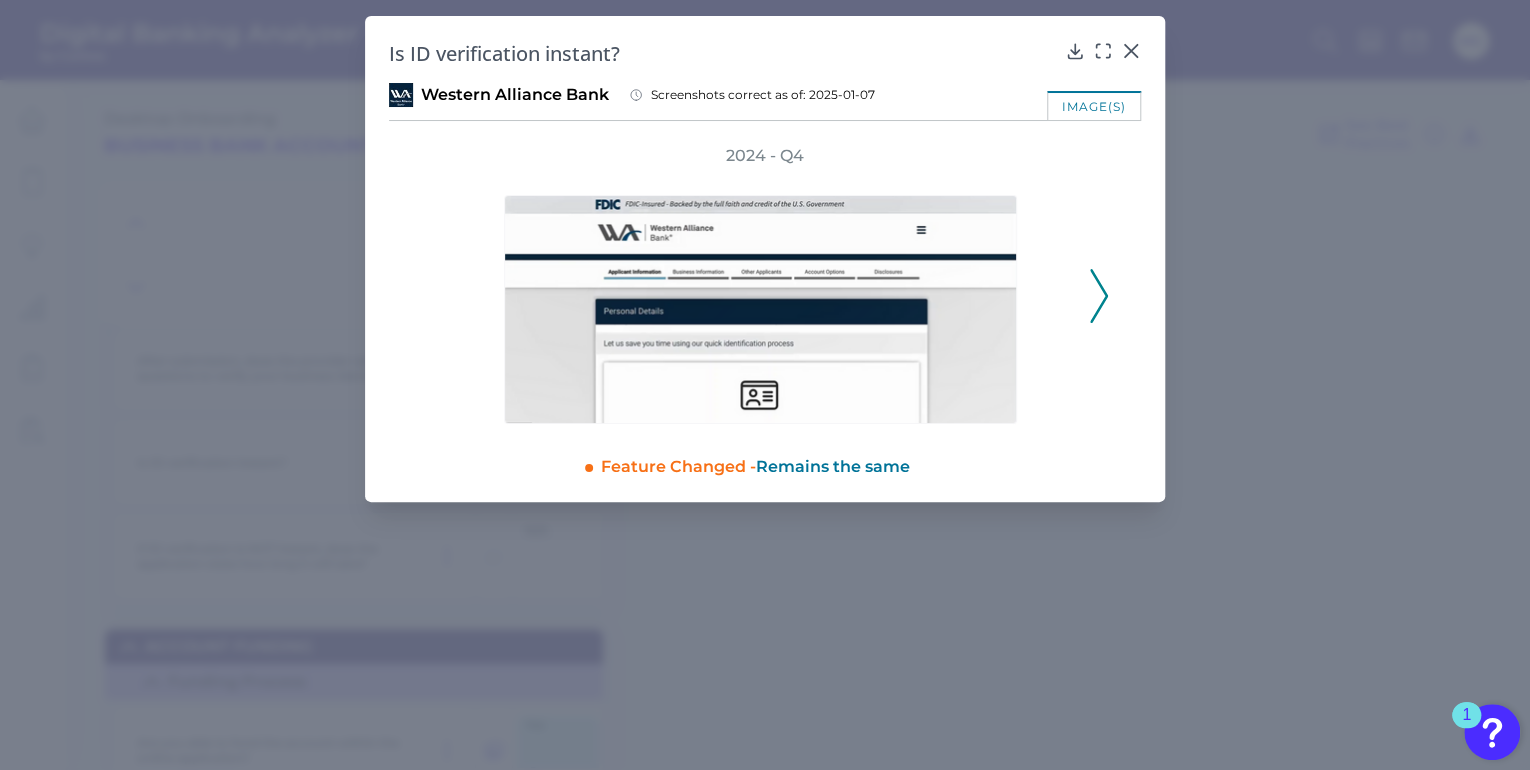 click on "2024 - Q4" at bounding box center (765, 284) 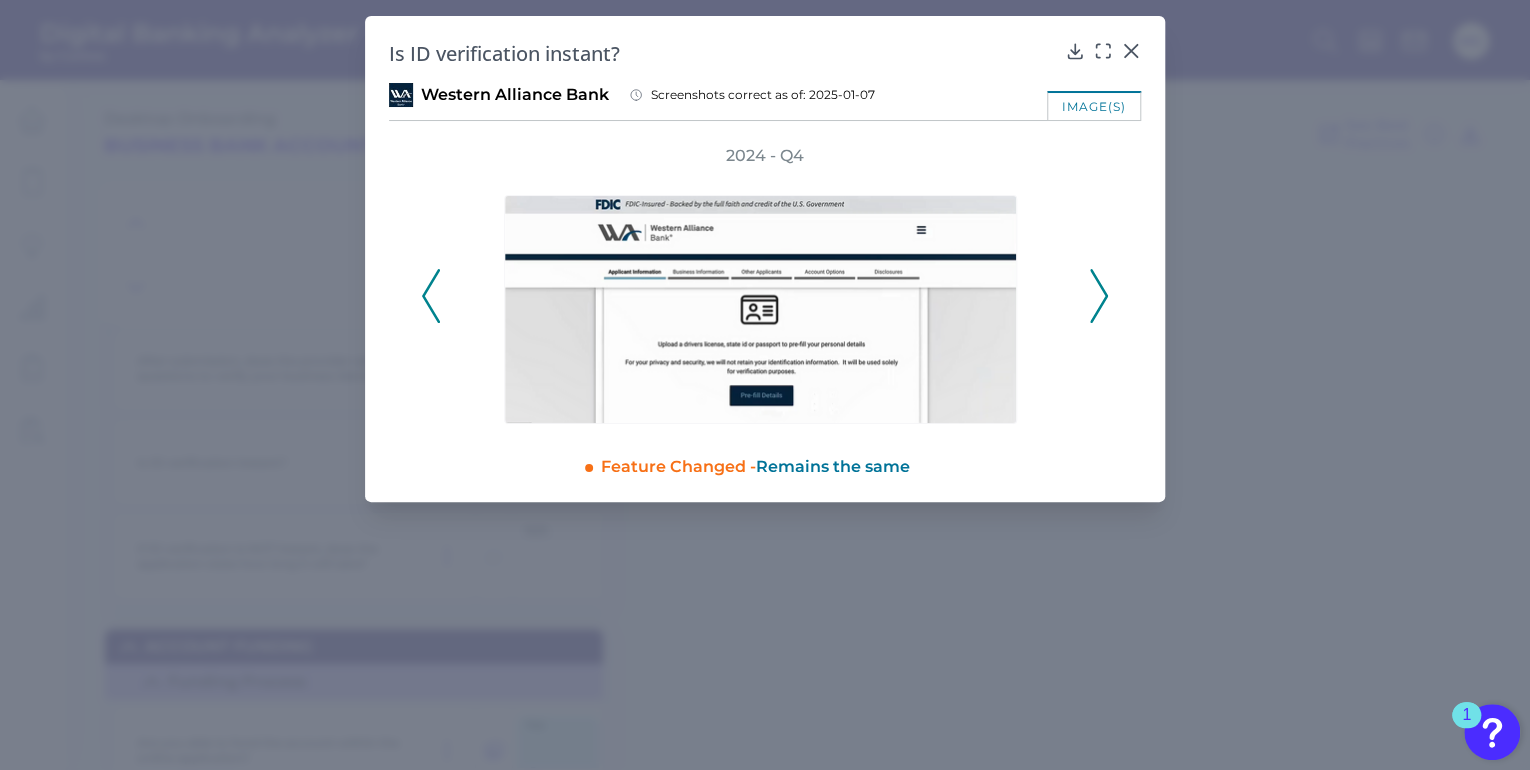 click 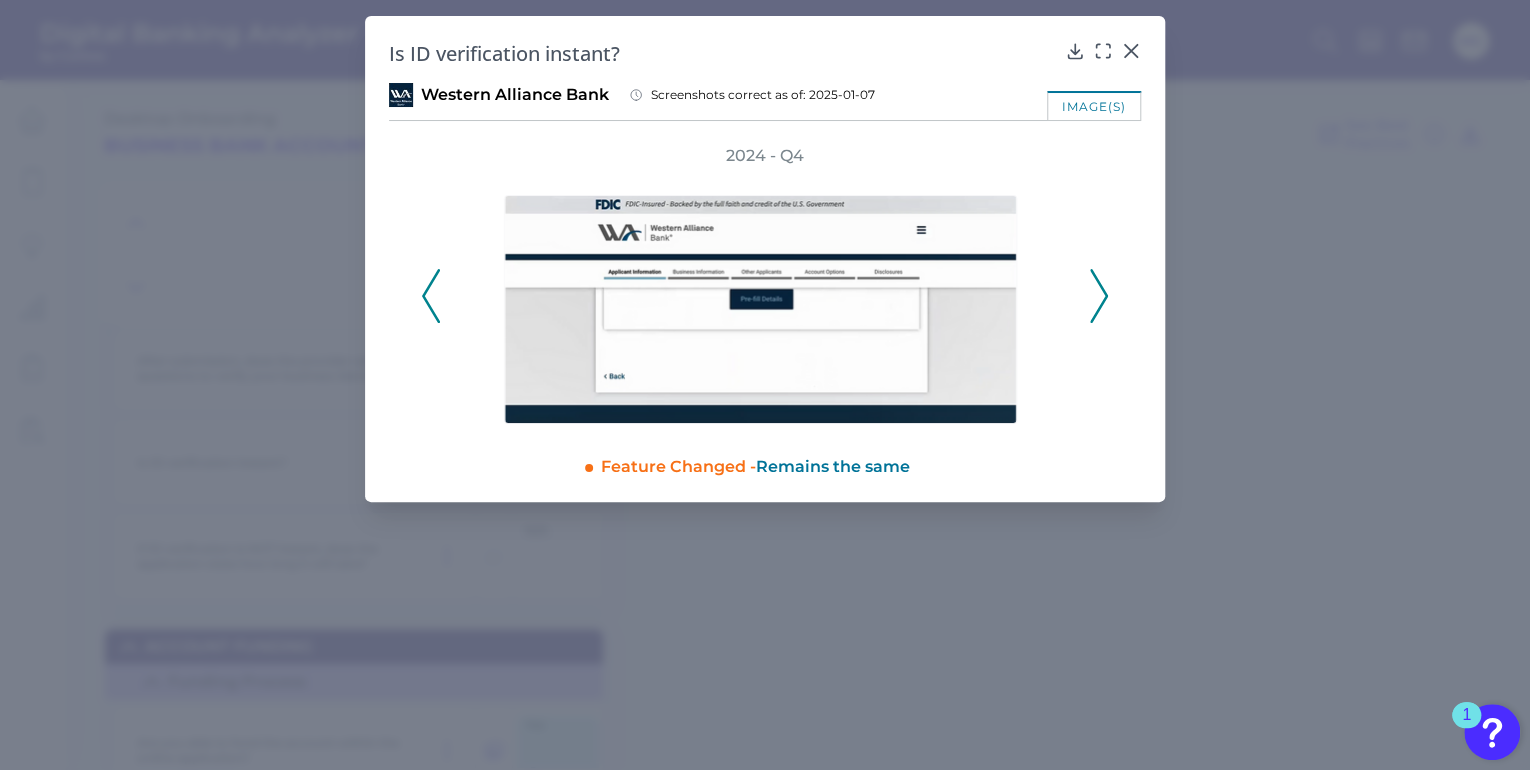 click 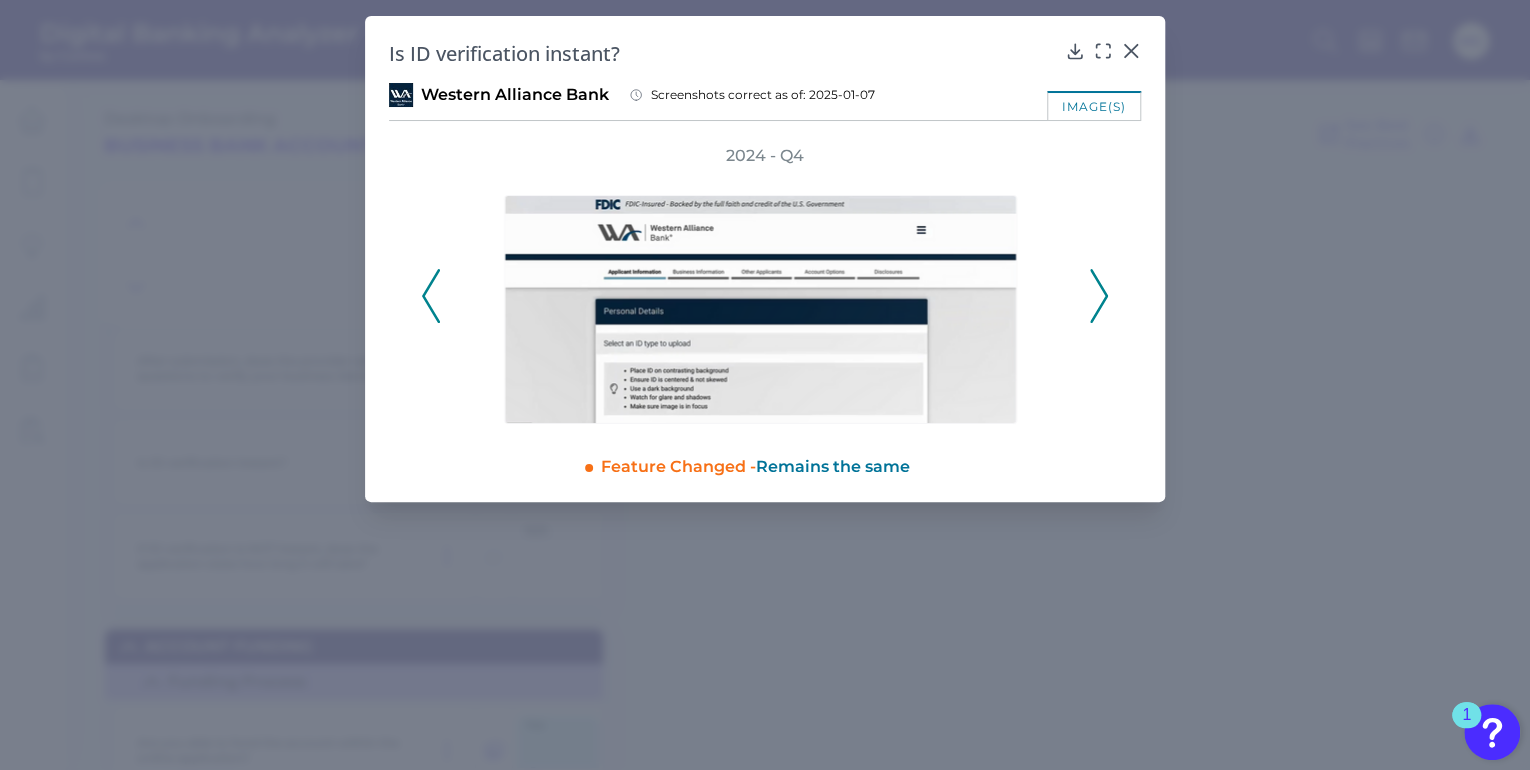 click 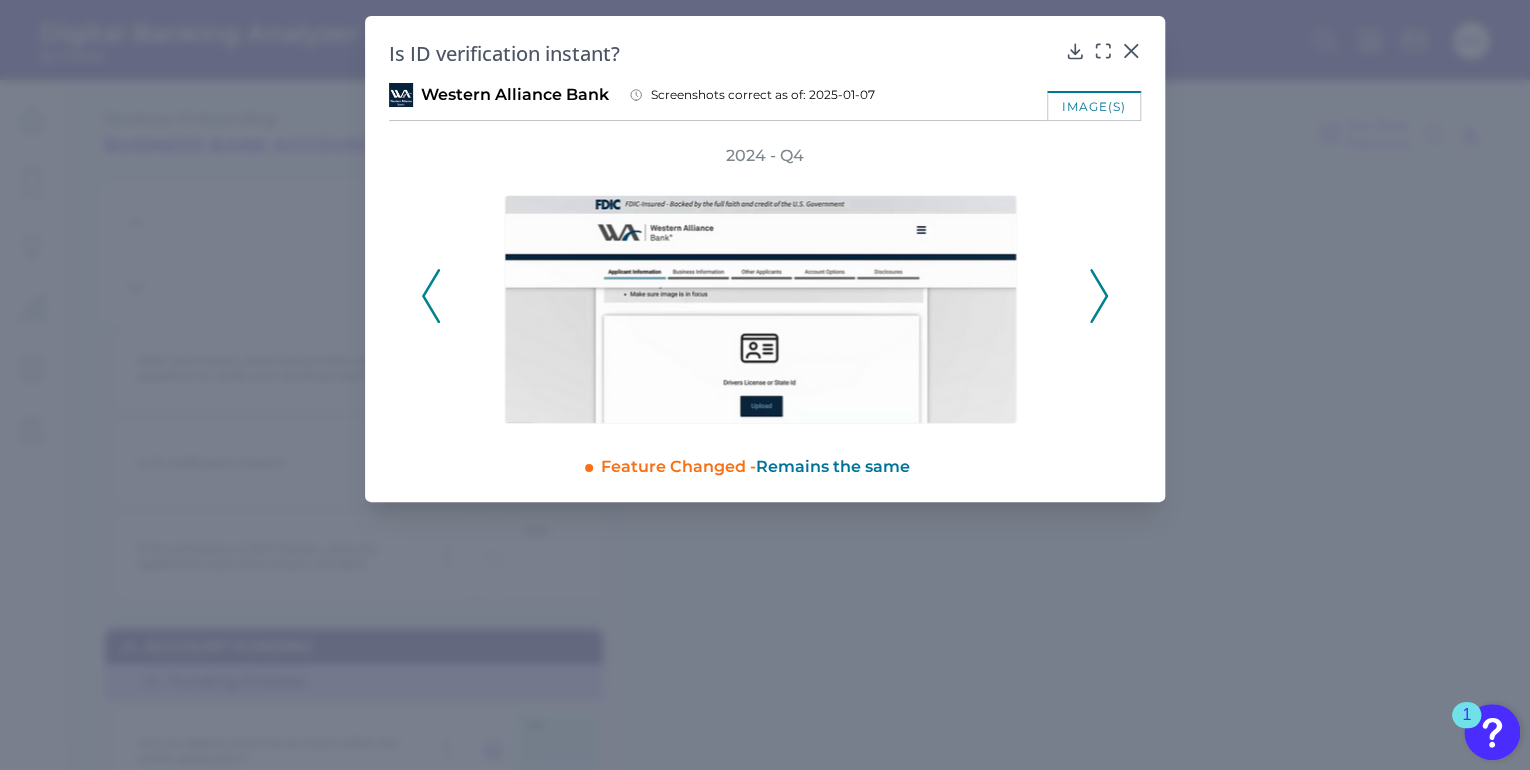 click 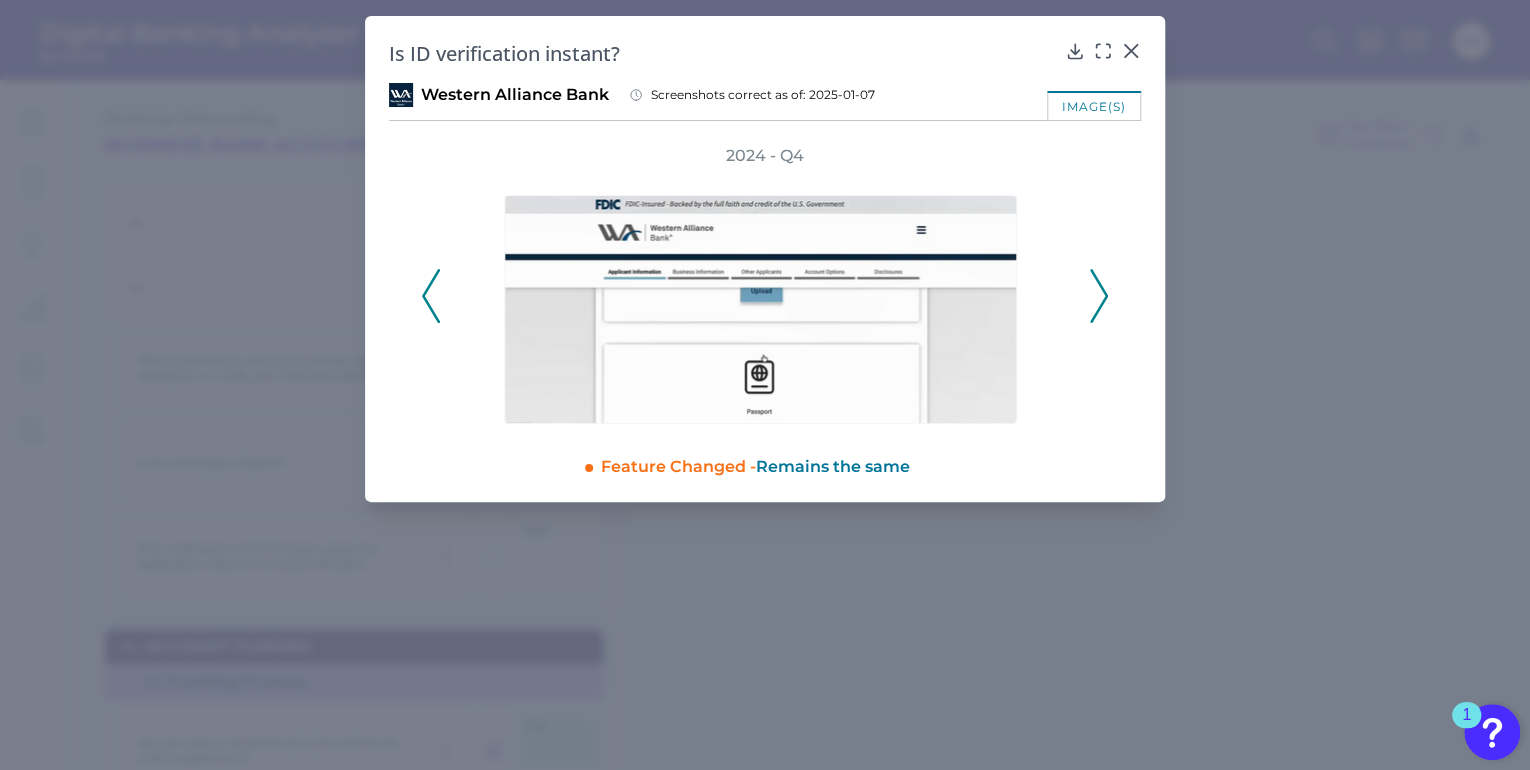 click 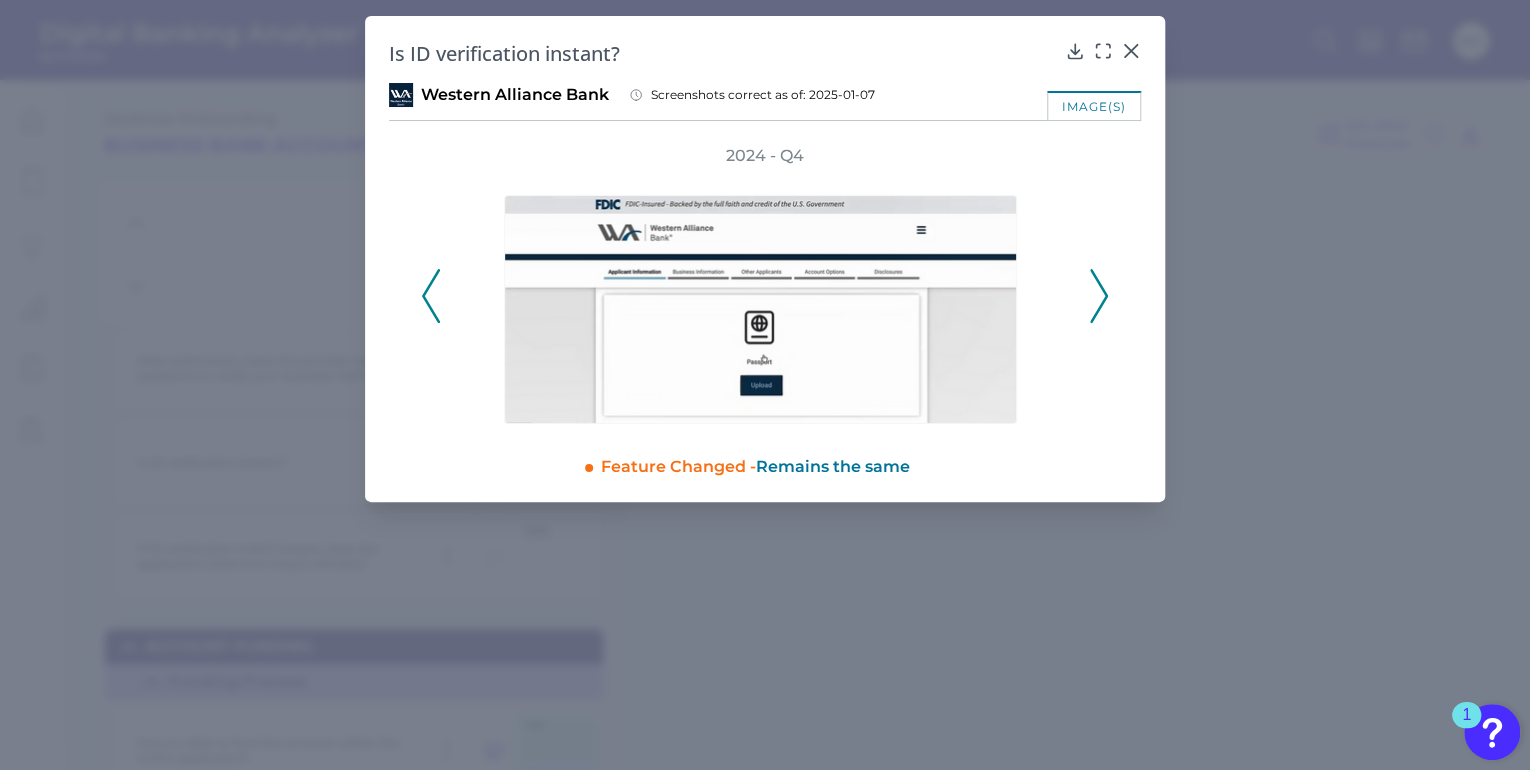 click 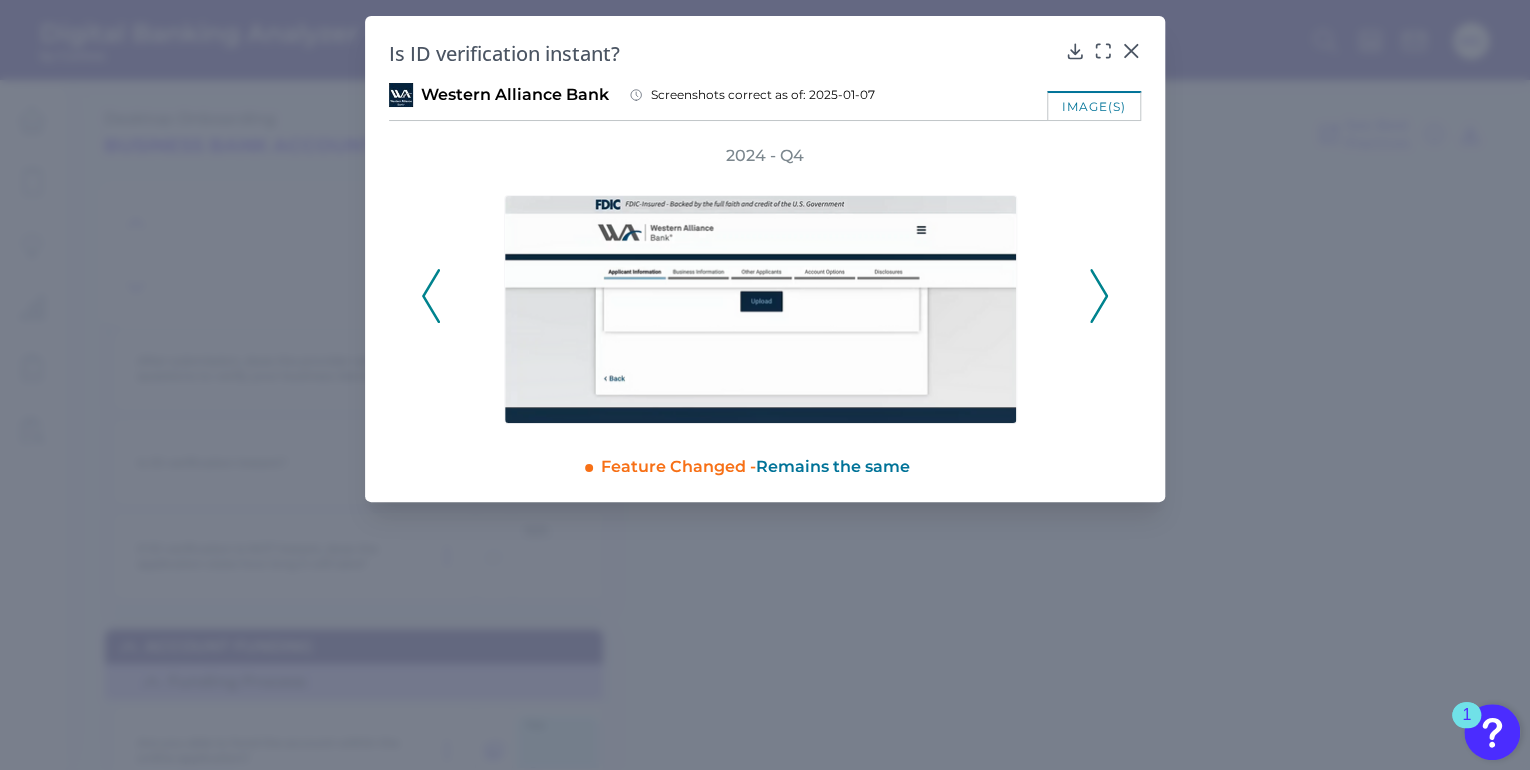 click 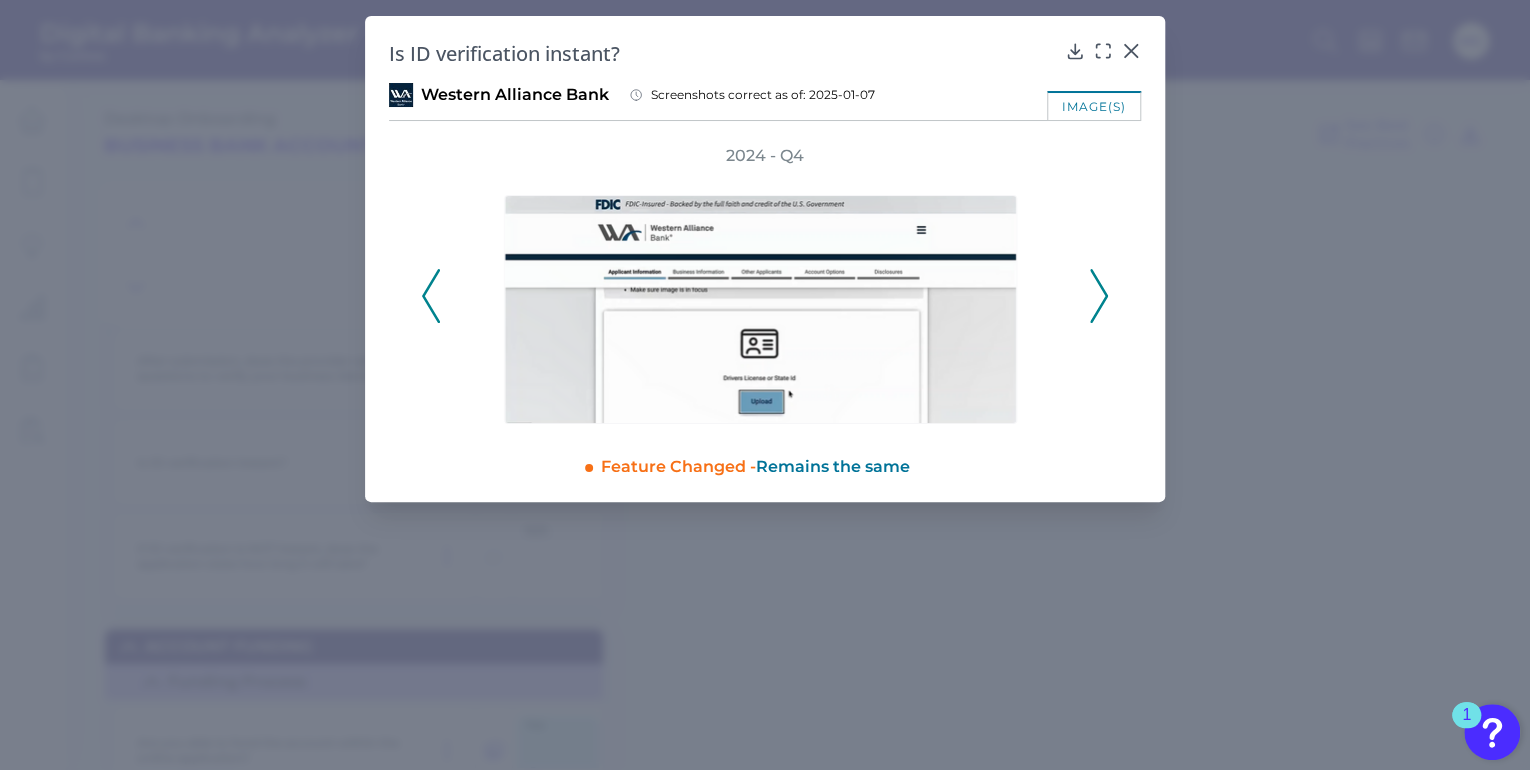 click 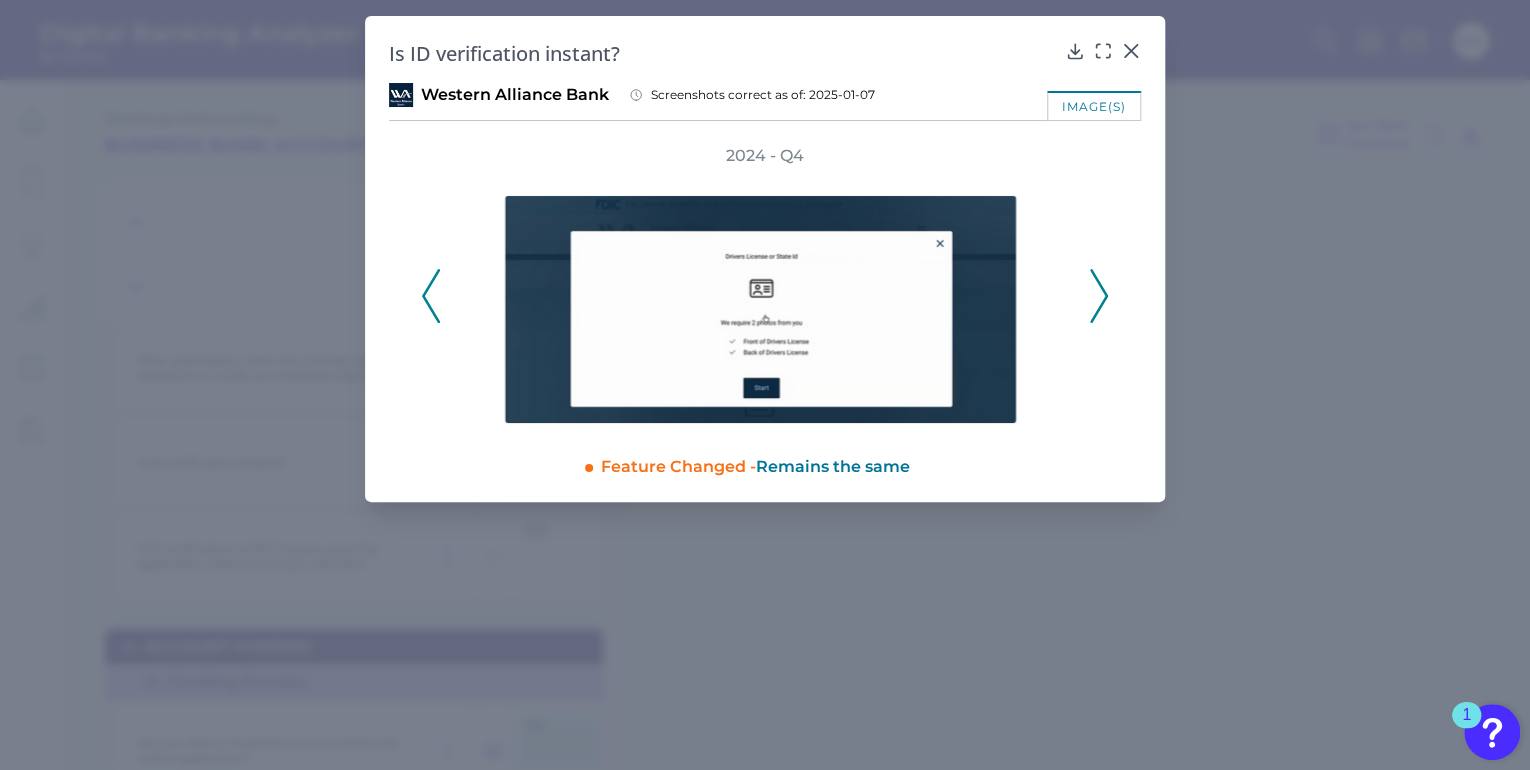 click 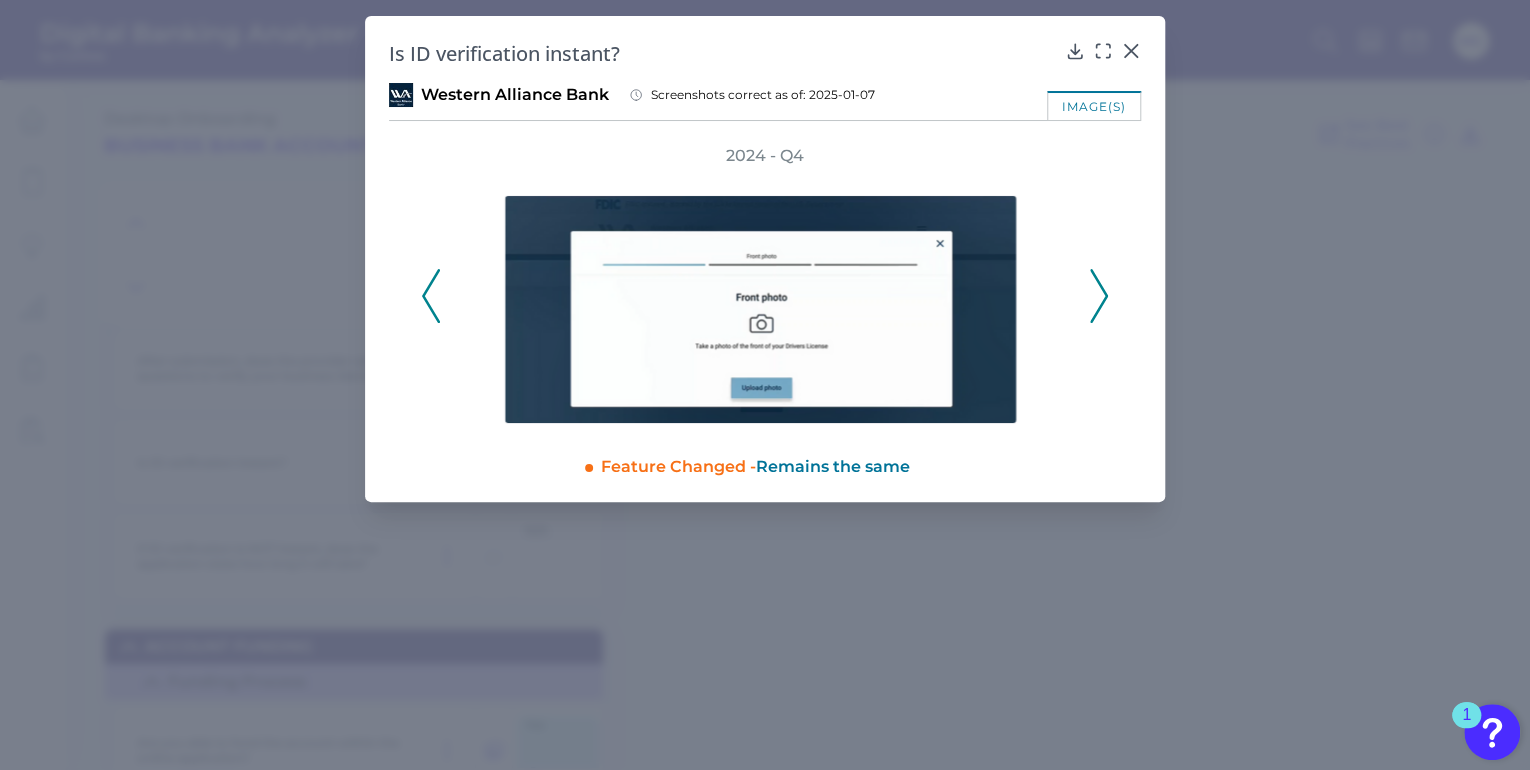 click 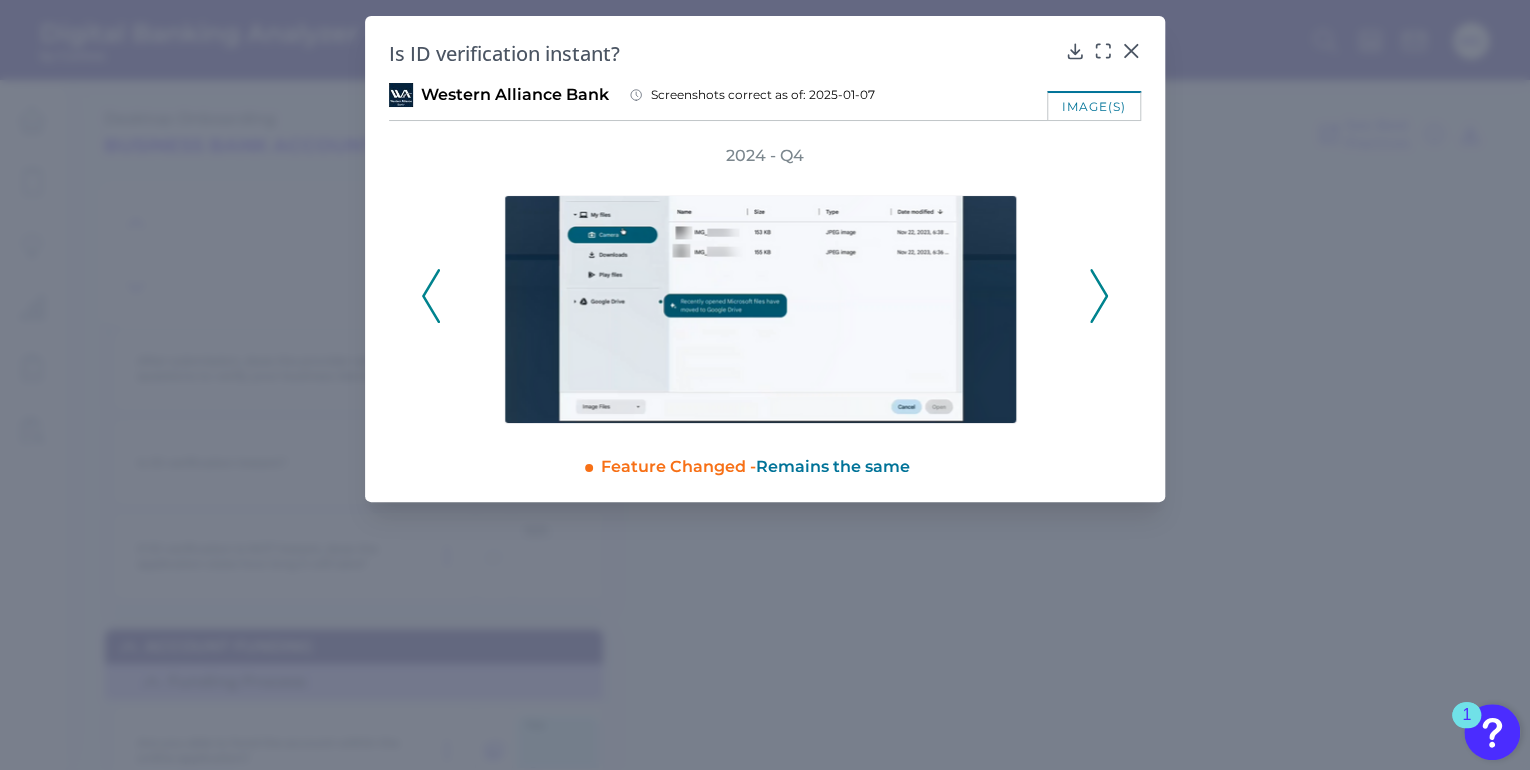 click 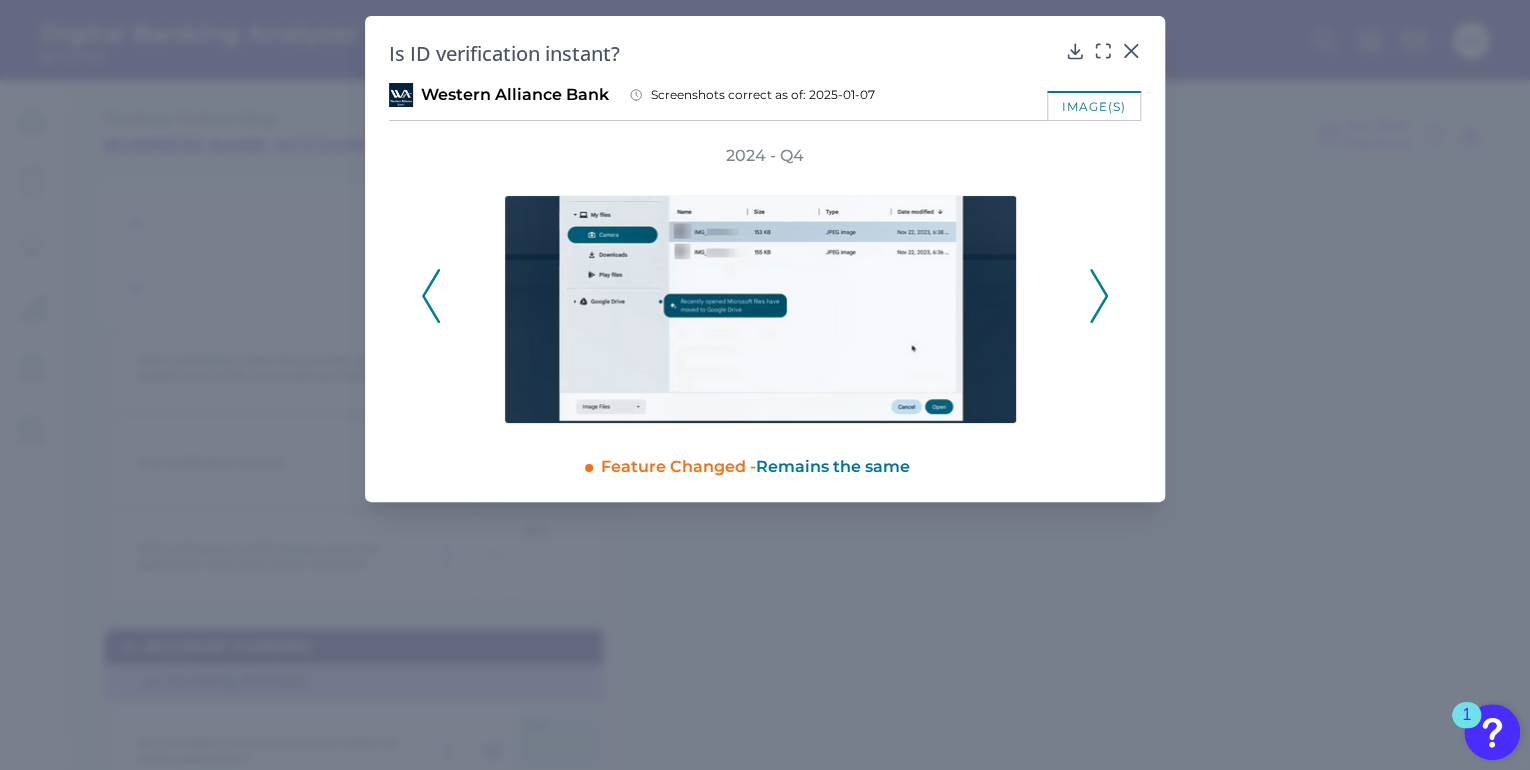 click on "2024 - Q4" at bounding box center [765, 284] 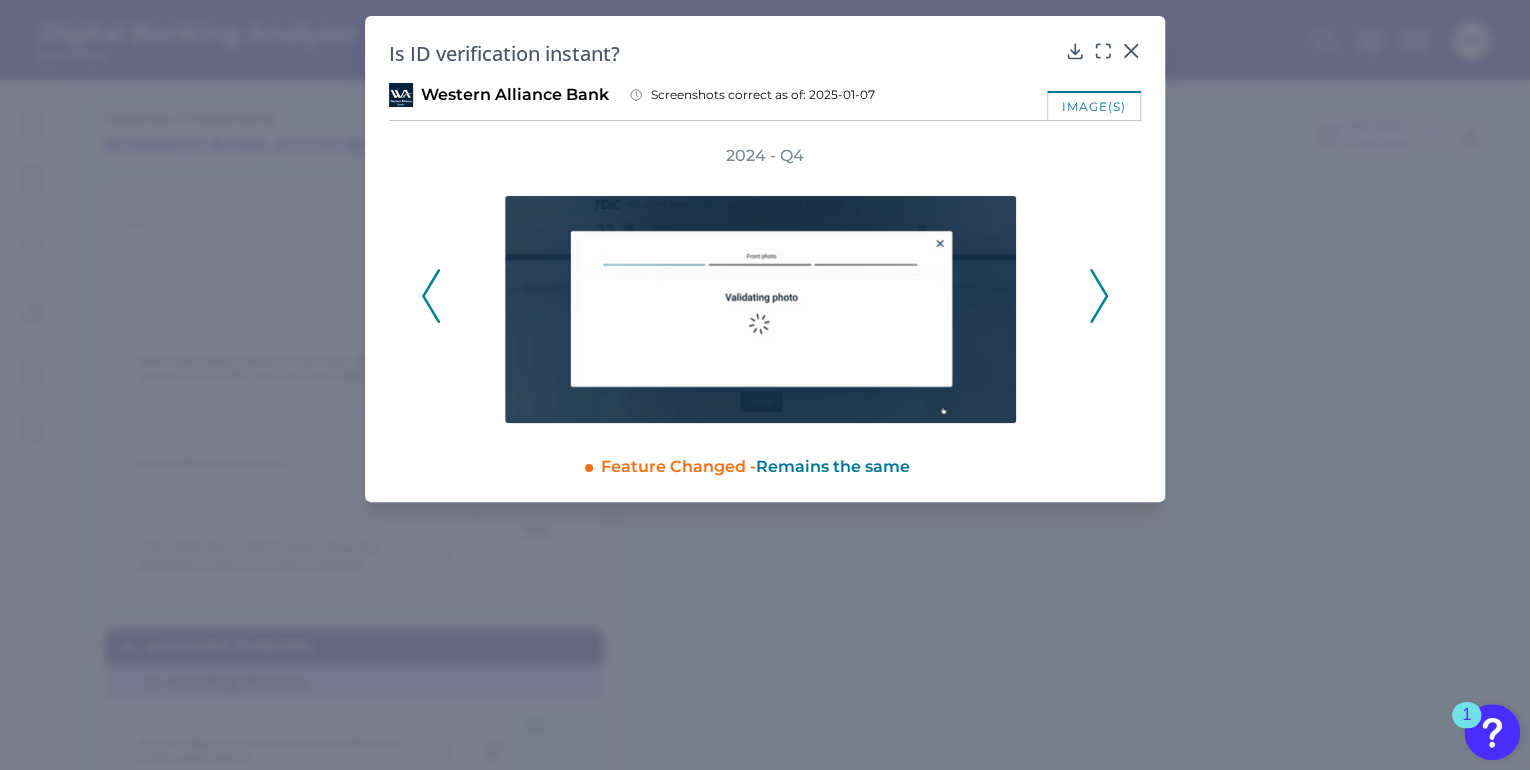 click 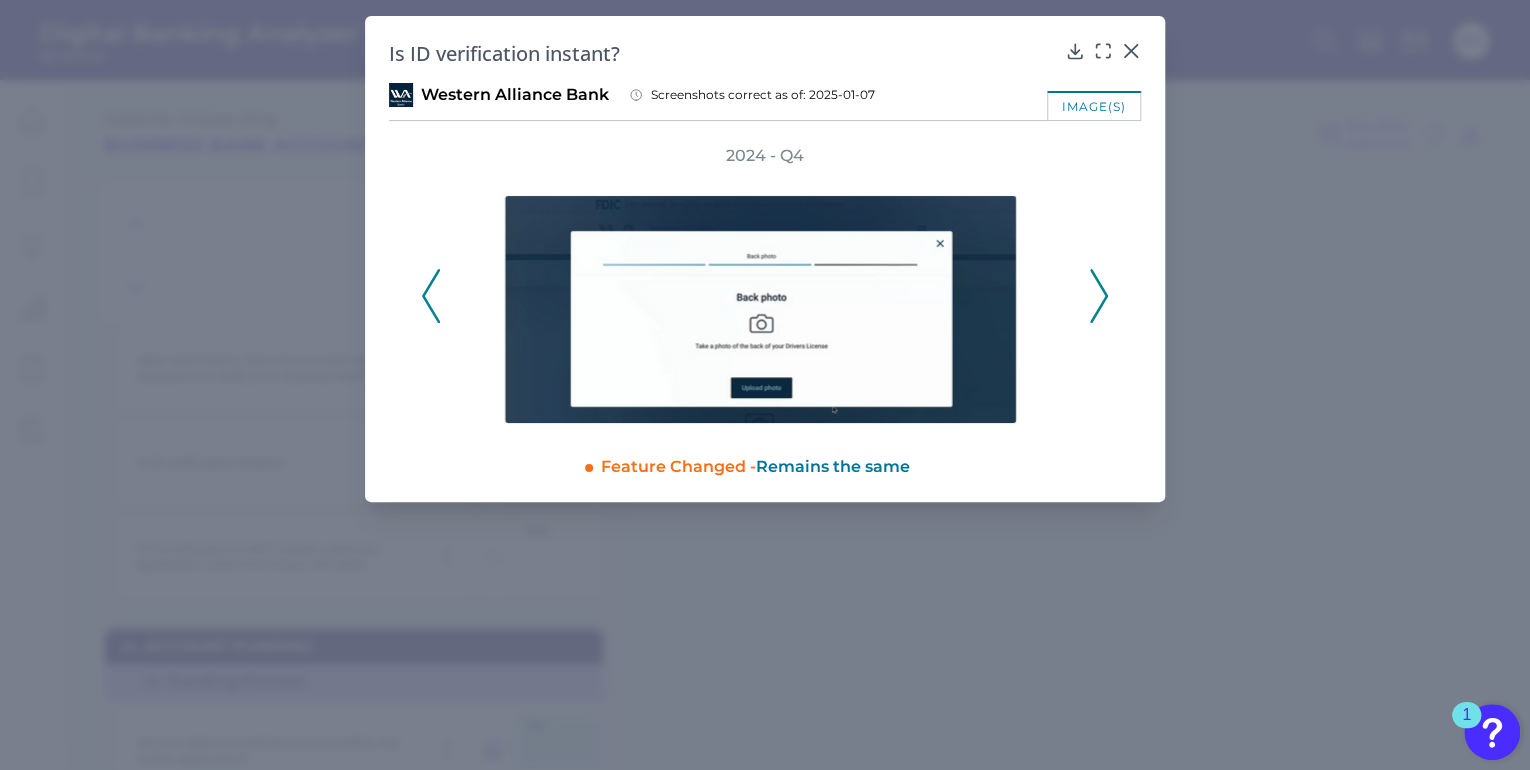 click 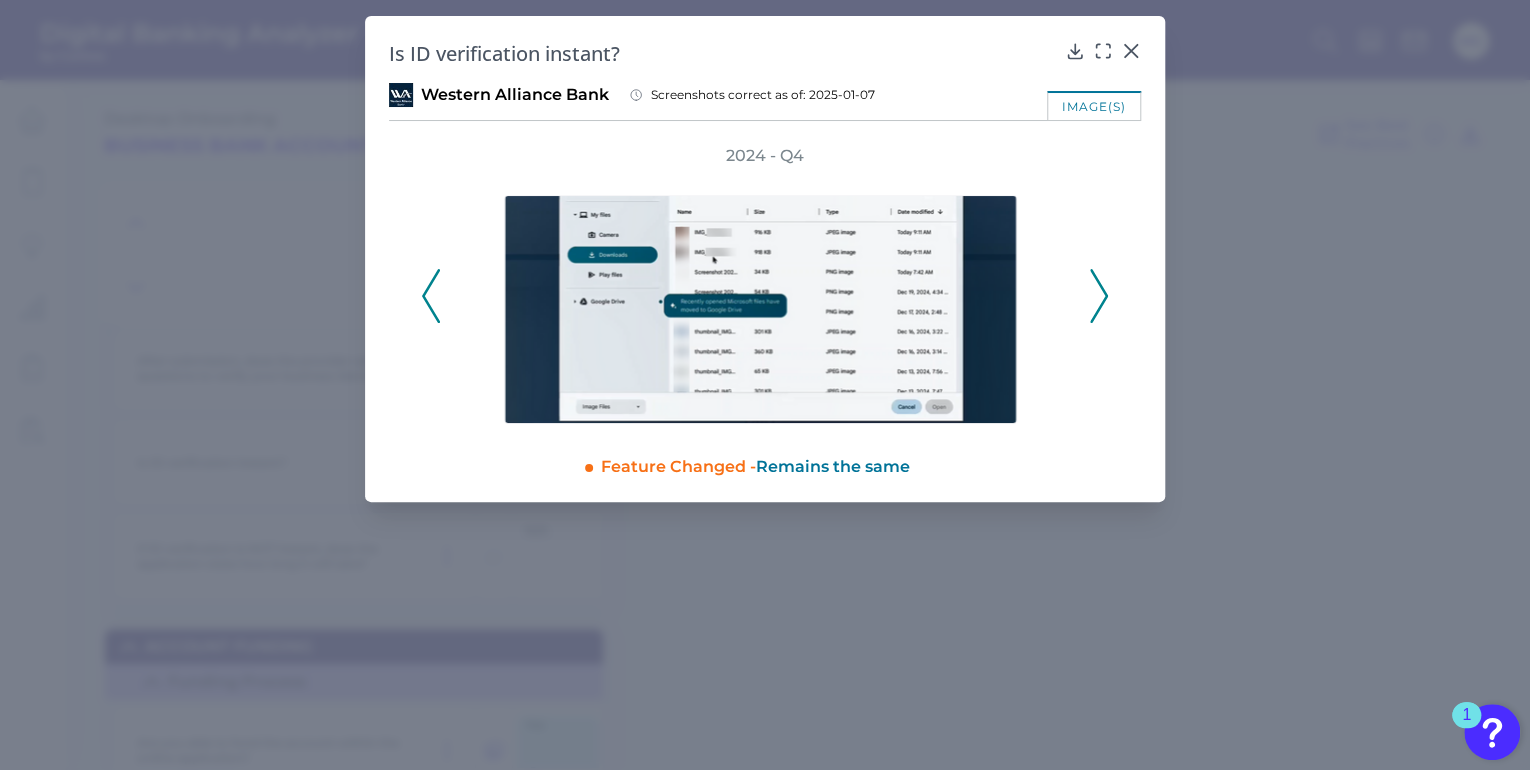 click 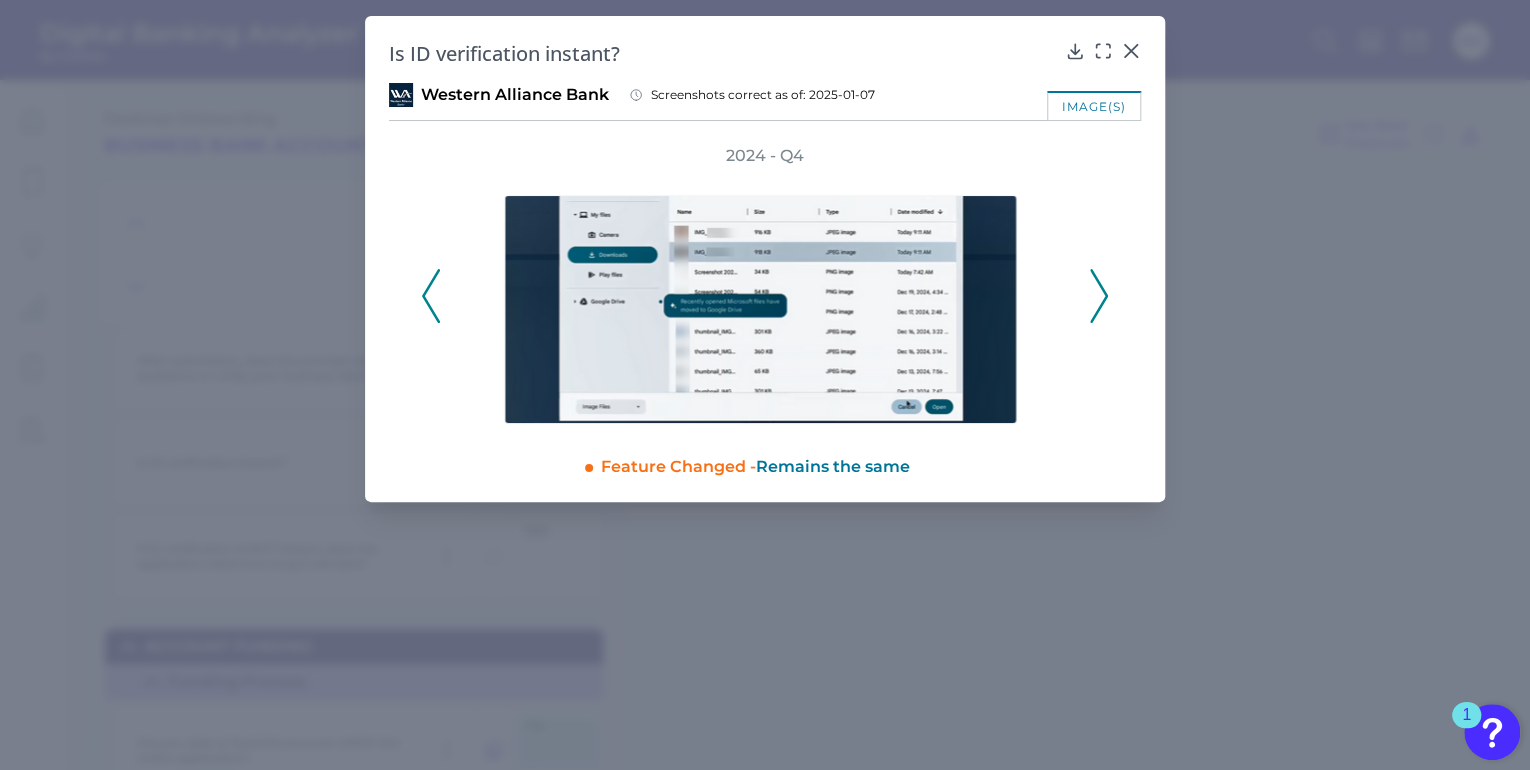 click 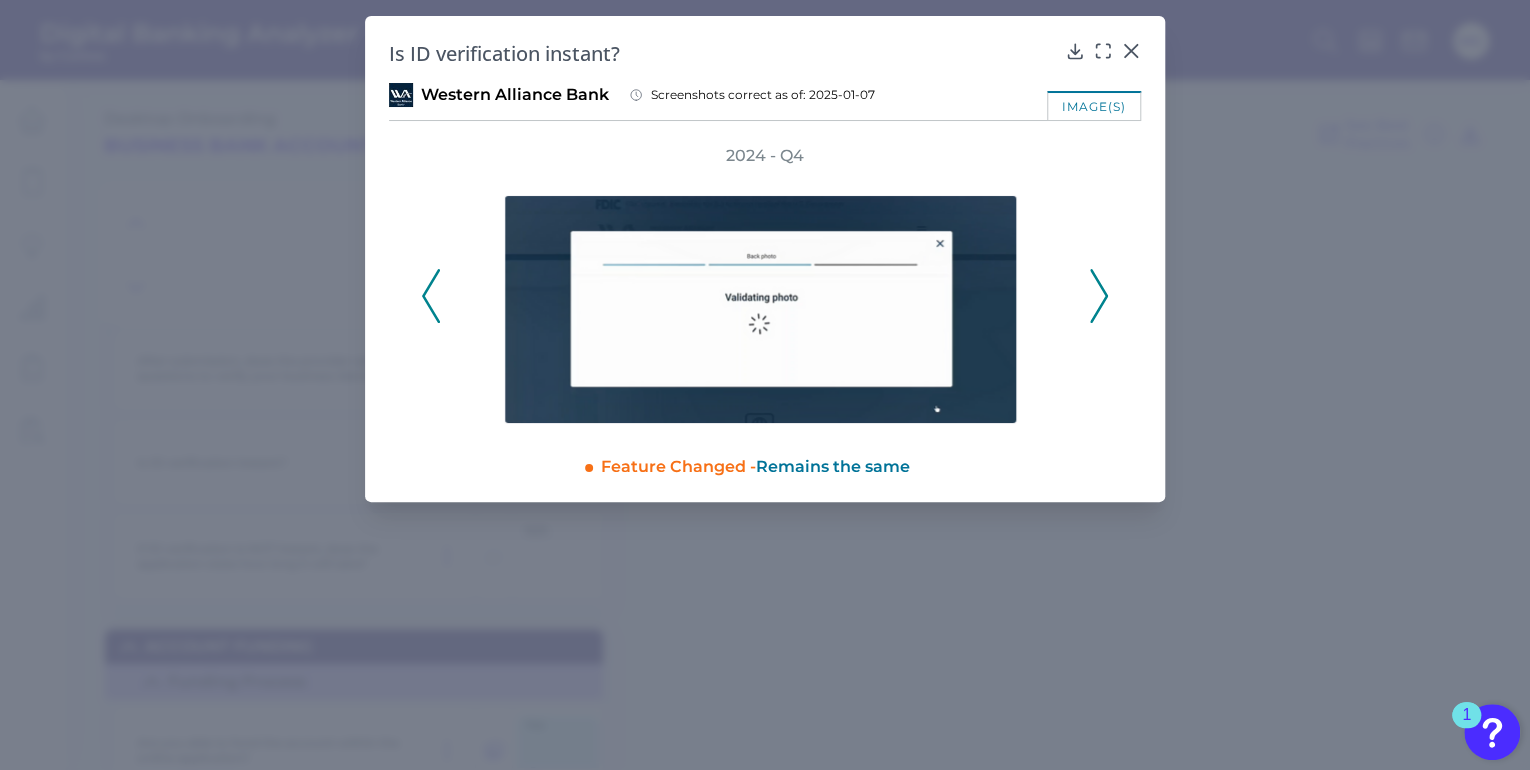 click 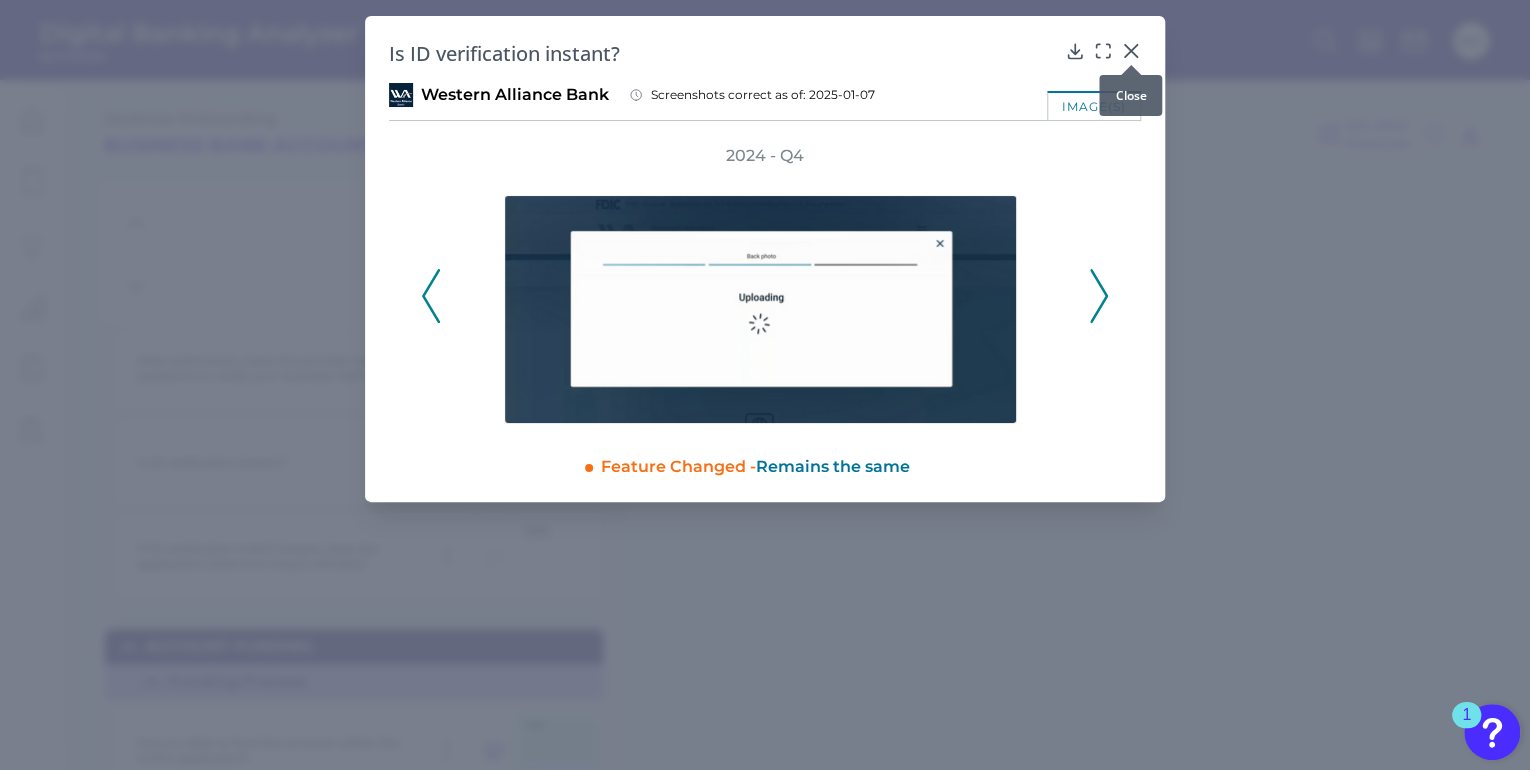 drag, startPoint x: 1135, startPoint y: 48, endPoint x: 911, endPoint y: 180, distance: 260 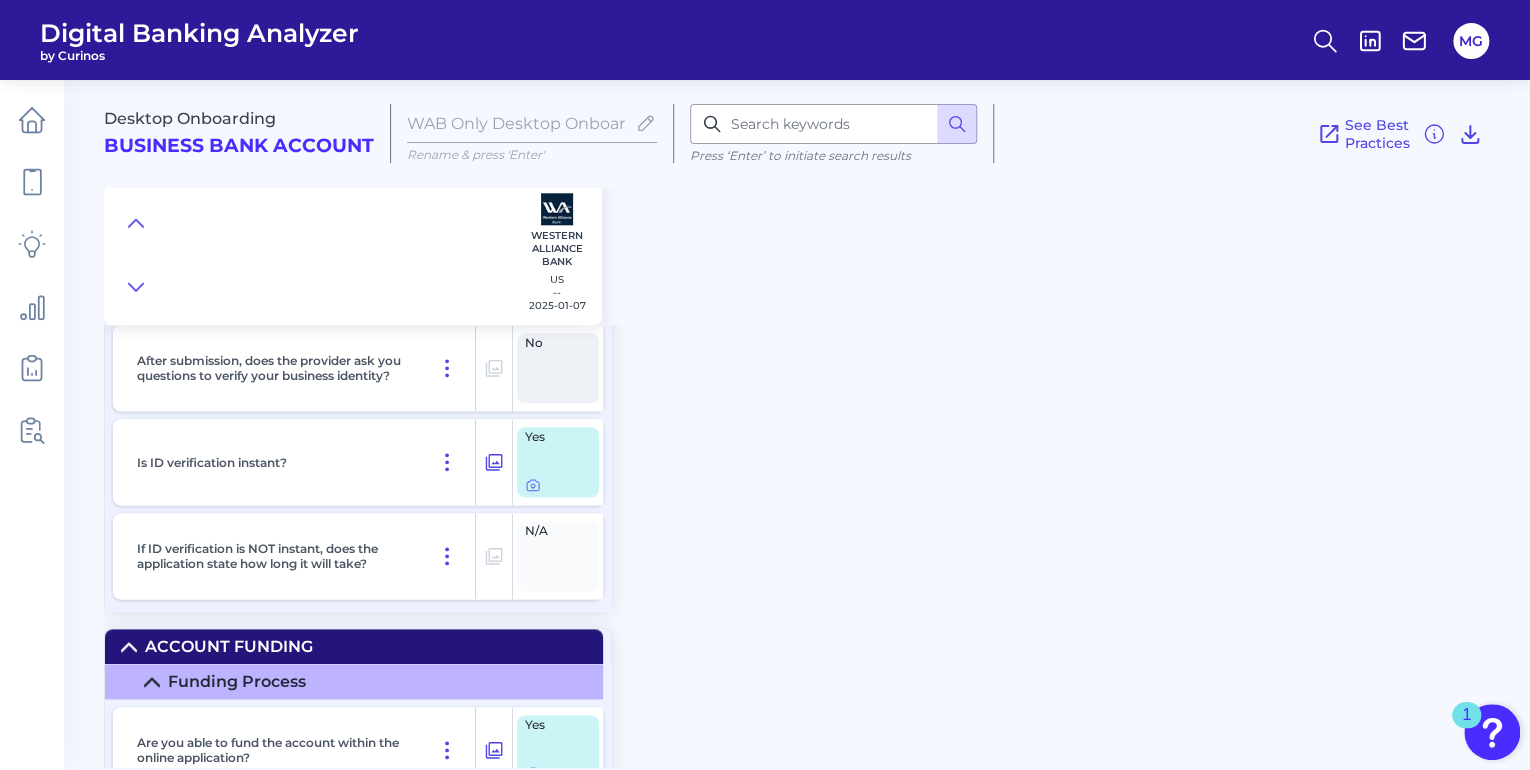 click on "Desktop Onboarding Business Bank Account WAB Only Desktop Onboarding to ValidateJul 22 2025 Rename & press 'Enter' Press ‘Enter’ to initiate search results See Best Practices Western Alliance Bank US -- 2025-01-07 Channel Channel Can you apply for the PRODUCT as a new to brand customer on ANY digital channel? Yes As a brand new customer, can you apply for the PRODUCT through the public website? Yes In which channel(s) was the application completed? Yes Where did the applicant initiate their application? Yes If the applicant could initiate the application on the web platform, was the whole application up to and including submission and document verification housed online? Yes If the applicant was moved to mobile app during the application, at which stage did this happen? N/A Does the customer have to go in branch to complete application? No If the applicant was moved offline during the application, at which stage did this happen? N/A Does the application deliver an instant decision? No Help and Support No" at bounding box center (817, 416) 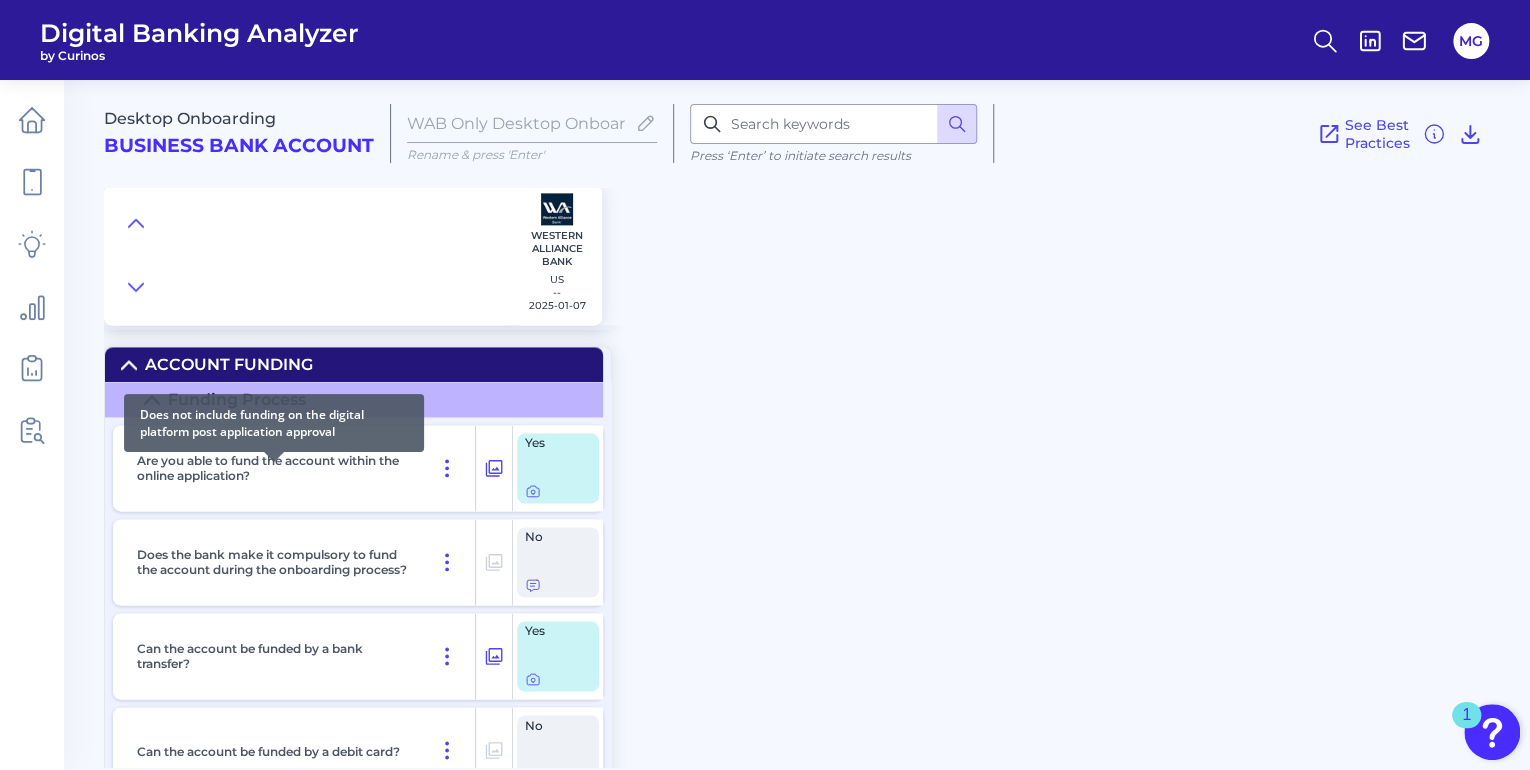 scroll, scrollTop: 12800, scrollLeft: 0, axis: vertical 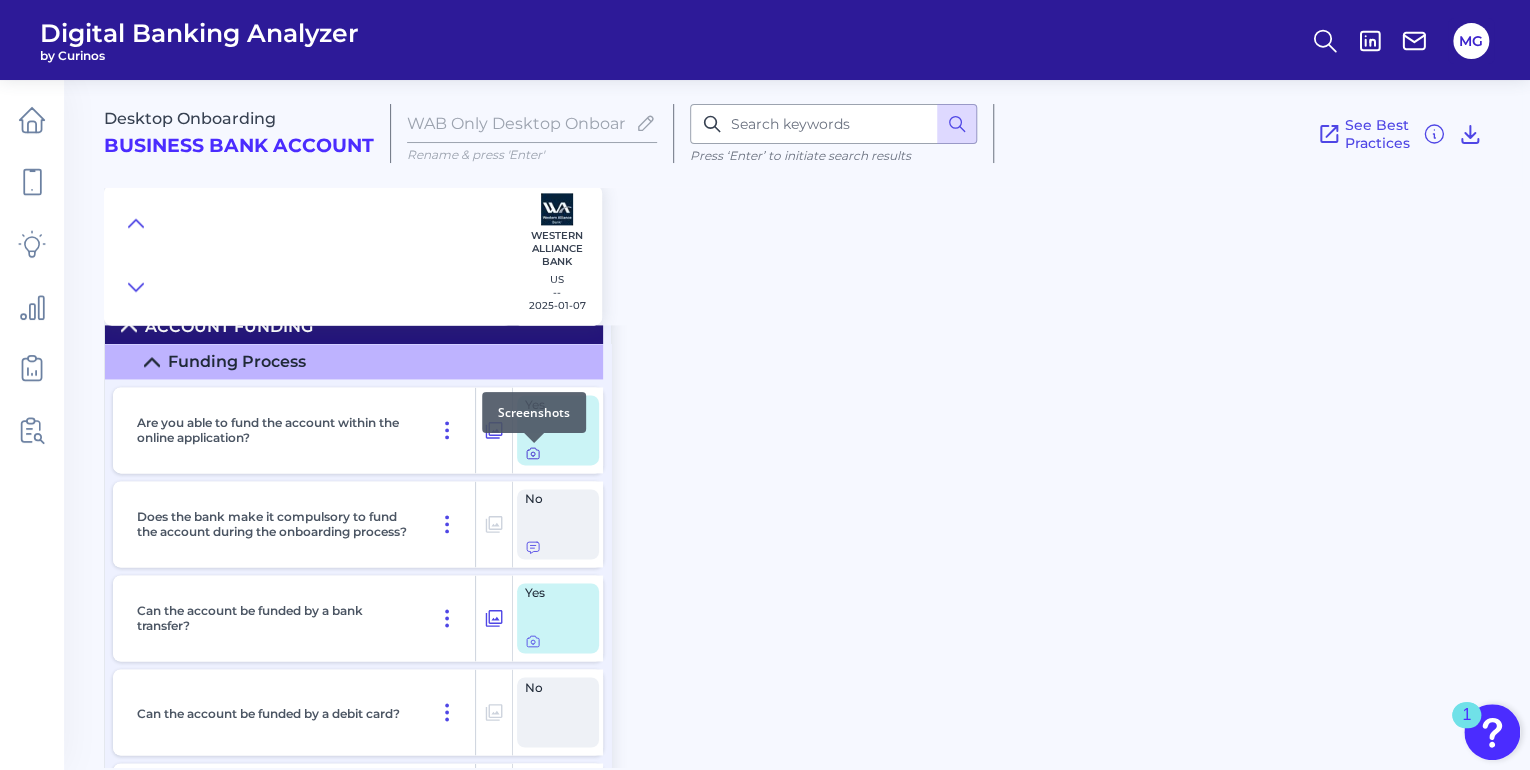 click 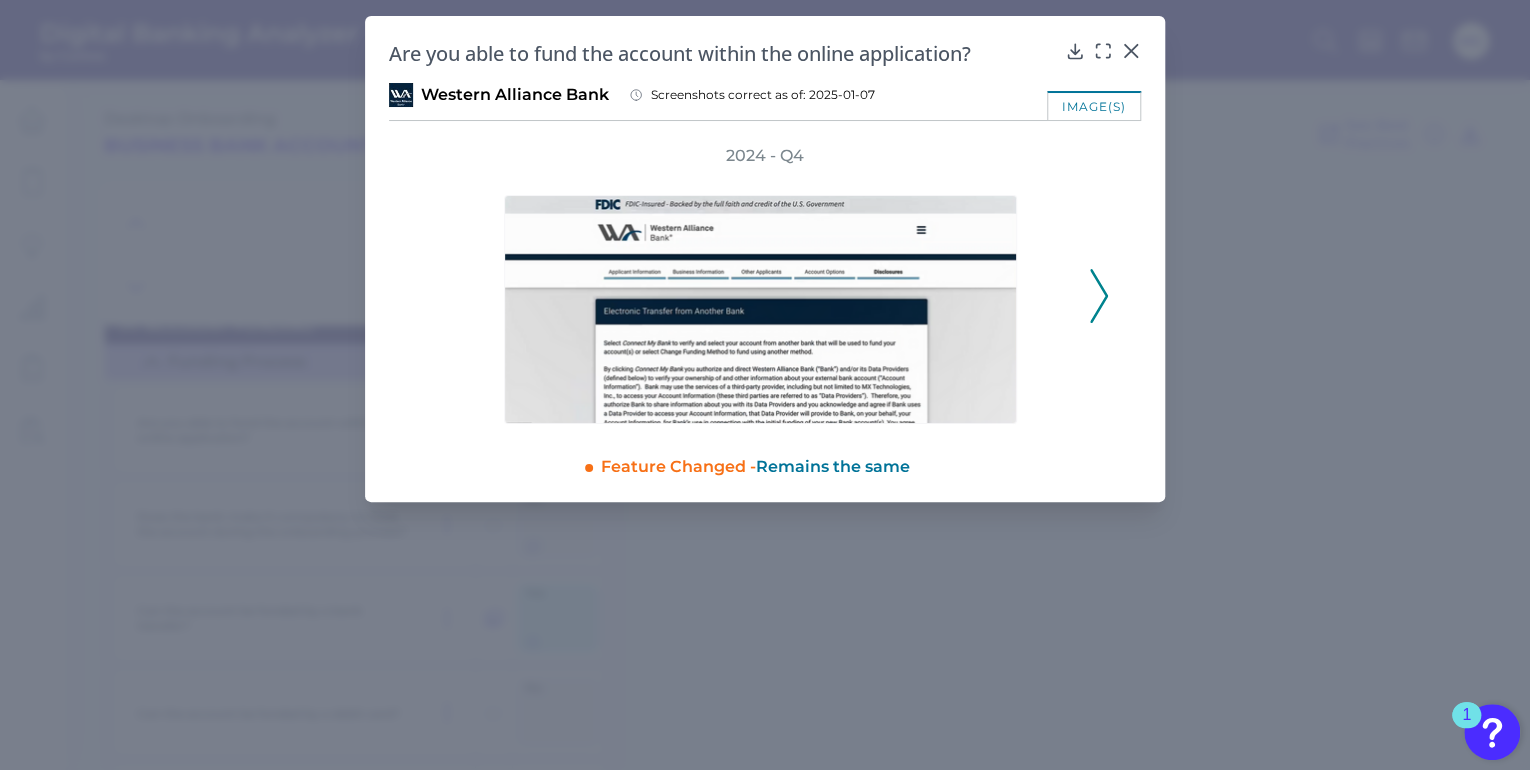 click on "2024 - Q4" at bounding box center [765, 284] 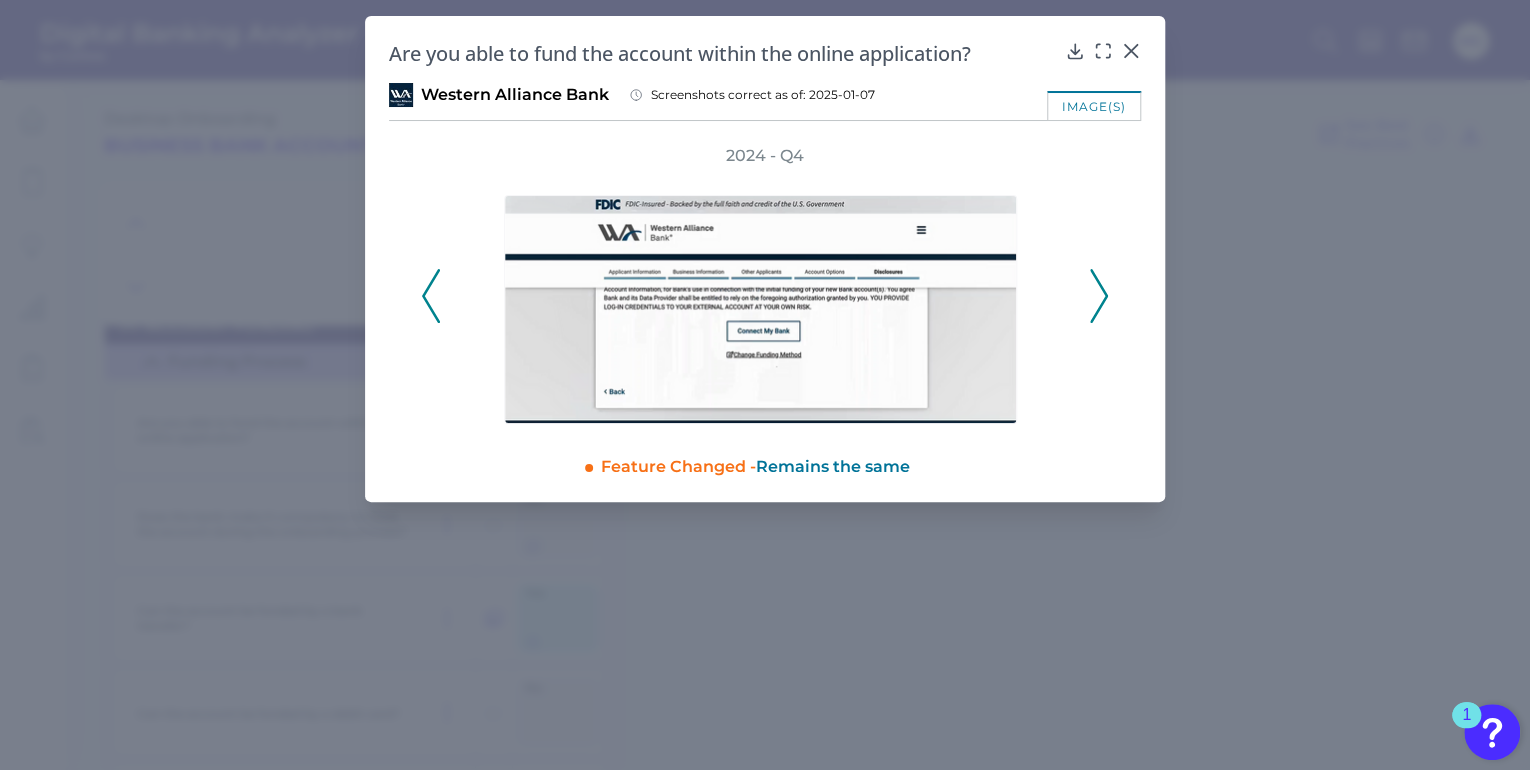 click 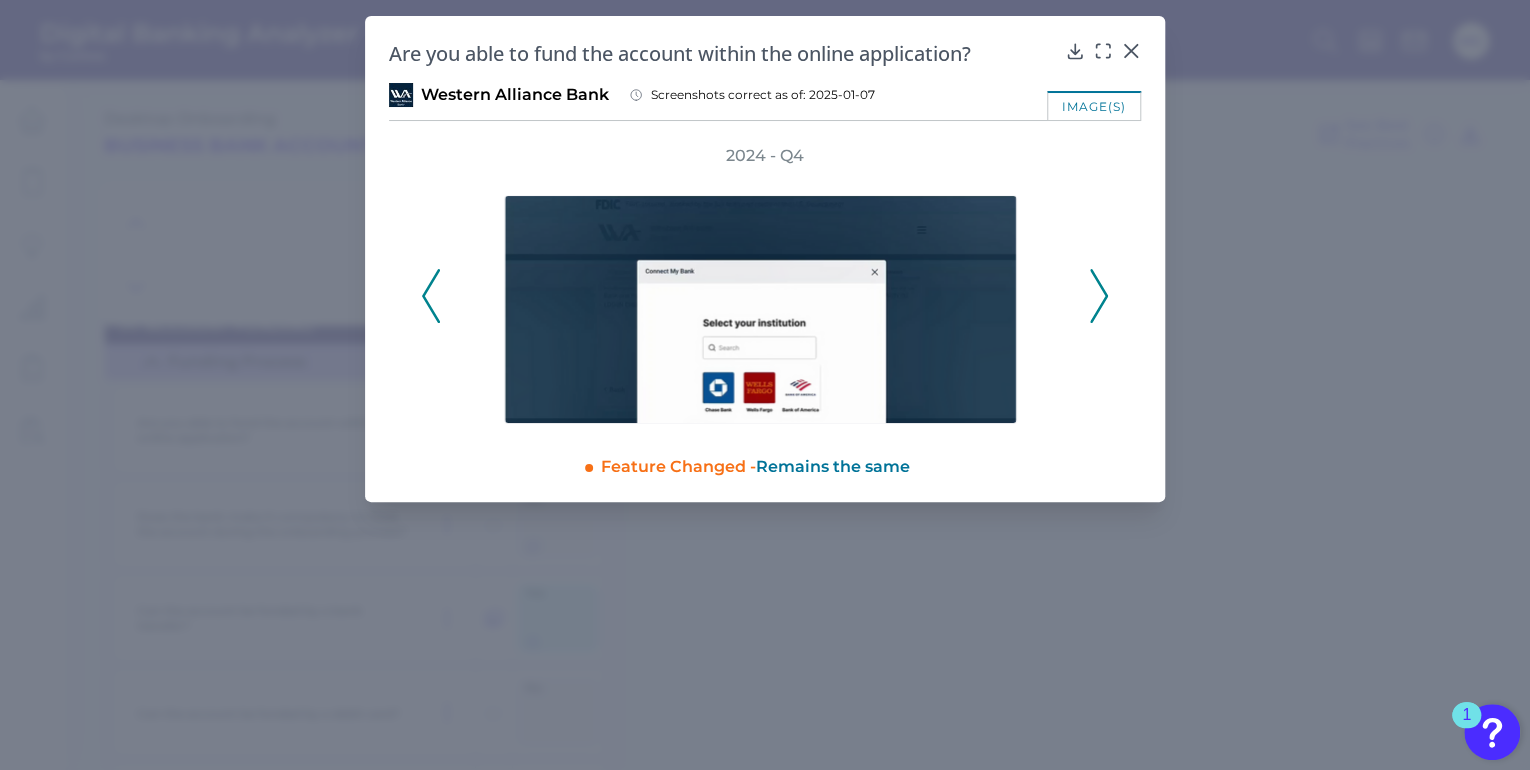 click 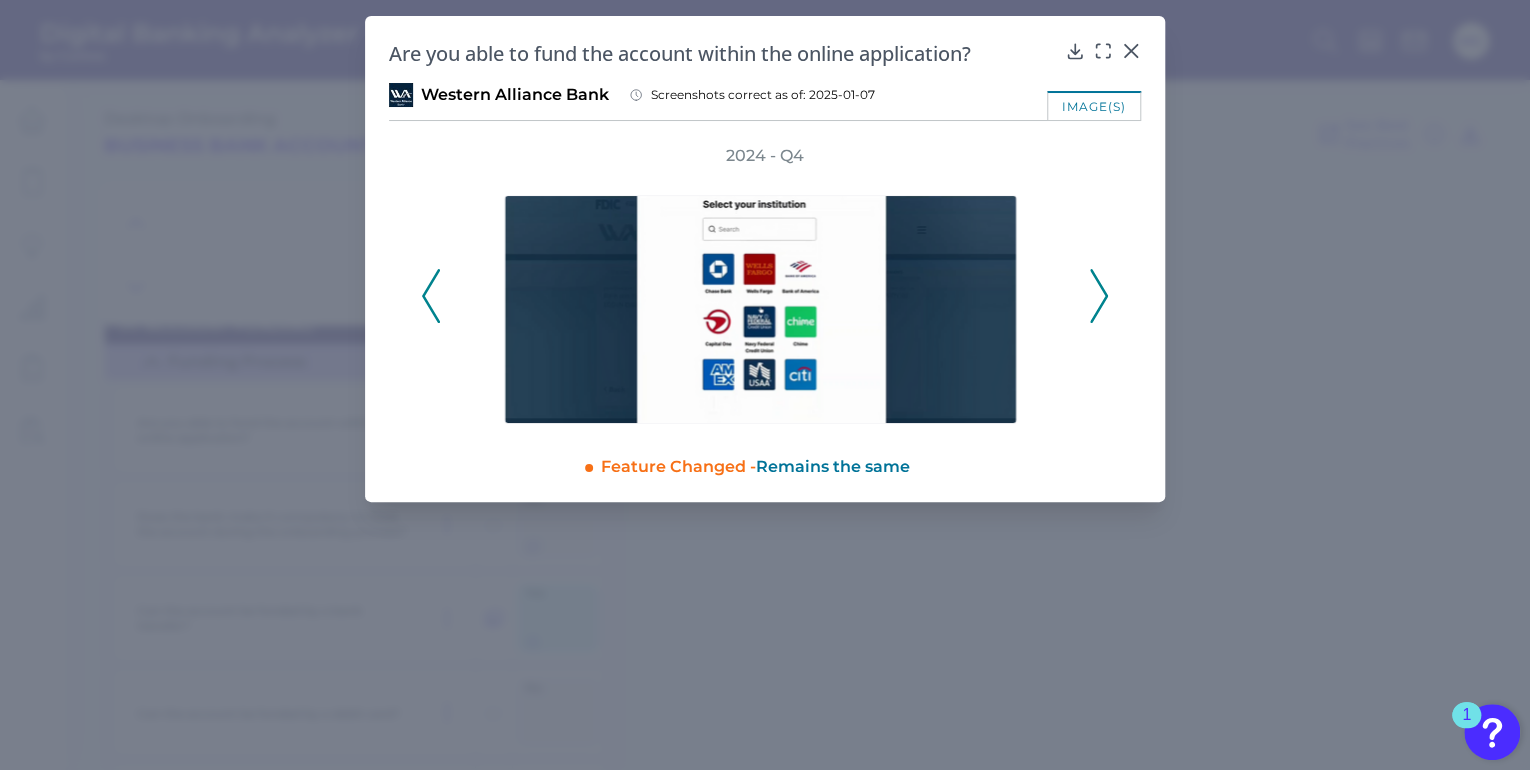click 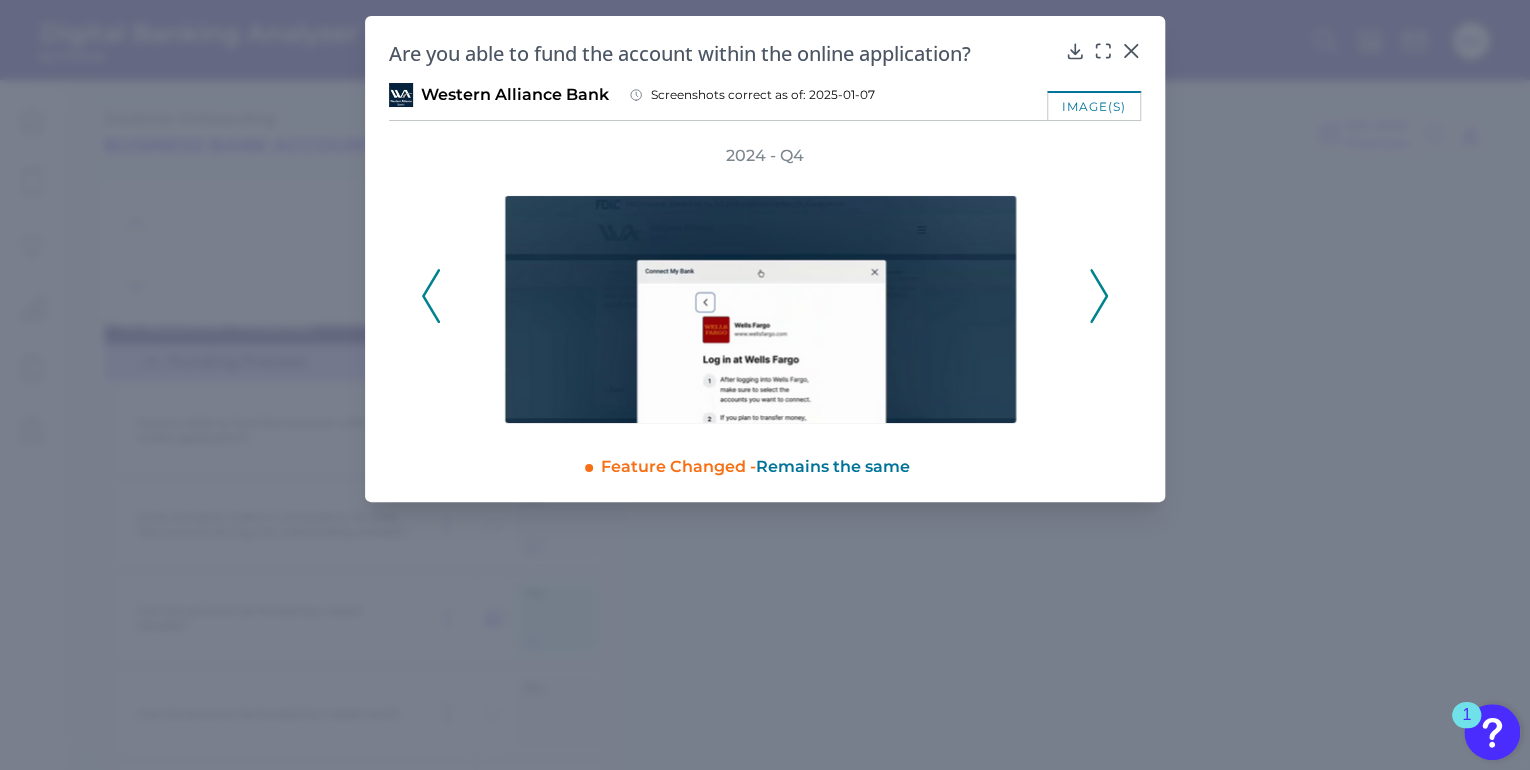 click 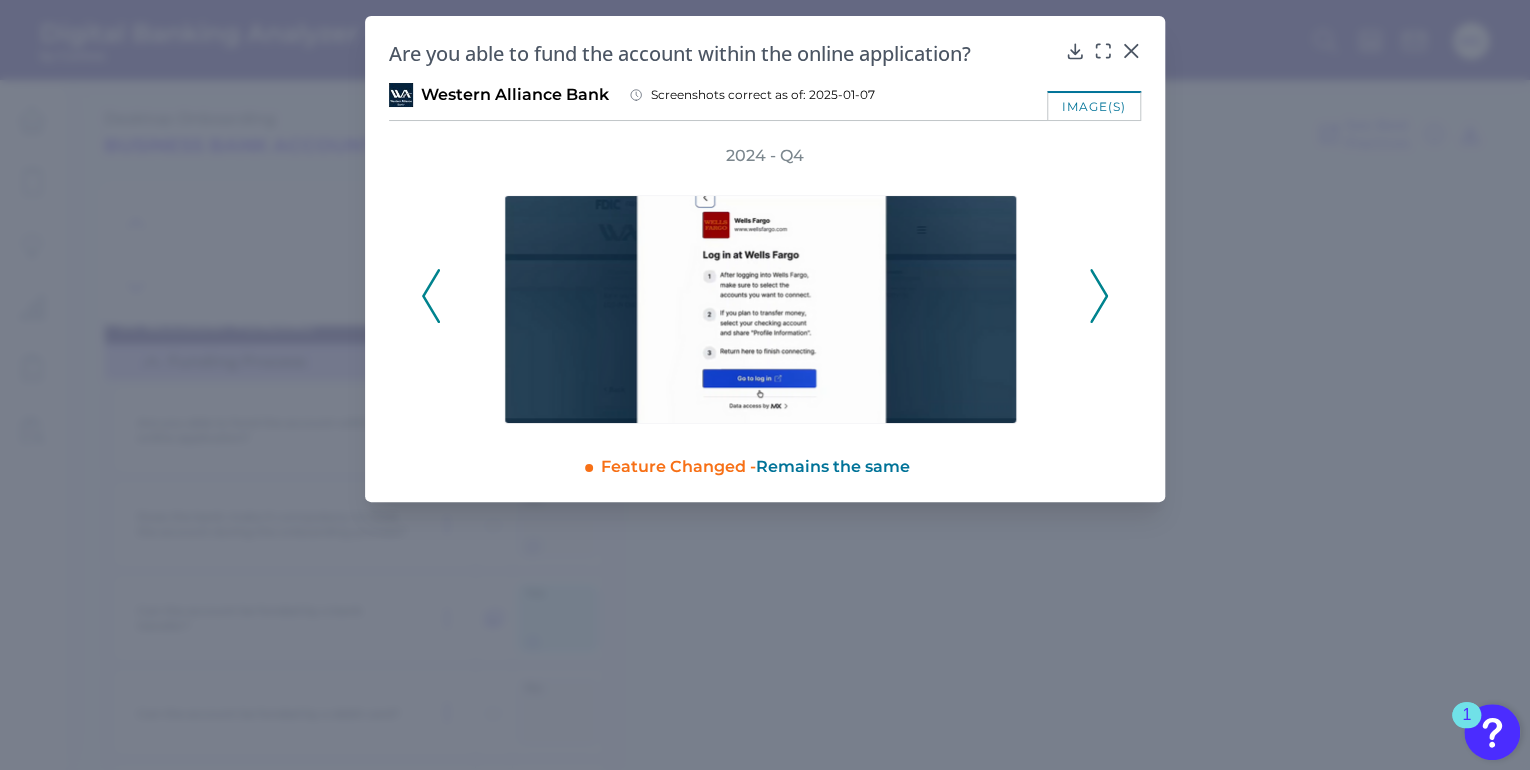 click 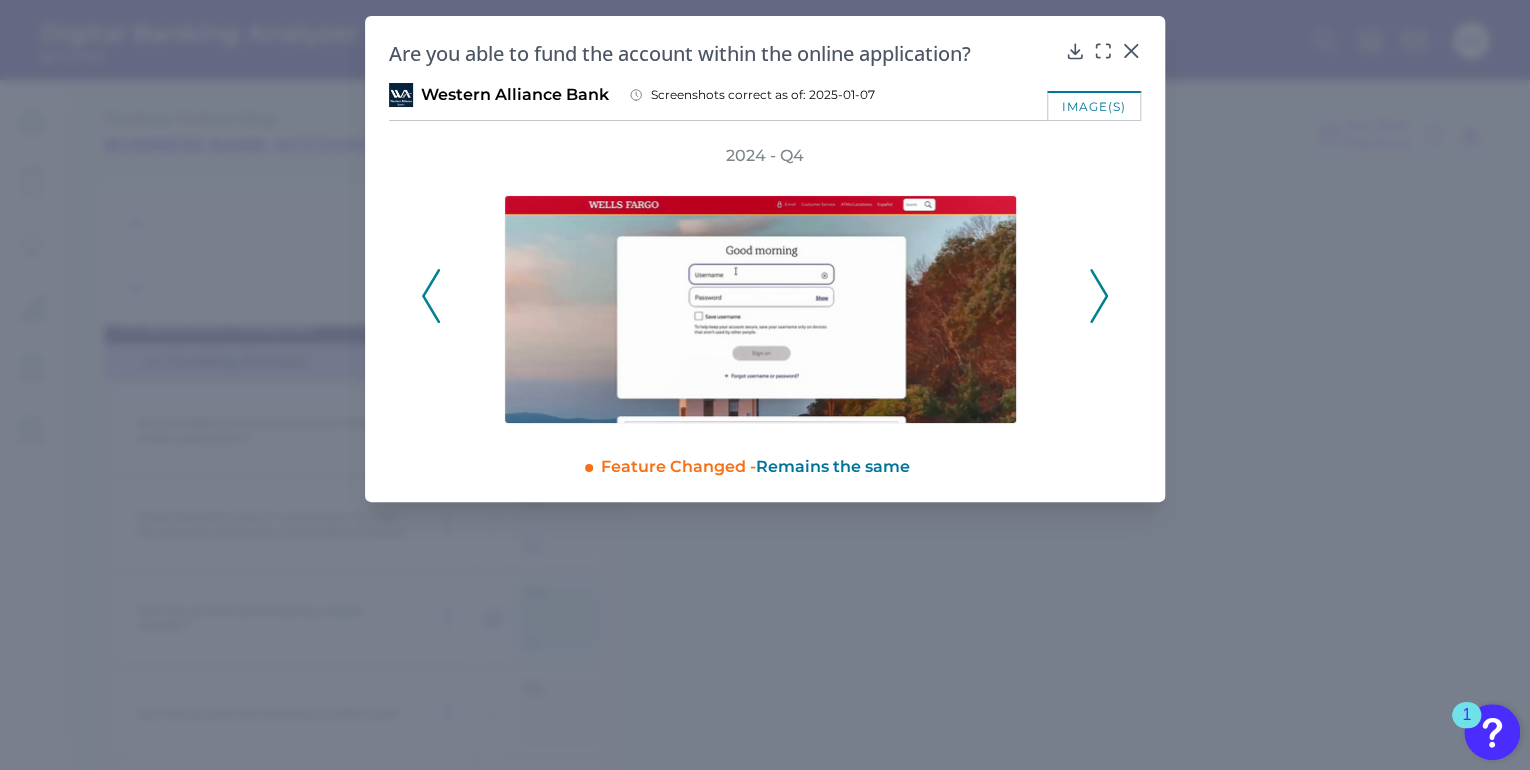 click 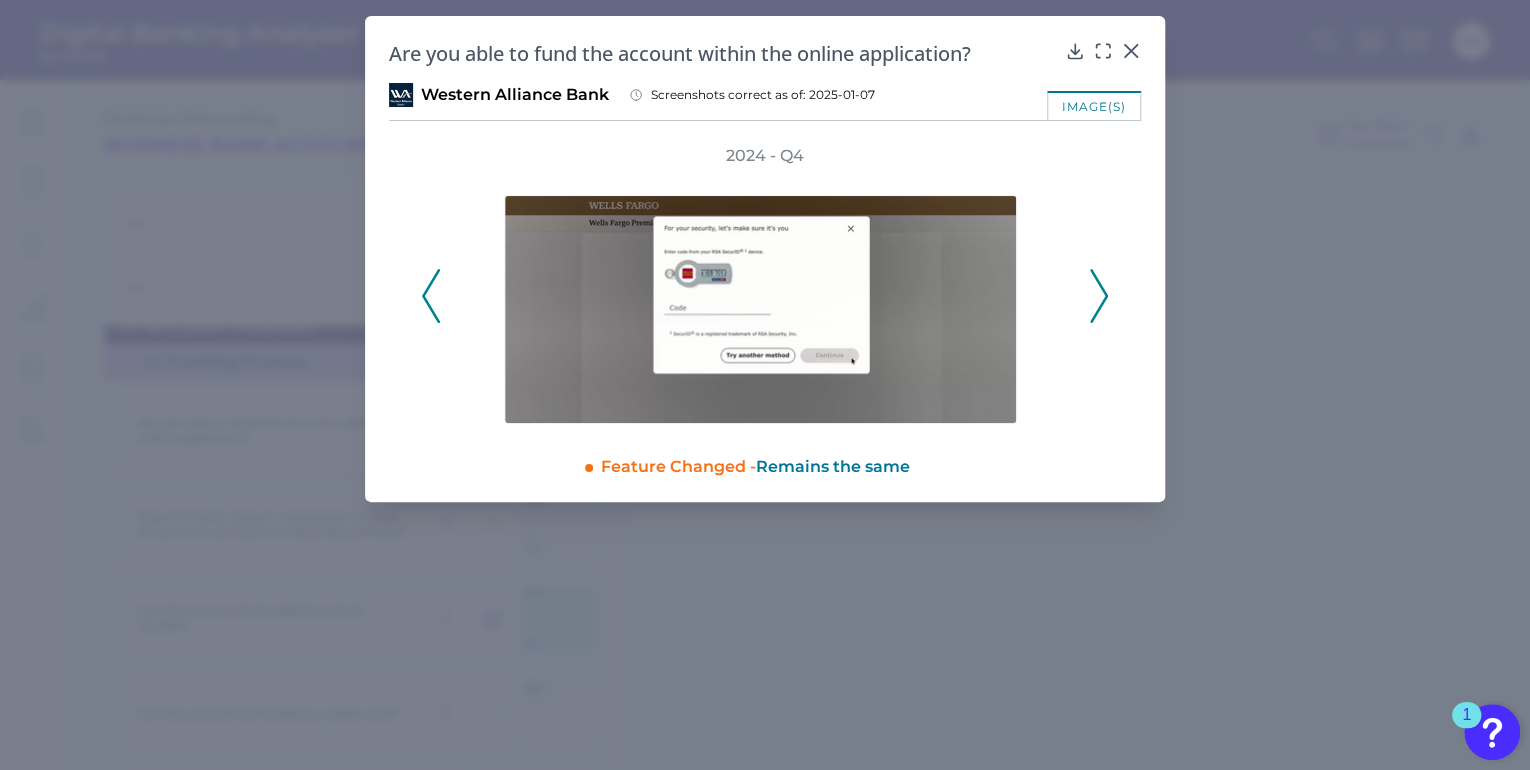 click 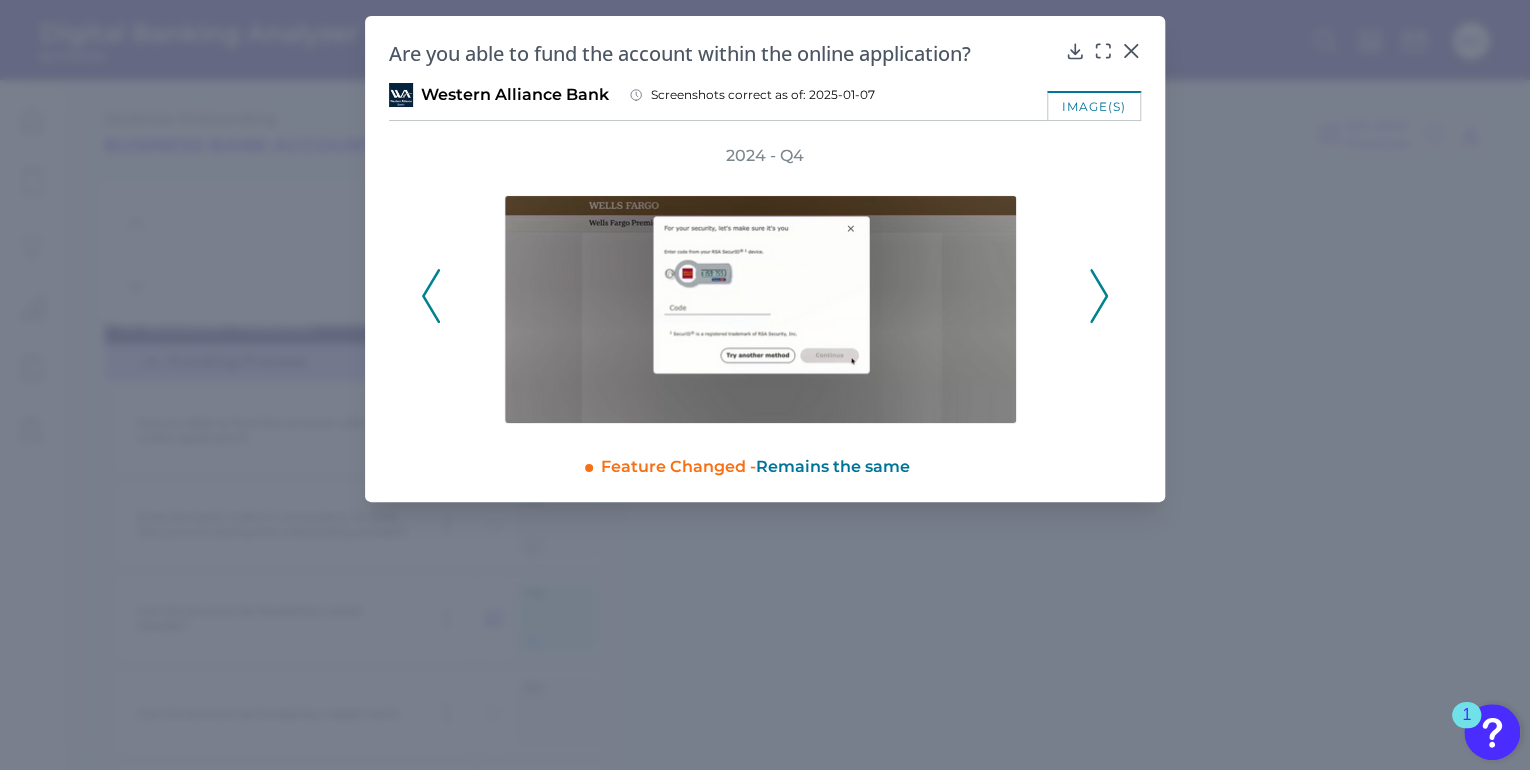 click 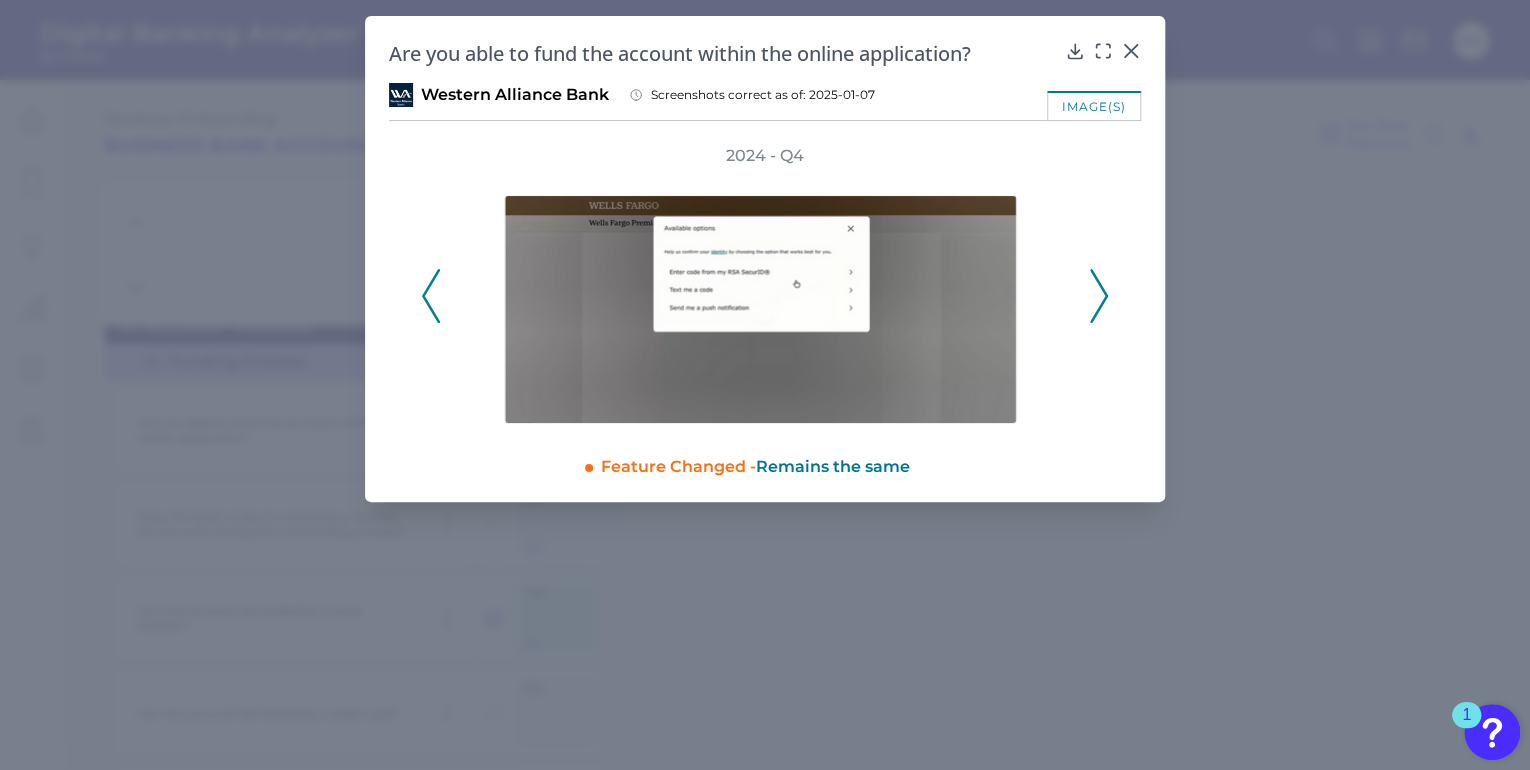 click 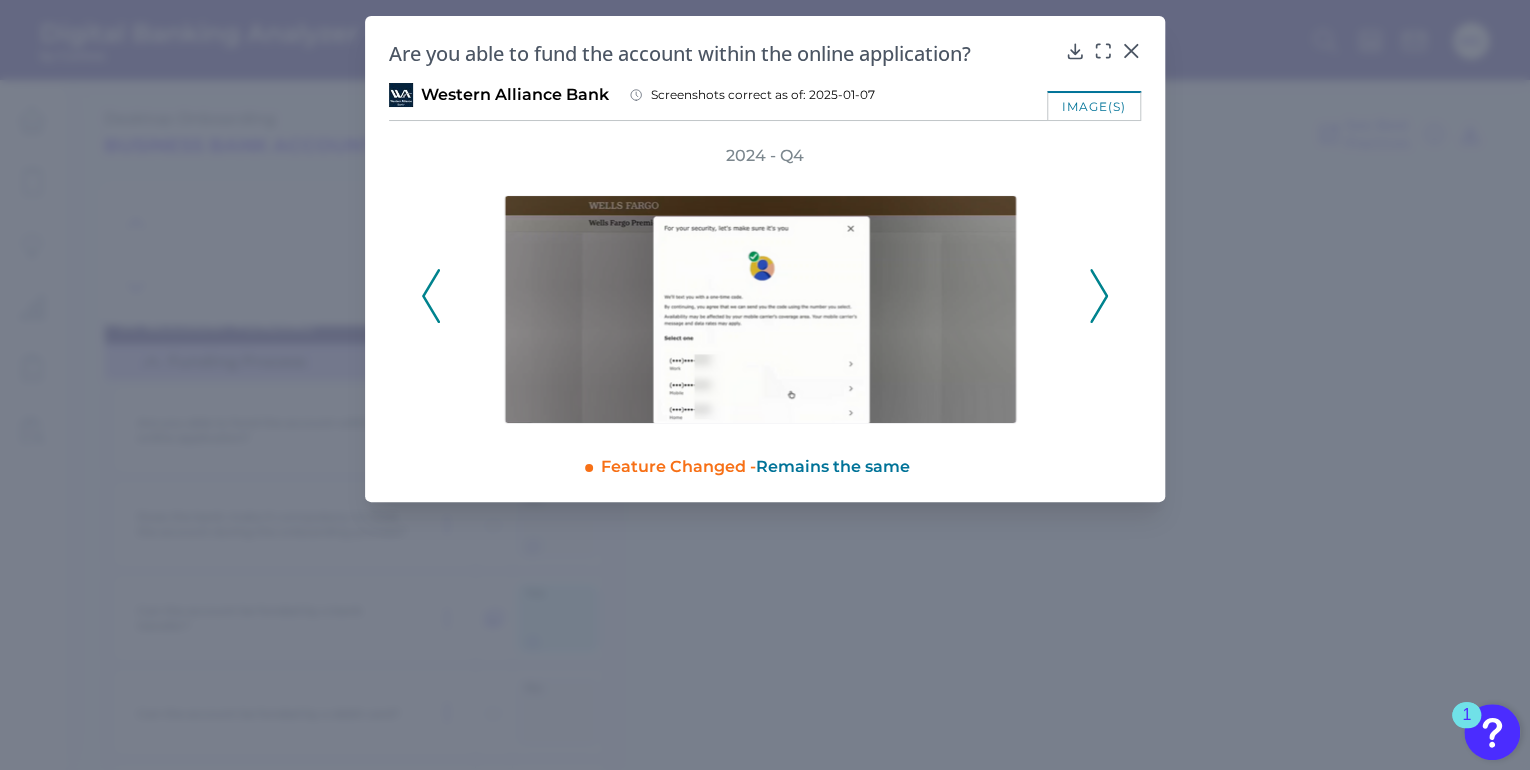click 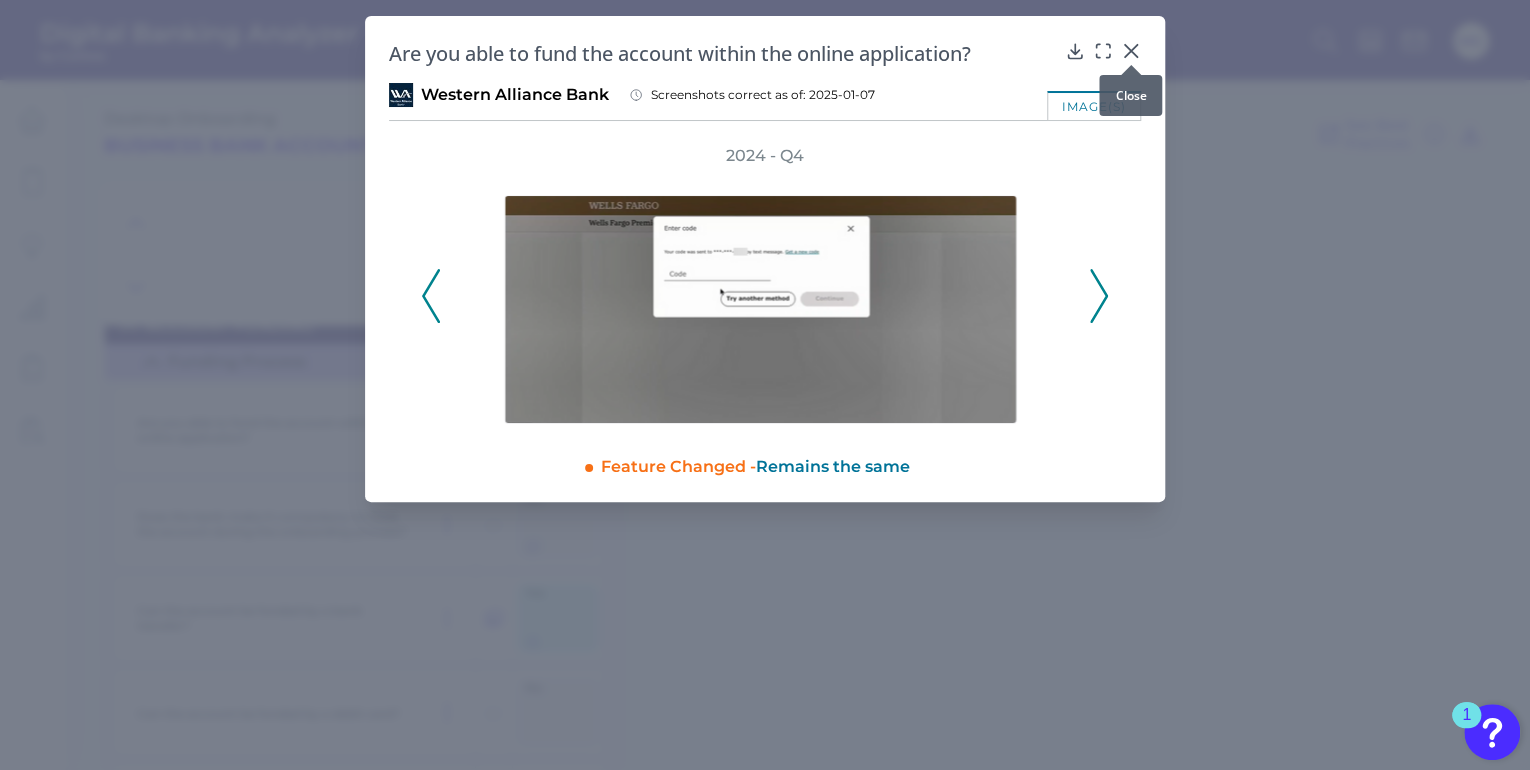 click at bounding box center [1131, 65] 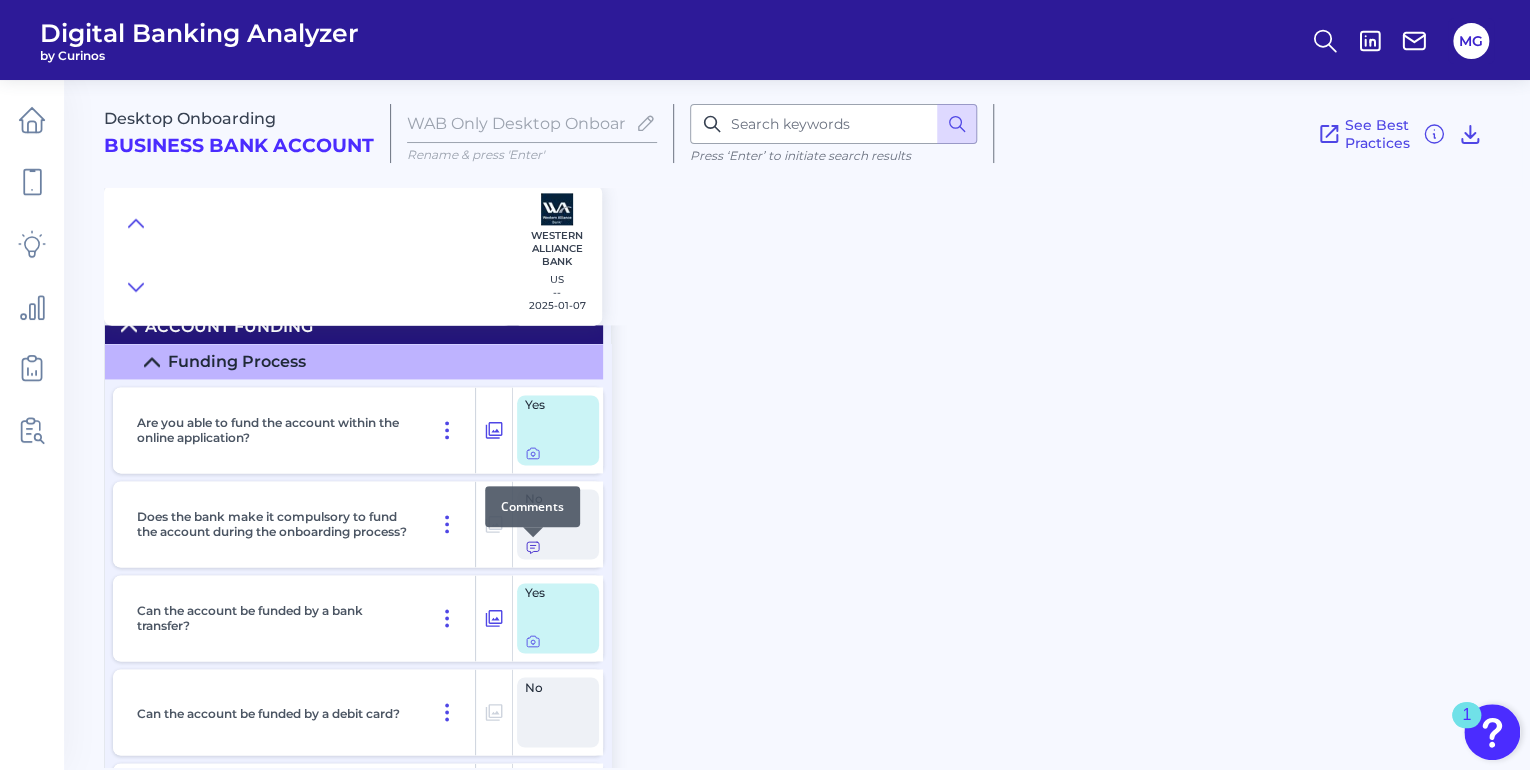 click 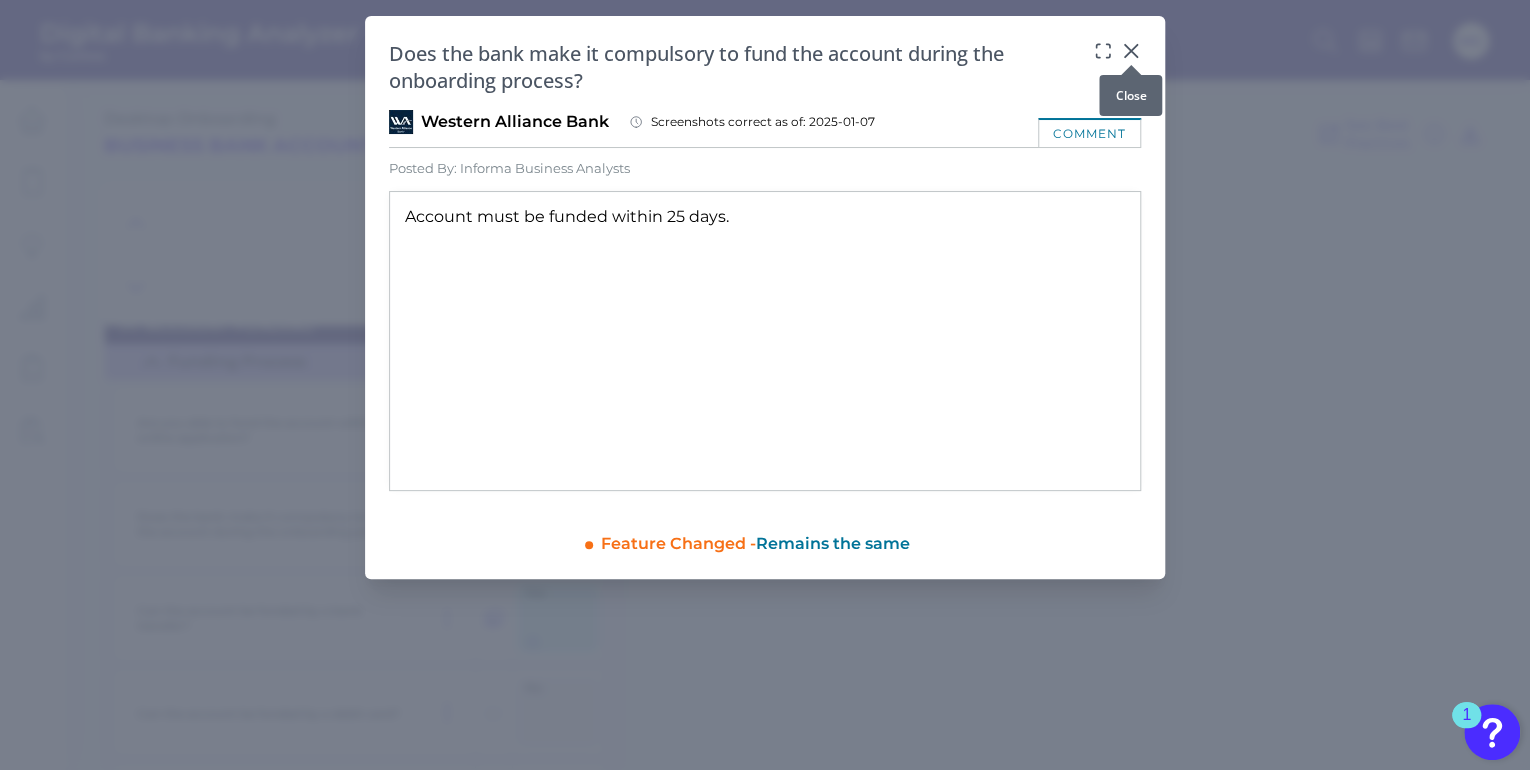 click at bounding box center (1131, 65) 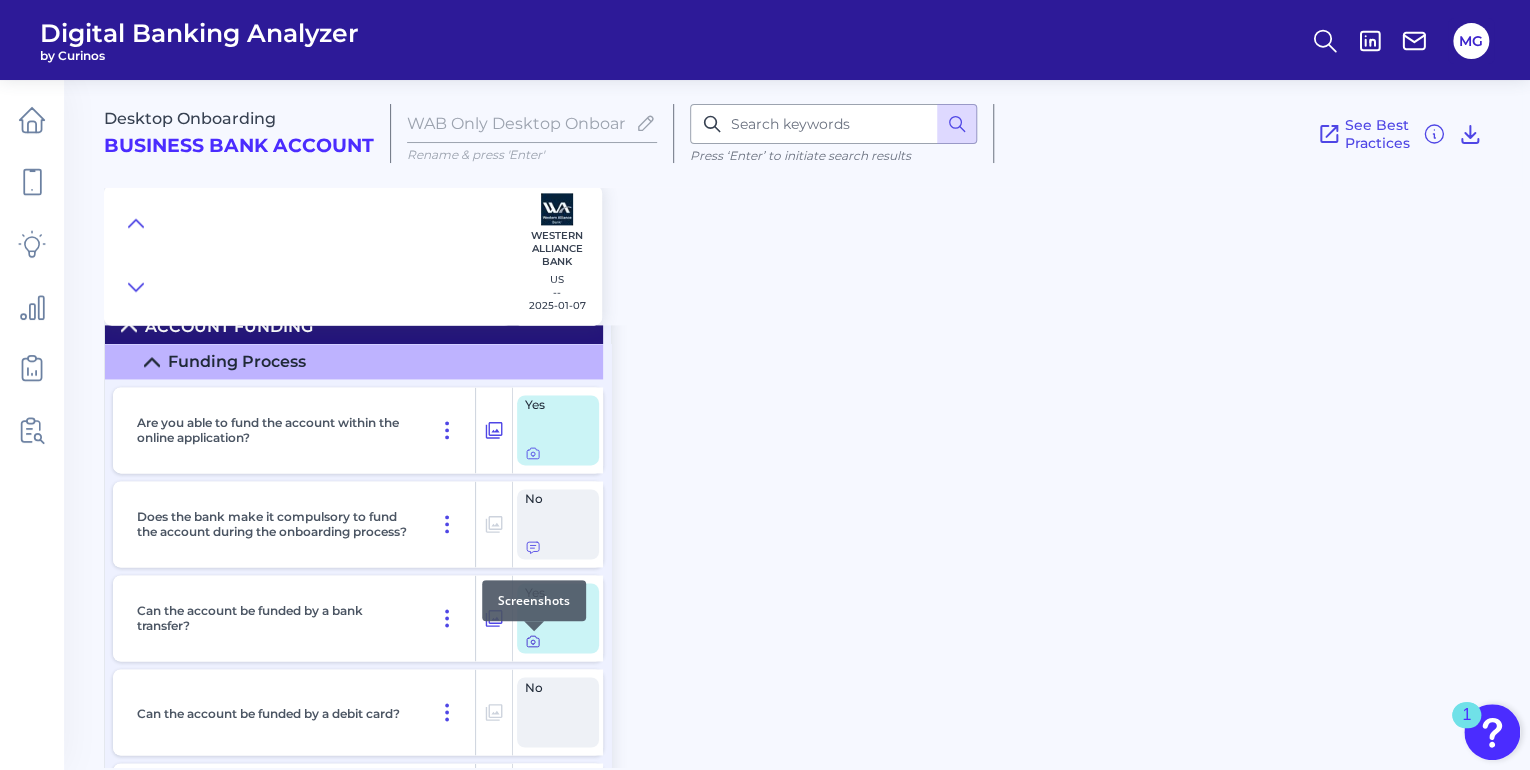 click 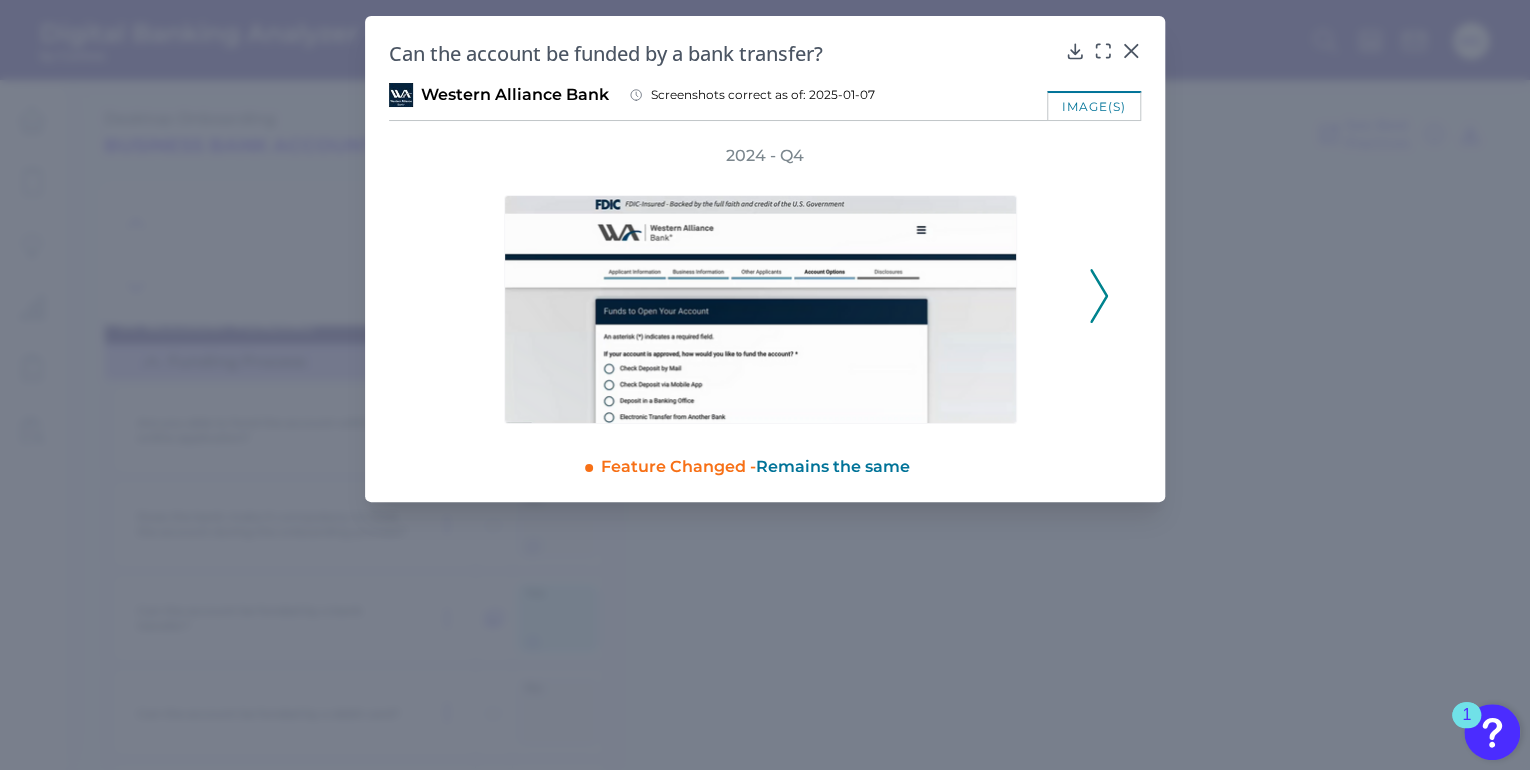 click 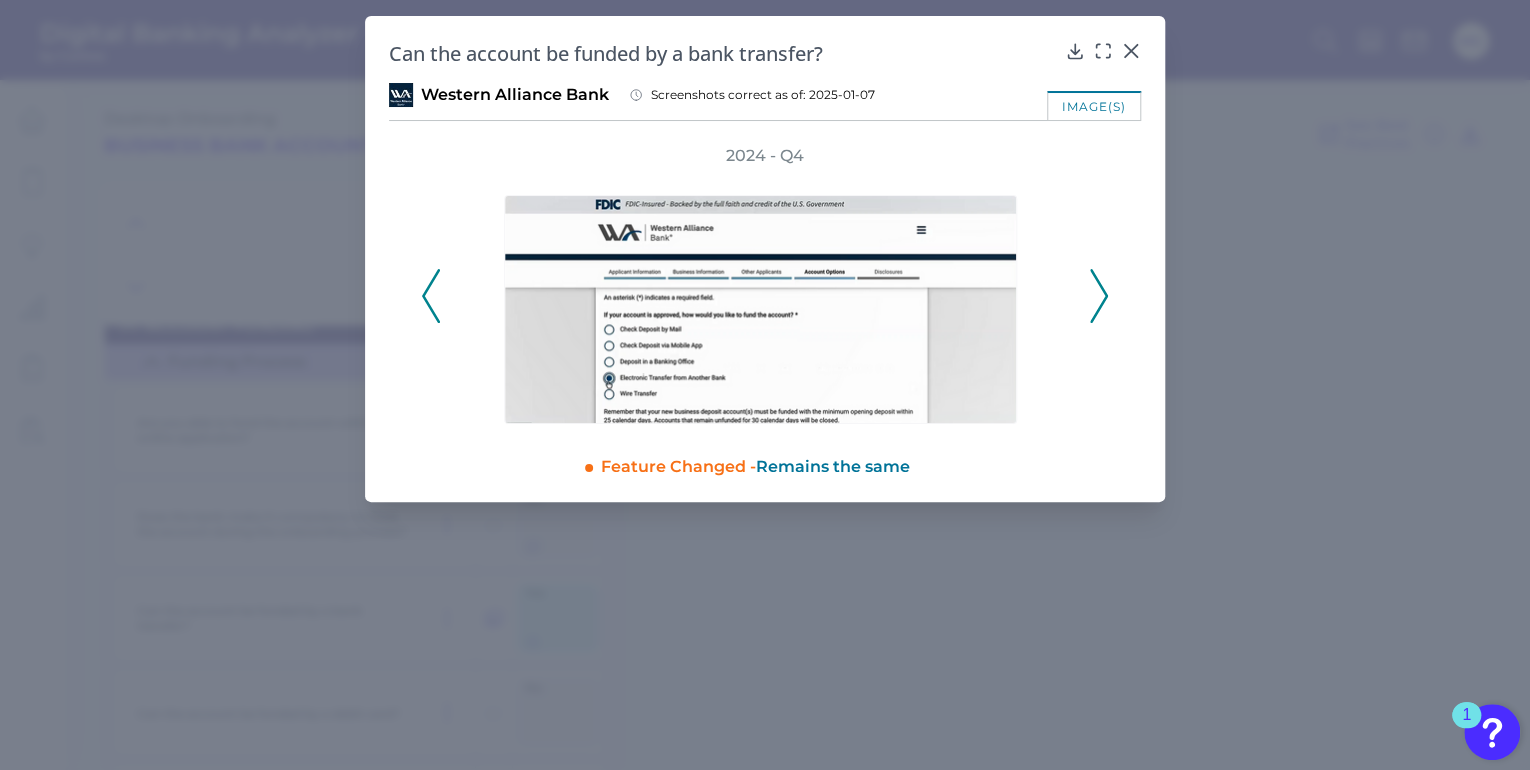 click 